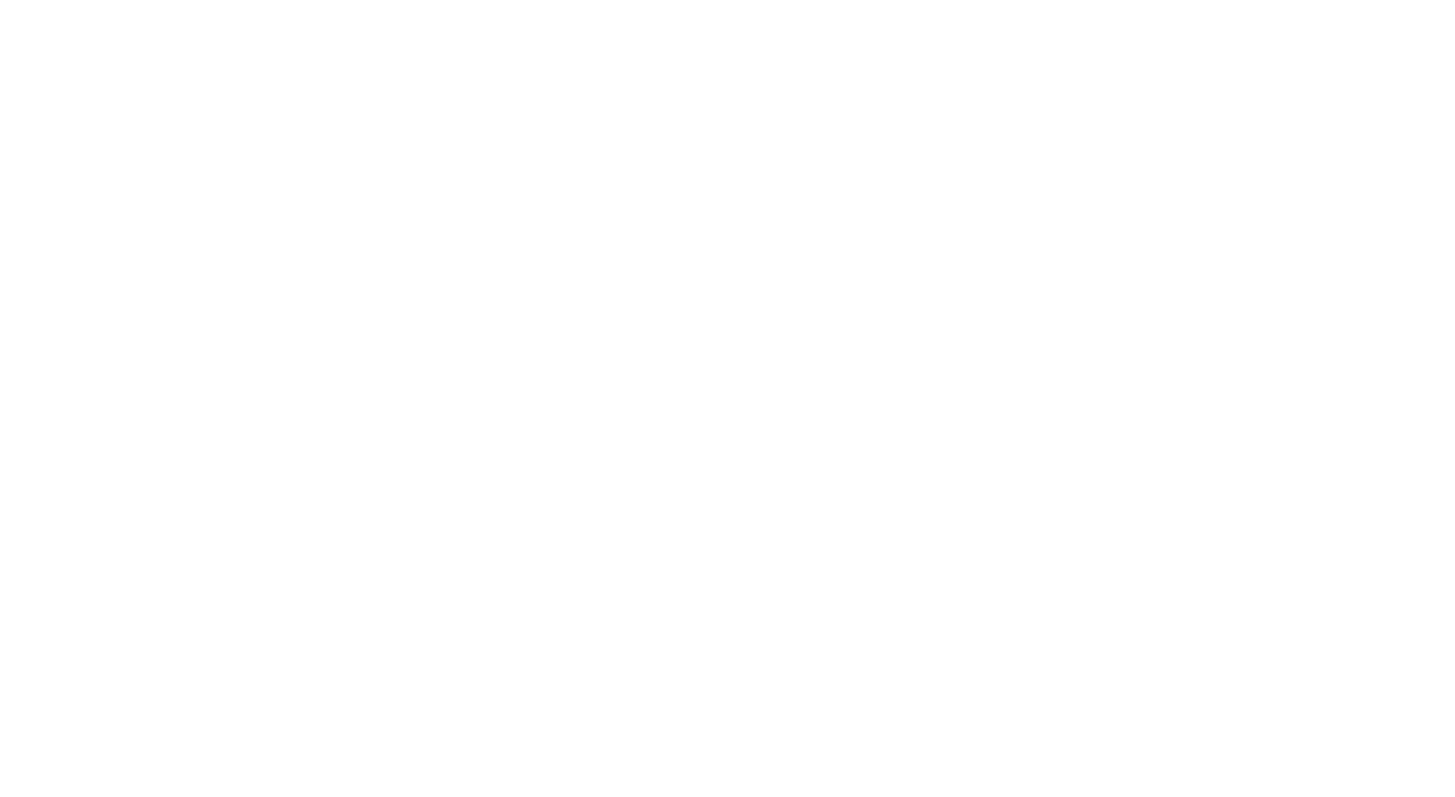 scroll, scrollTop: 0, scrollLeft: 0, axis: both 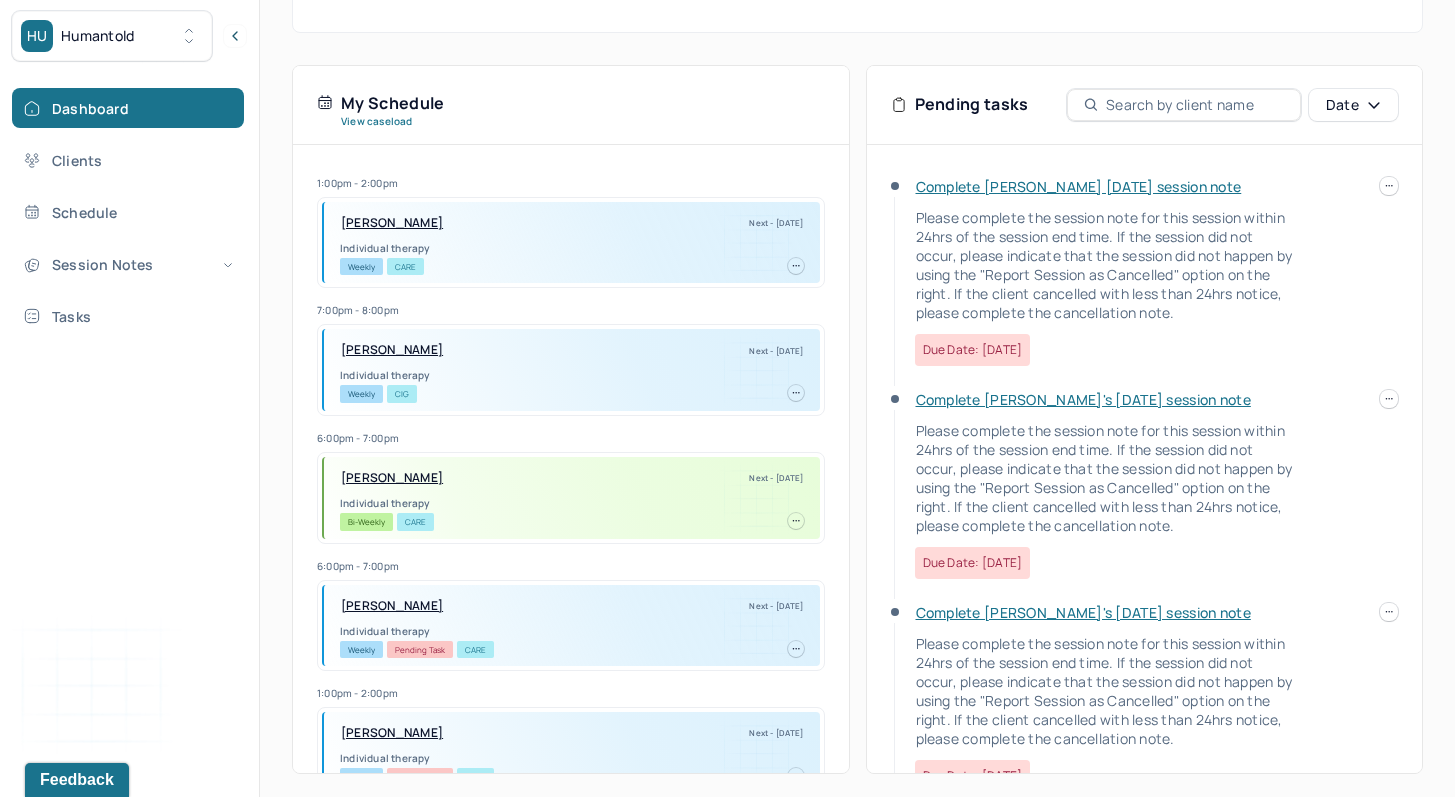click at bounding box center (1389, 399) 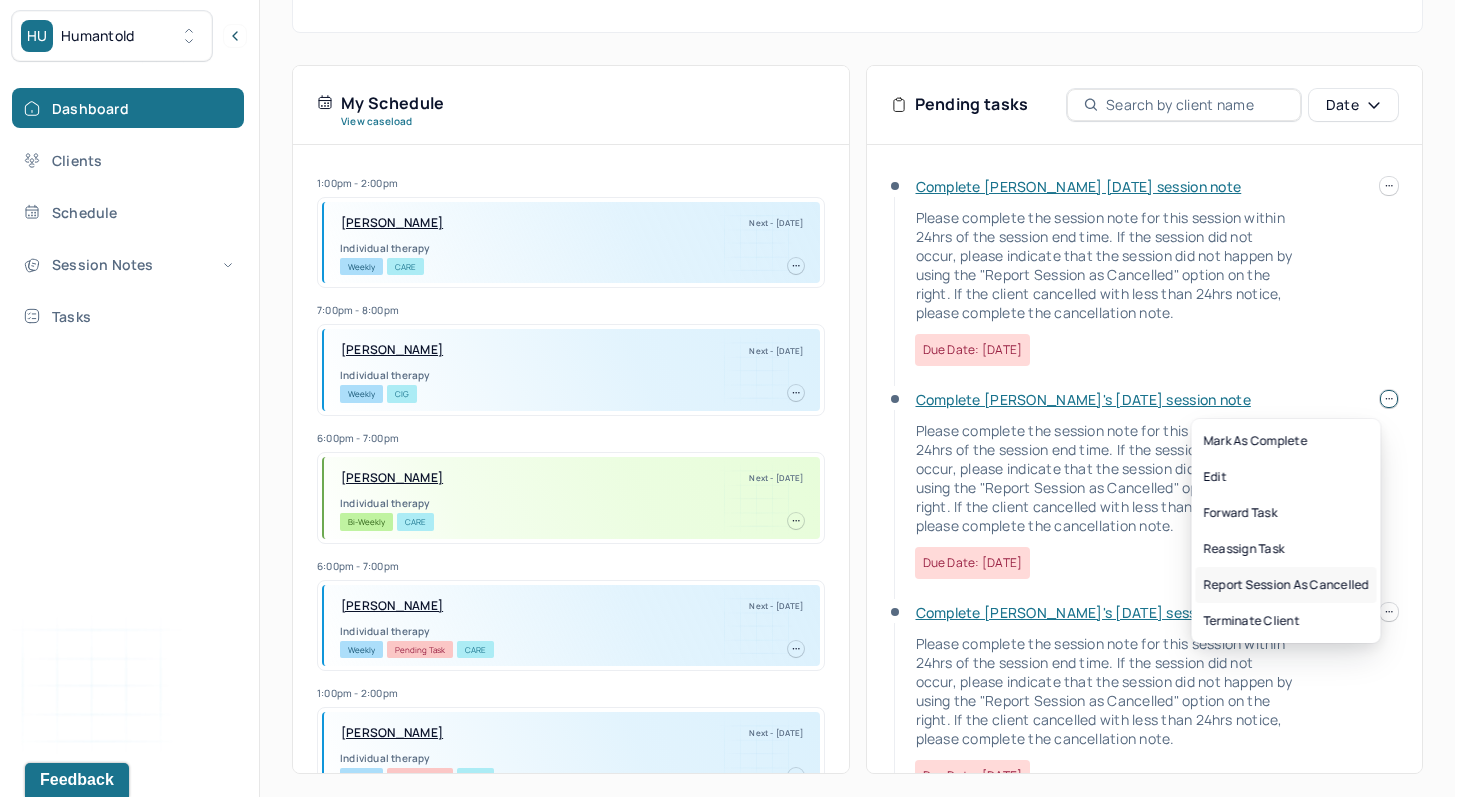 click on "Report session as cancelled" at bounding box center (1286, 585) 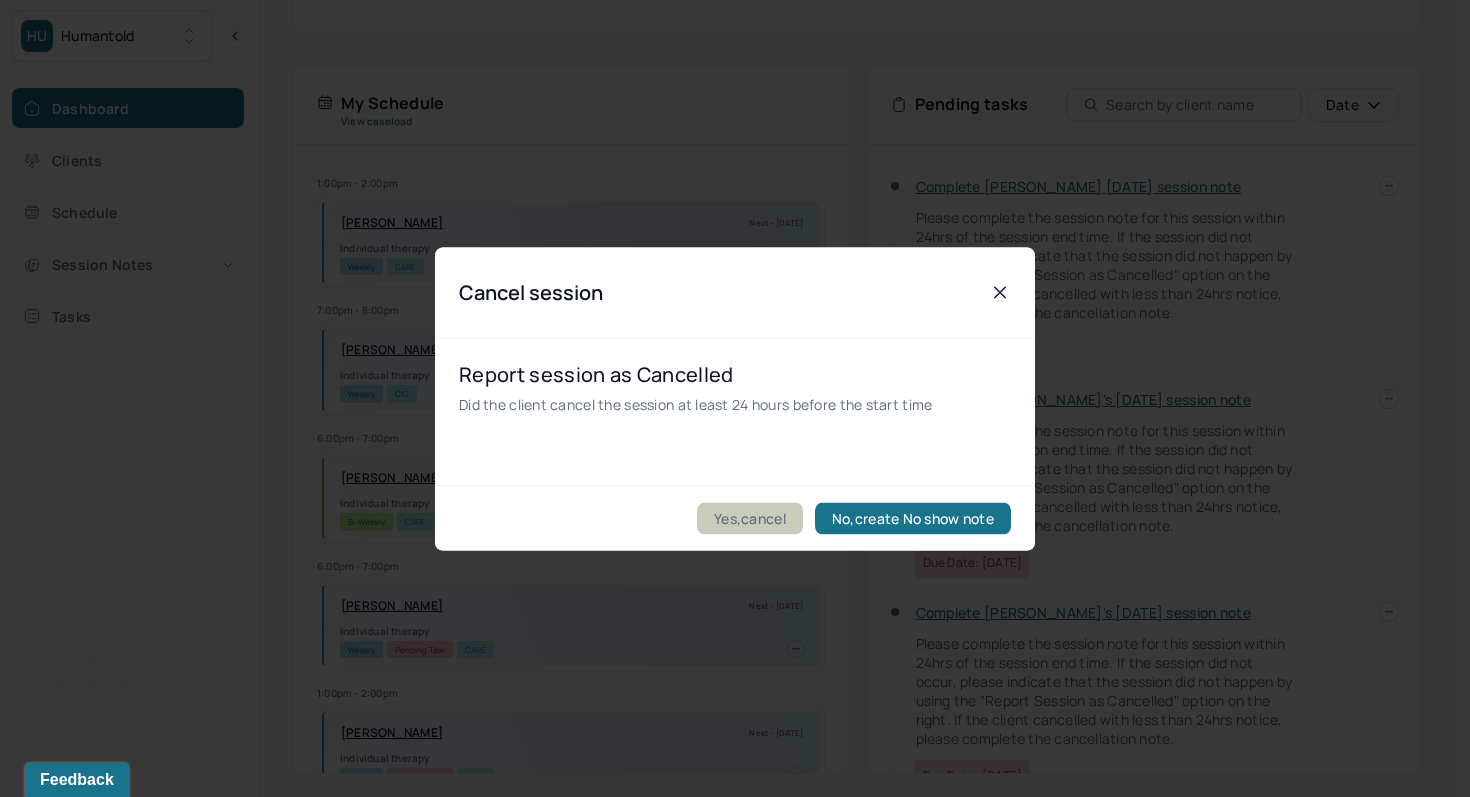 click on "Yes,cancel" at bounding box center [750, 518] 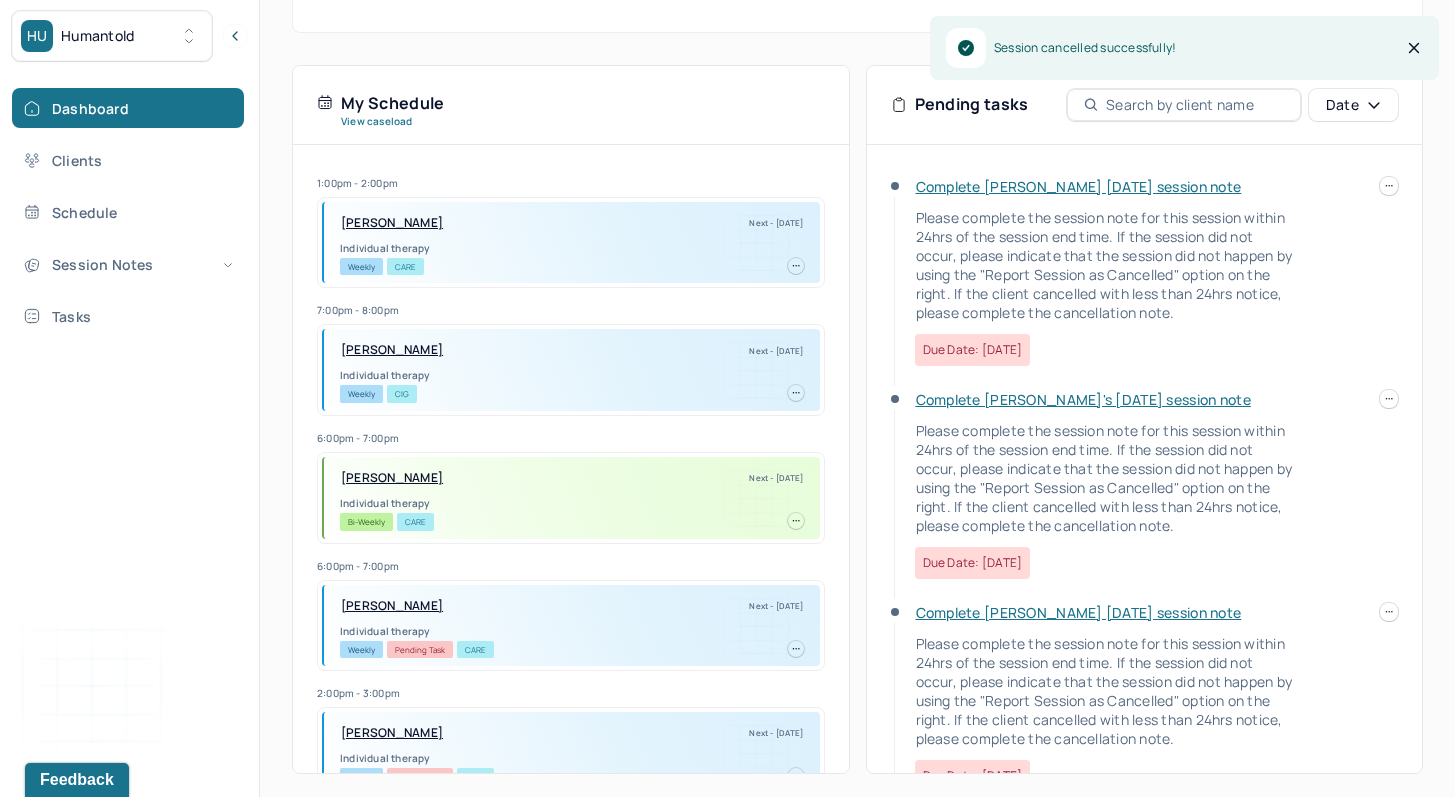 click at bounding box center (1389, 186) 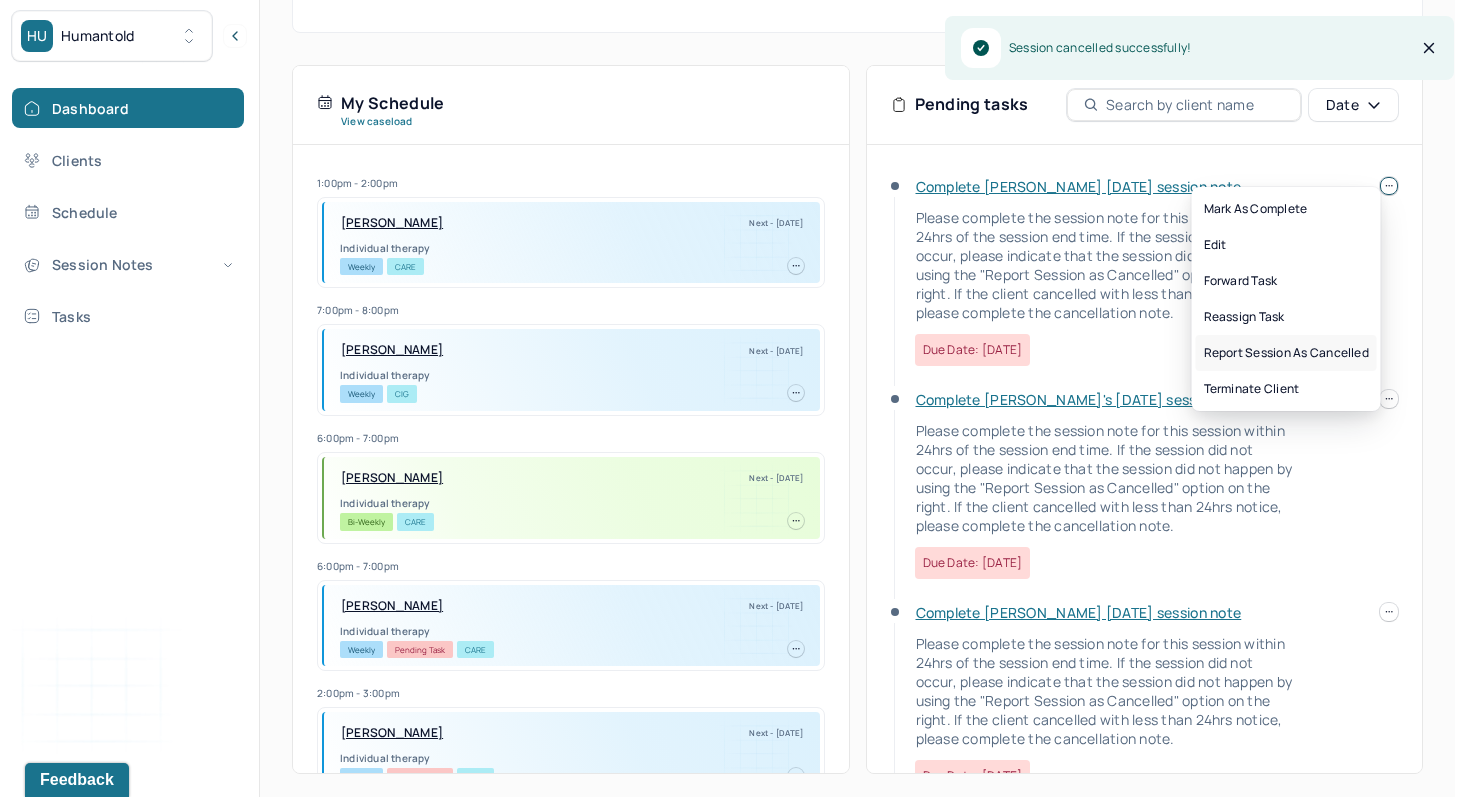 click on "Report session as cancelled" at bounding box center (1286, 353) 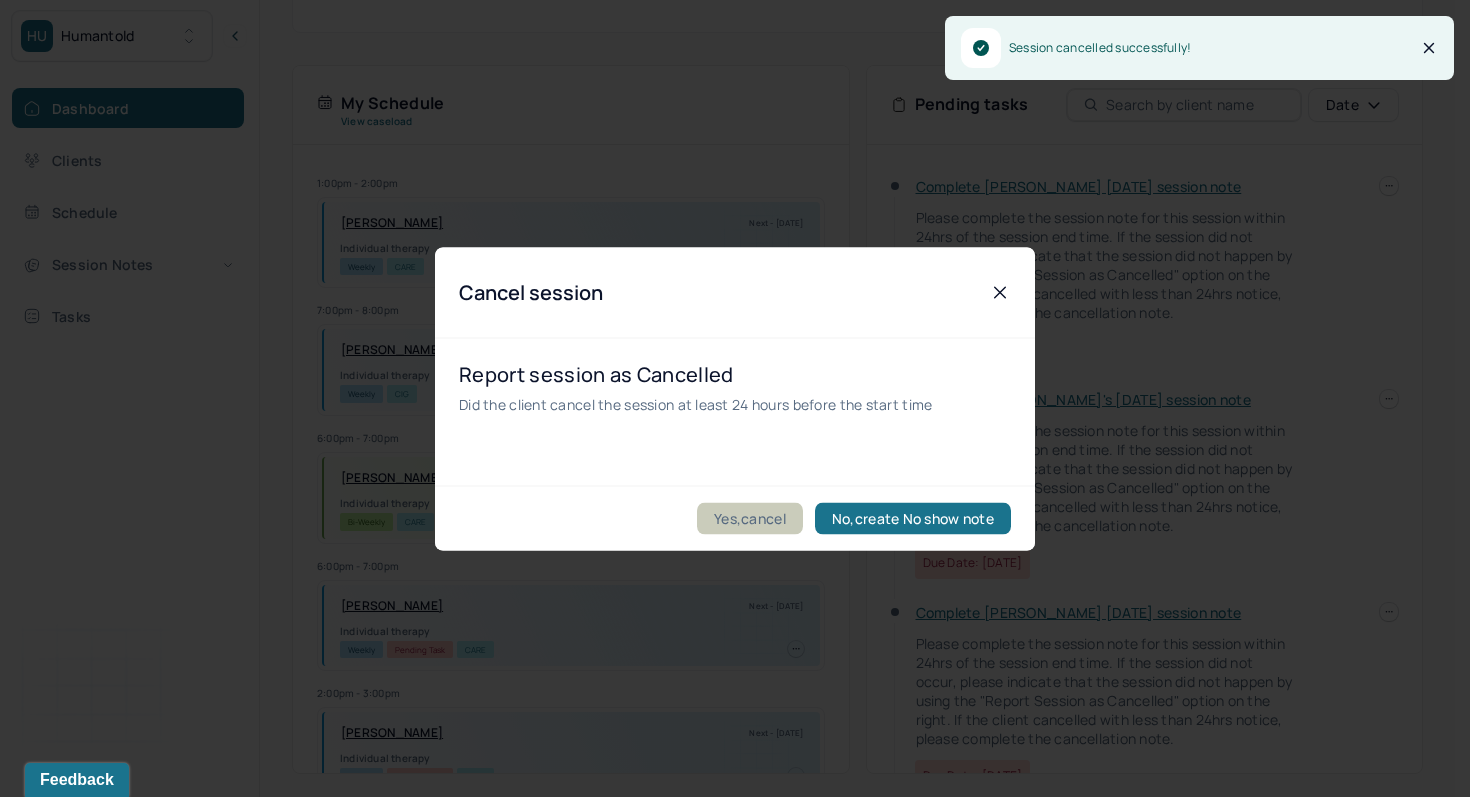 click on "Yes,cancel" at bounding box center [750, 518] 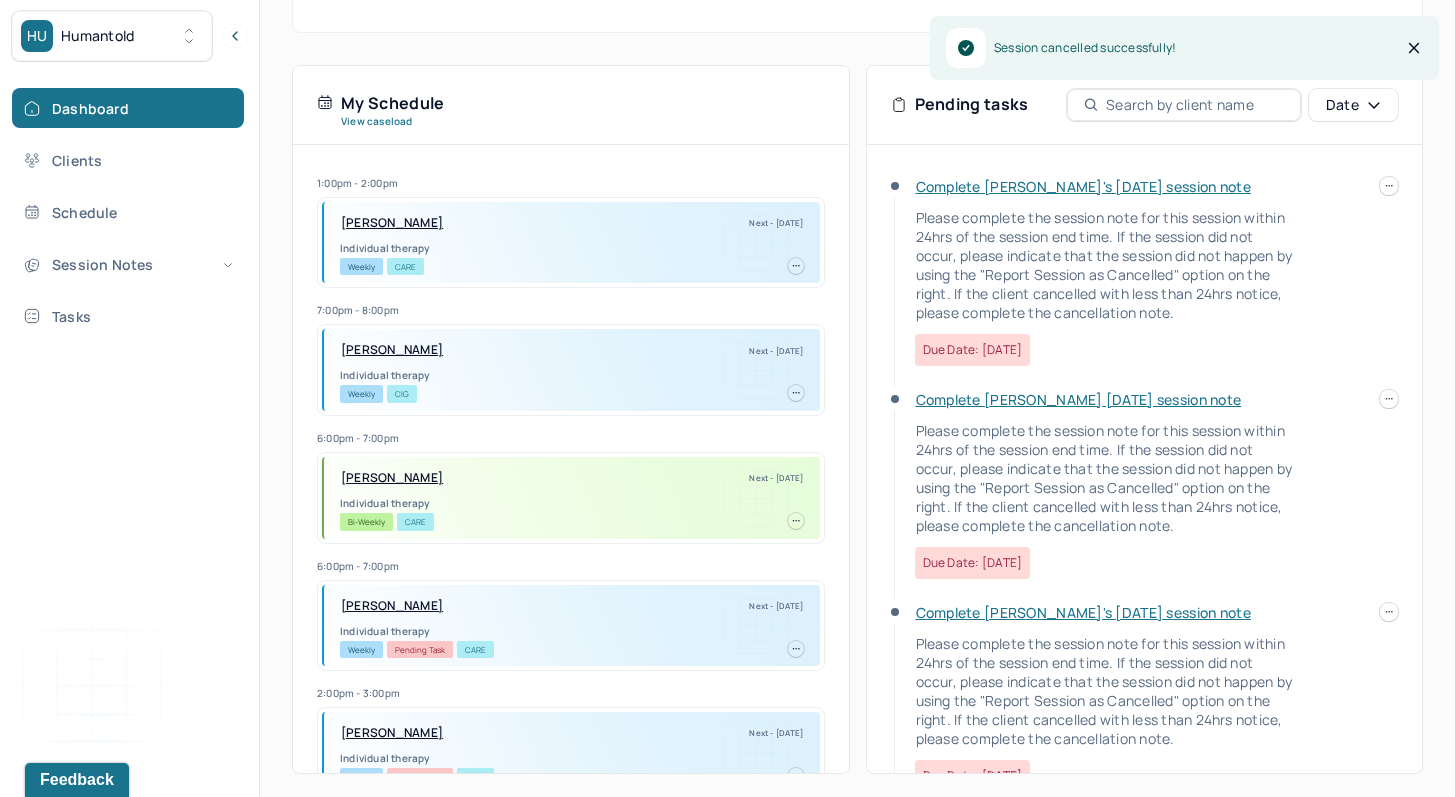 click at bounding box center [1389, 399] 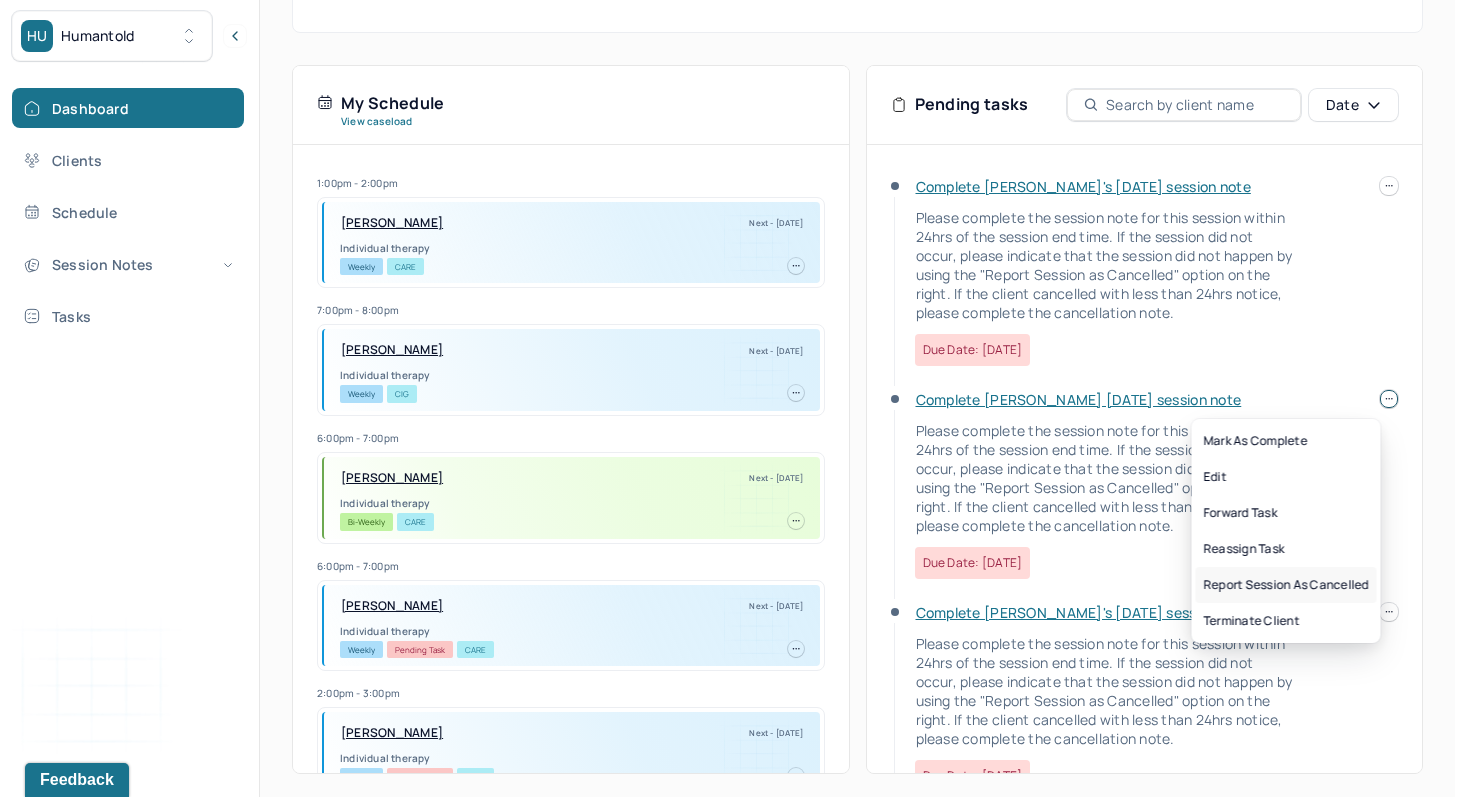 click on "Report session as cancelled" at bounding box center [1286, 585] 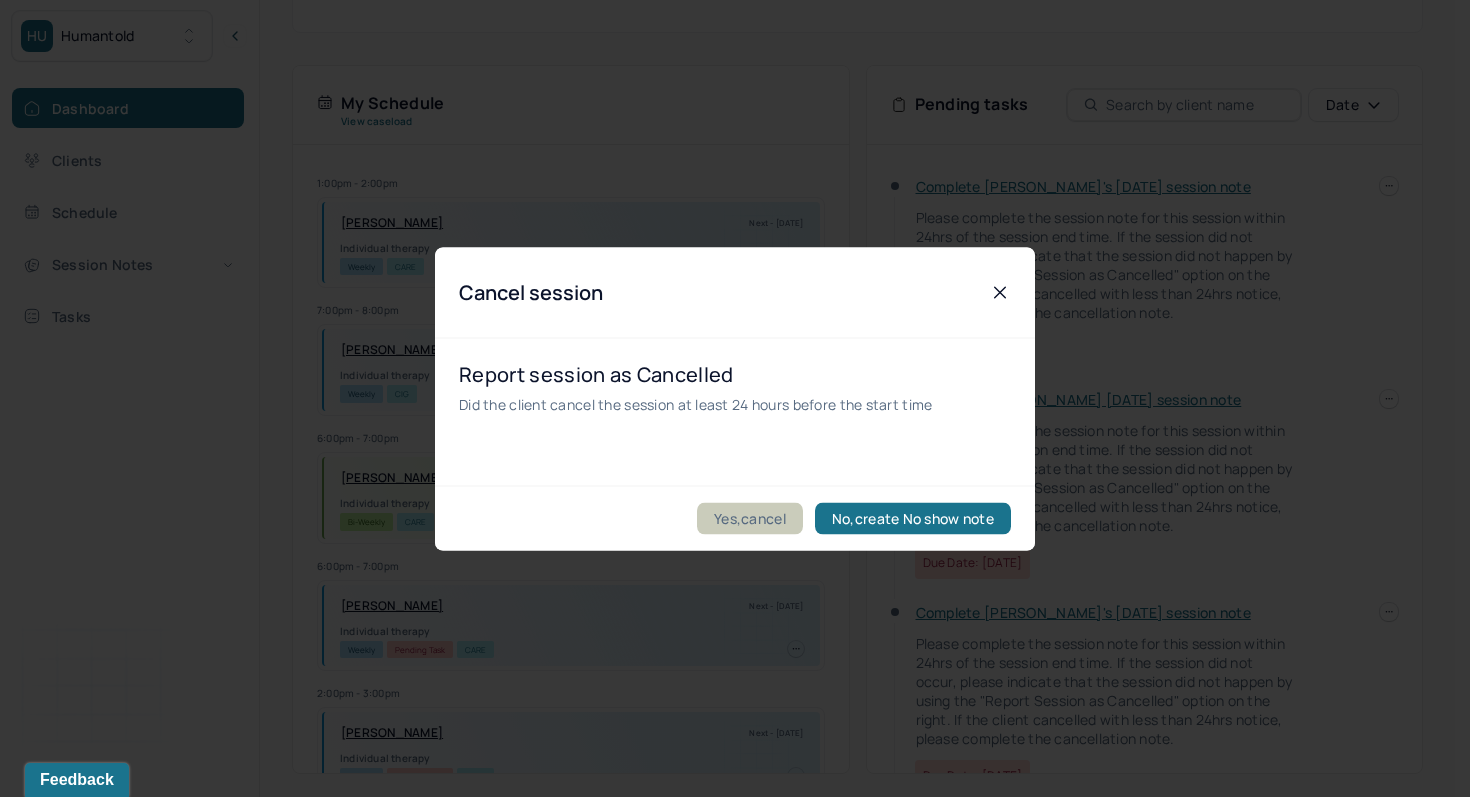 click on "Yes,cancel" at bounding box center (750, 518) 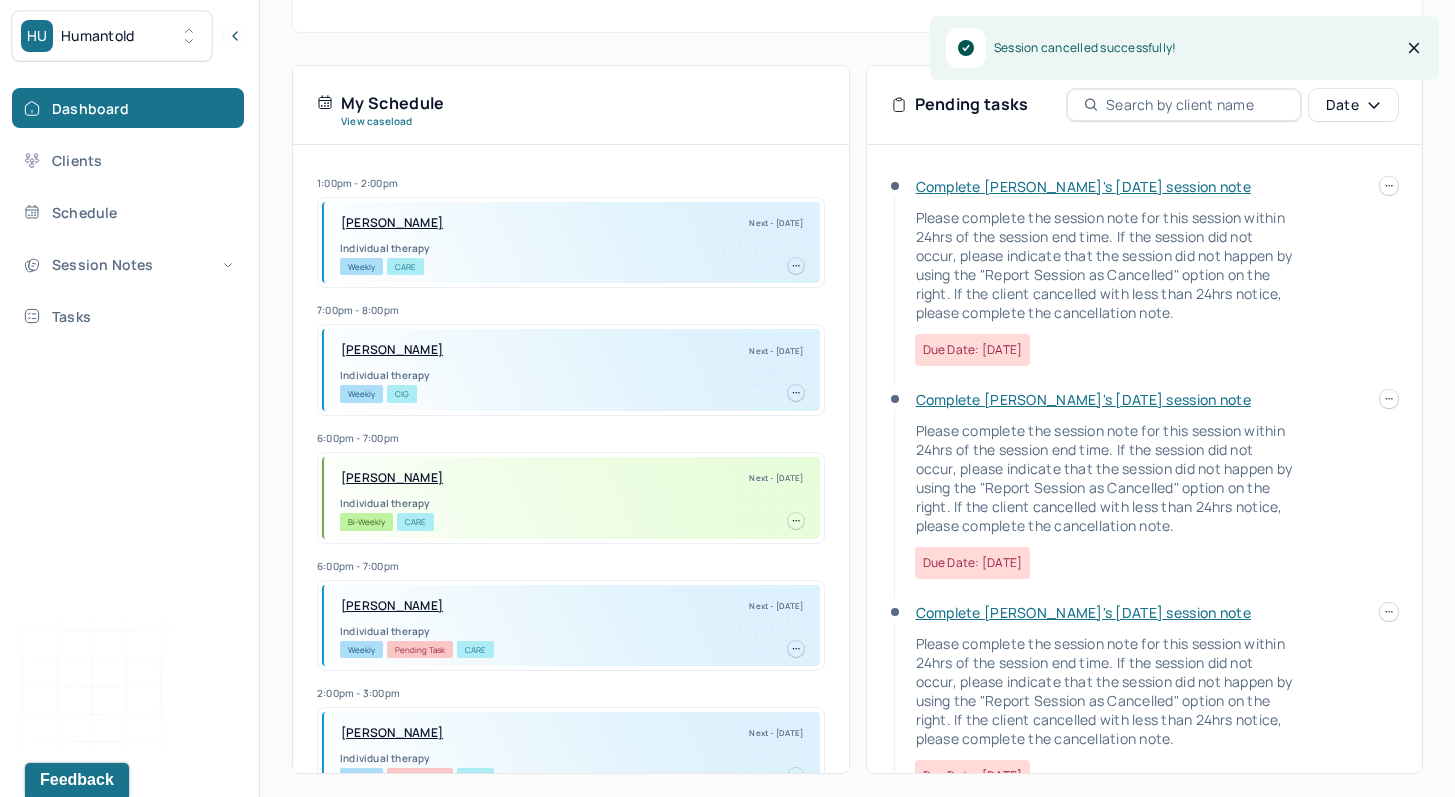 click 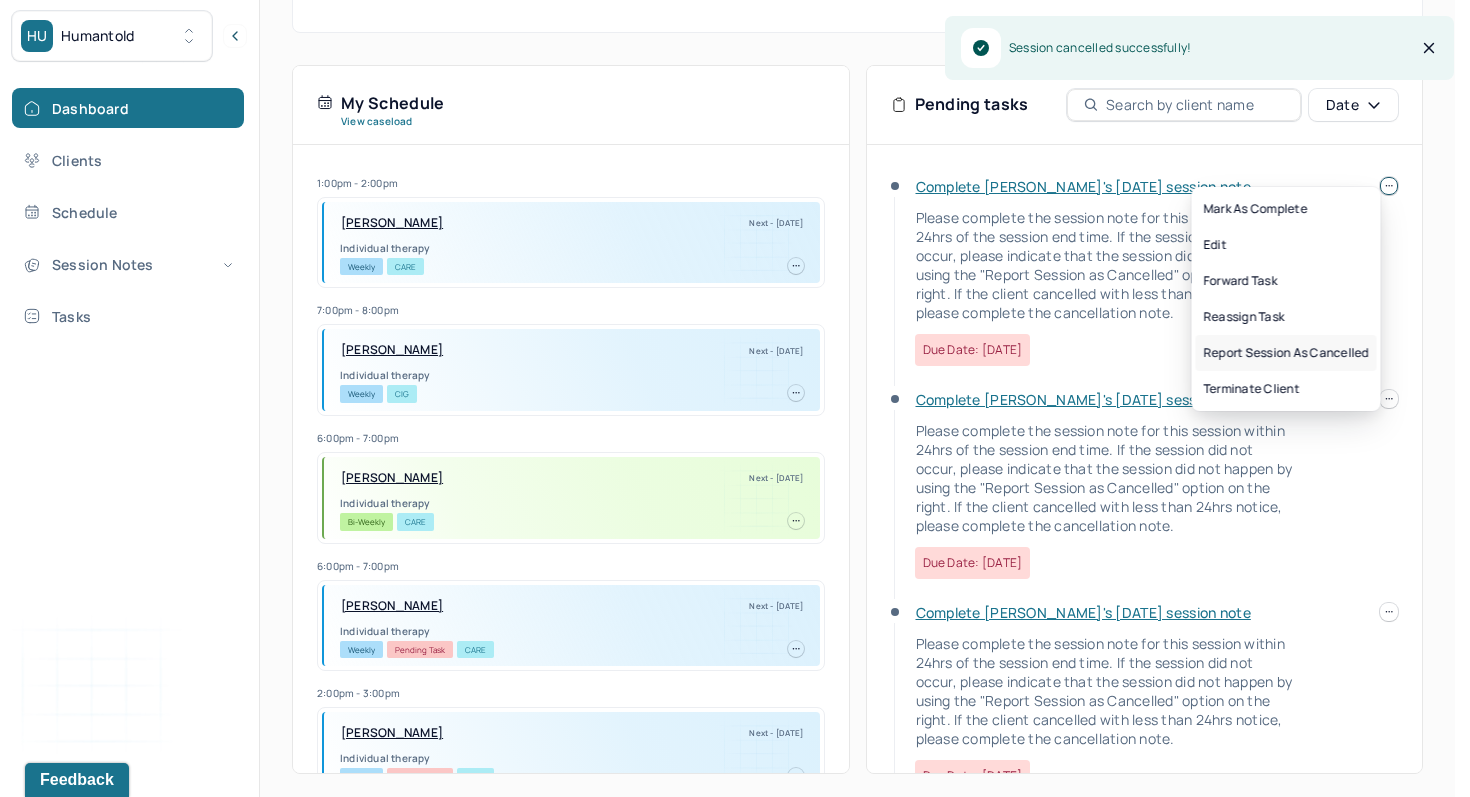 click on "Report session as cancelled" at bounding box center (1286, 353) 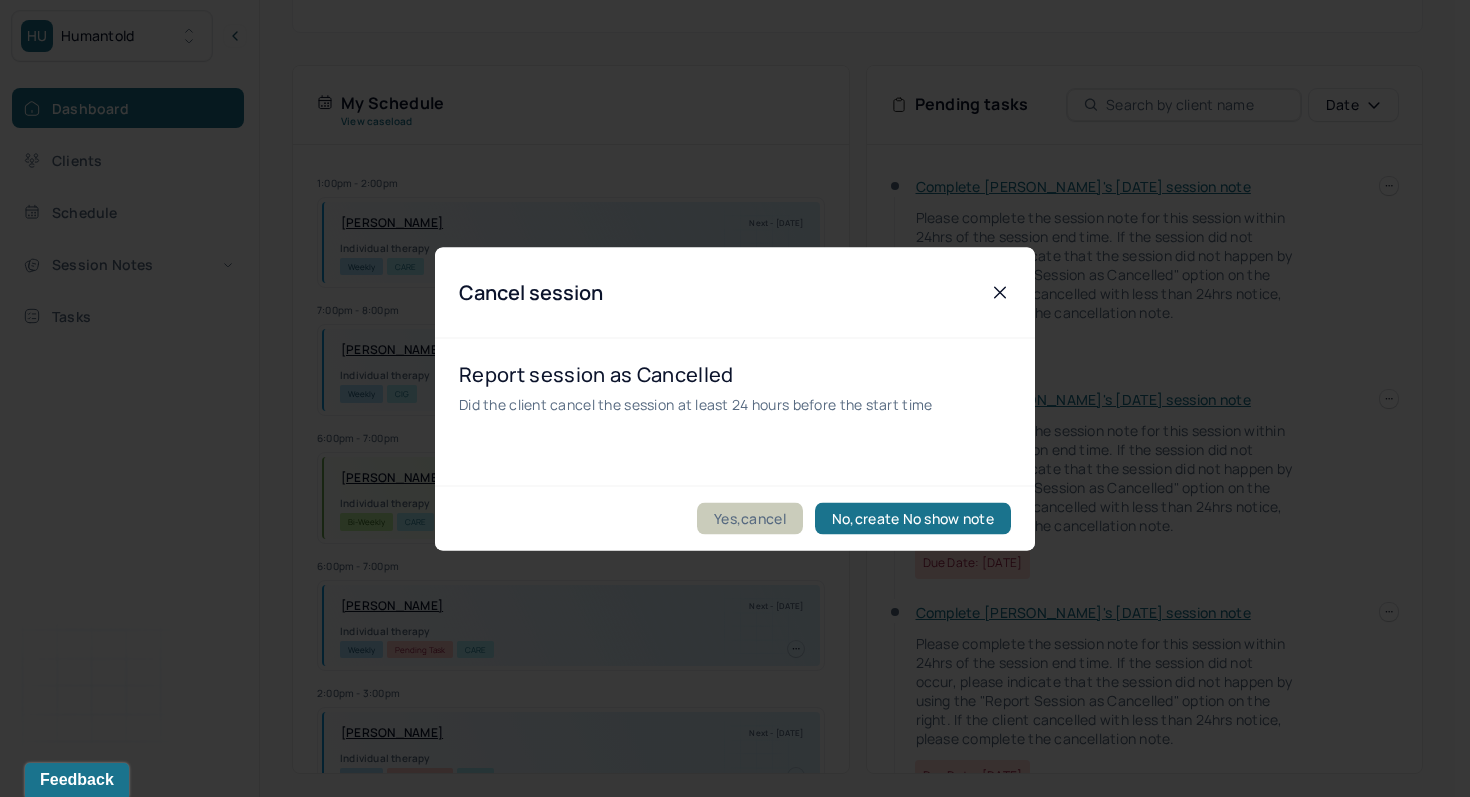 click on "Yes,cancel" at bounding box center (750, 518) 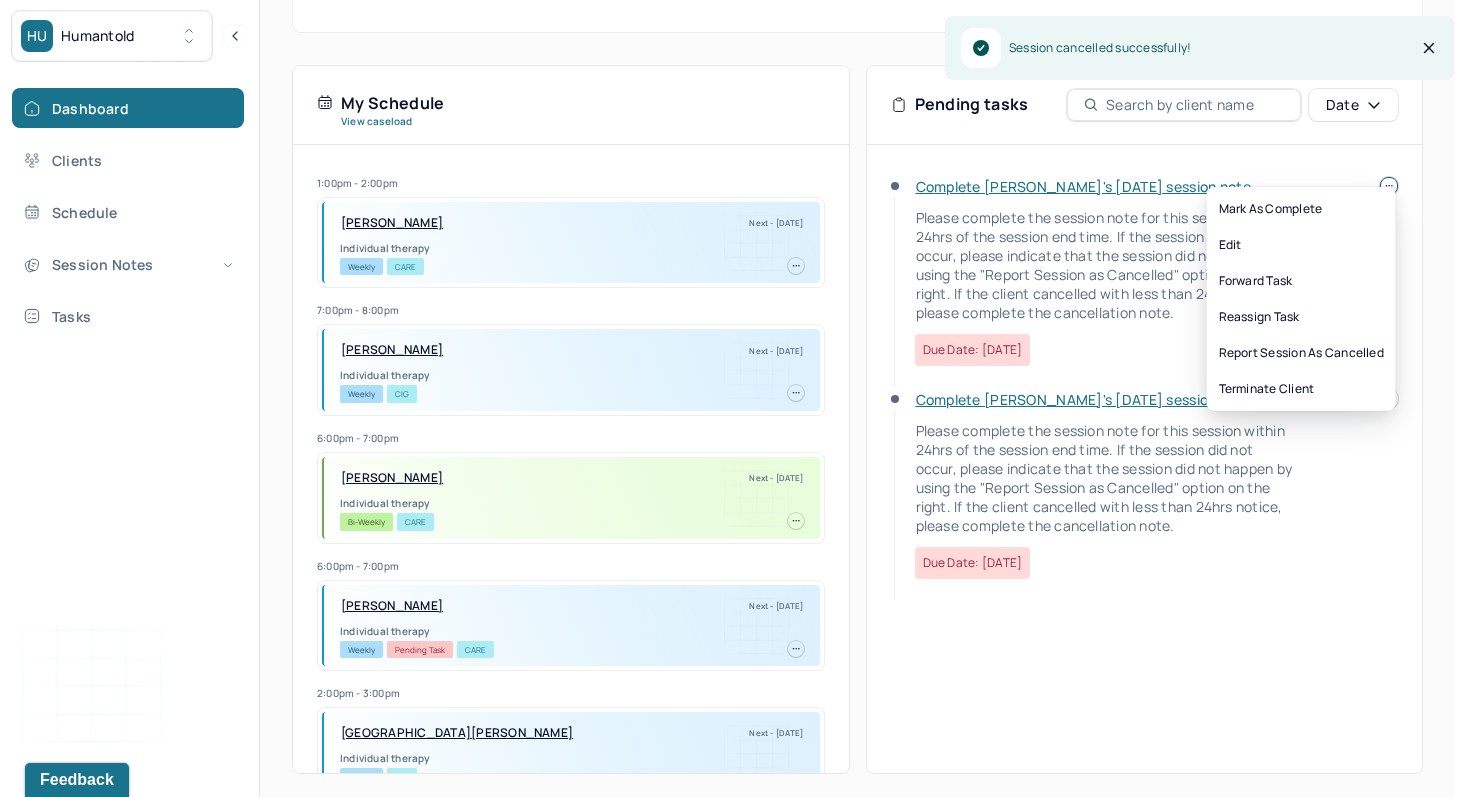 click on "HU Humantold       Dashboard Clients Schedule Session Notes Tasks MB [PERSON_NAME] provider   Logout   Search by client name, chart number     FAQs     MB [PERSON_NAME] Let’s get you started 🚀 You can manage your caseload and availability here   this week   SESSIONS SCHEDULED 13 COMPLETED NOTES 3 LATE NOTES 0 My Schedule View caseload 1:00pm - 2:00pm   [PERSON_NAME]   Next - [DATE] Individual therapy Weekly CARE     7:00pm - 8:00pm   [GEOGRAPHIC_DATA][PERSON_NAME][GEOGRAPHIC_DATA]   Next - [DATE] Individual therapy Weekly CIG     6:00pm - 7:00pm   [PERSON_NAME]   Next - [DATE] Individual therapy Bi-Weekly CARE     6:00pm - 7:00pm   [PERSON_NAME]   Next - [DATE] Individual therapy Weekly Pending Task CARE     2:00pm - 3:00pm   [GEOGRAPHIC_DATA][PERSON_NAME]   Next - [DATE] Individual therapy Weekly CIG 1:00pm - 2:00pm   [PERSON_NAME]   Next - [DATE] Individual therapy Weekly AET 5:00pm - 6:00pm   [PERSON_NAME]   Next - [DATE] Individual therapy Weekly BCBS 6:00pm - 7:00pm   [PERSON_NAME]" at bounding box center [727, 215] 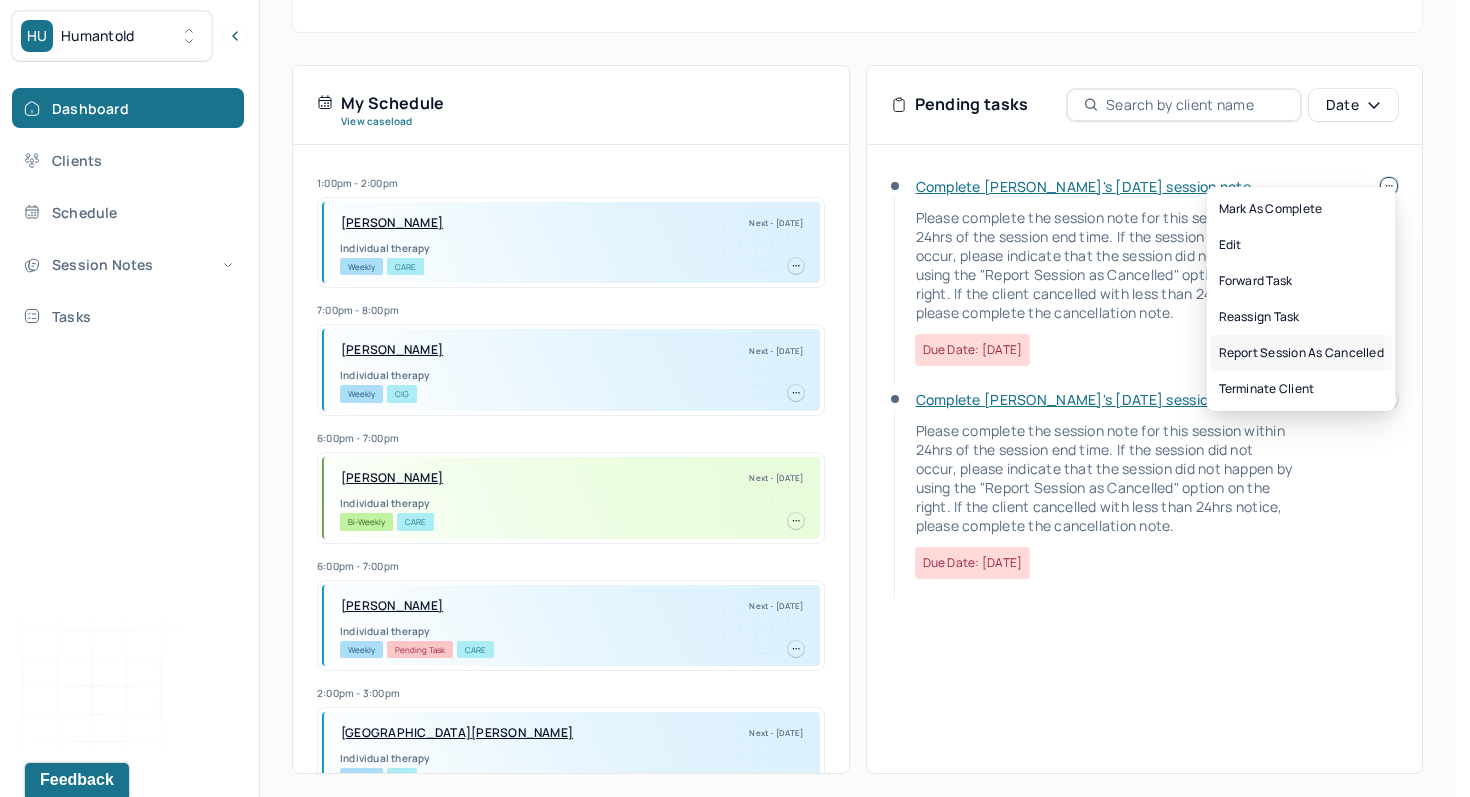 click on "Report session as cancelled" at bounding box center [1301, 353] 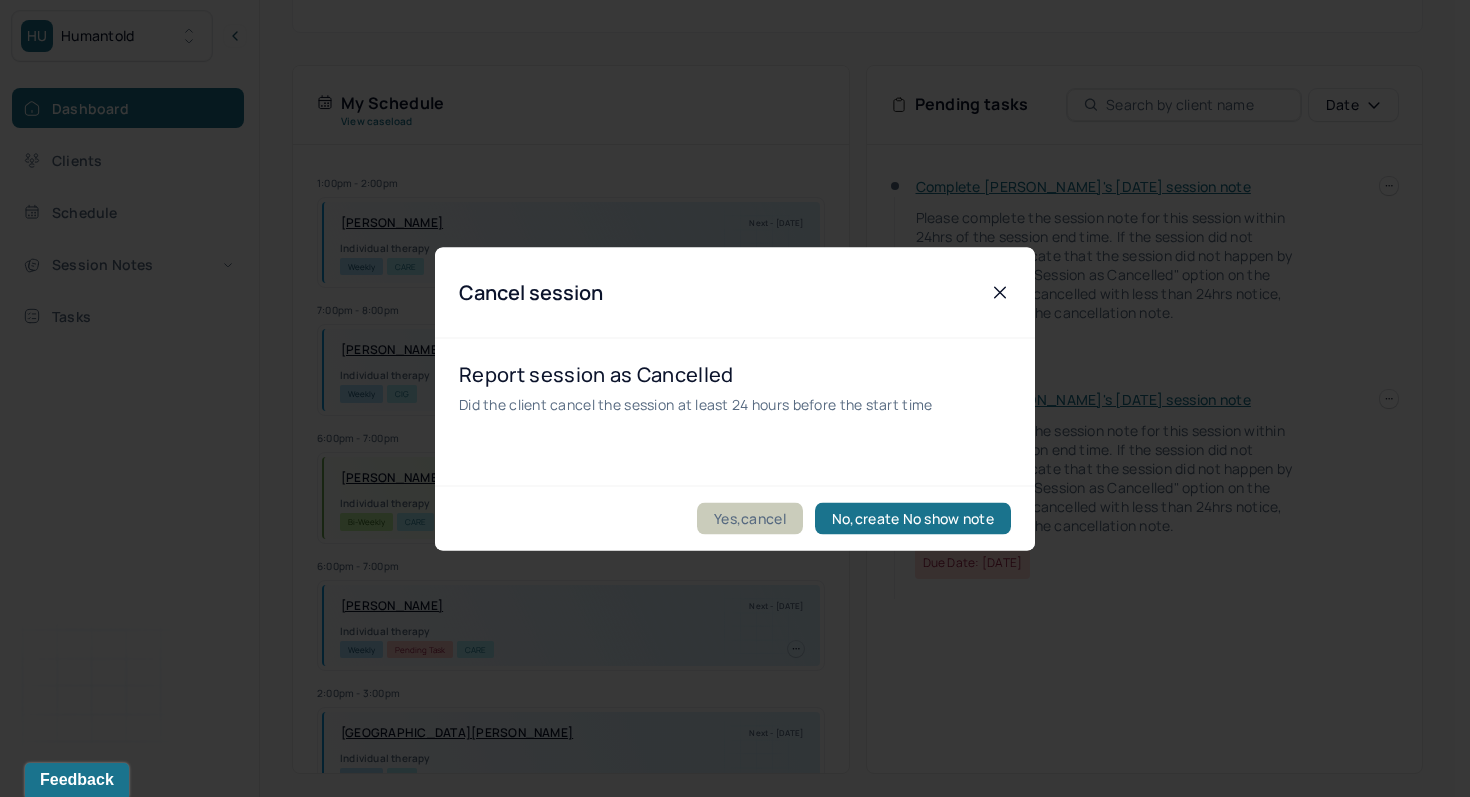 click on "Yes,cancel" at bounding box center [750, 518] 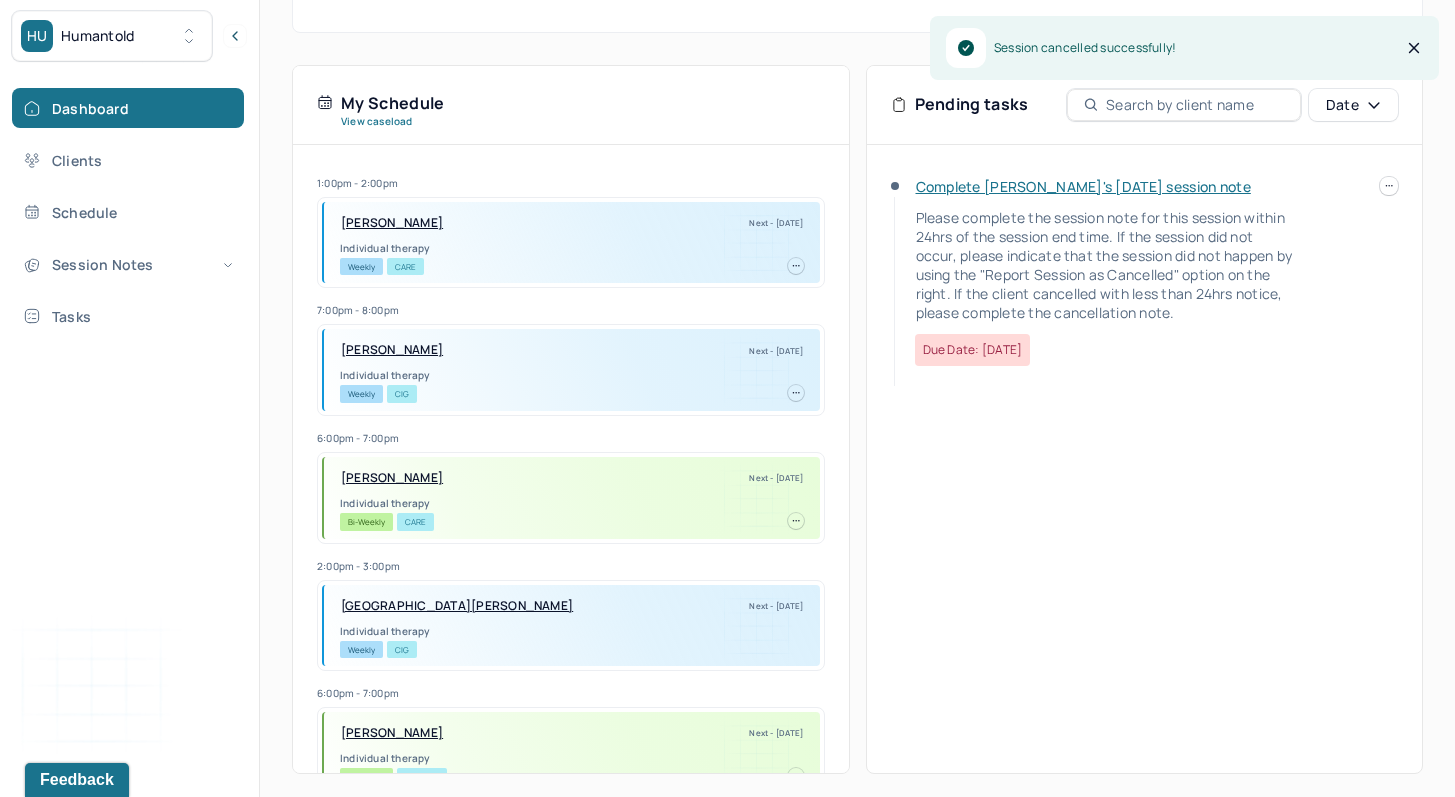 click on "Complete [PERSON_NAME]'s [DATE] session note" at bounding box center (1083, 186) 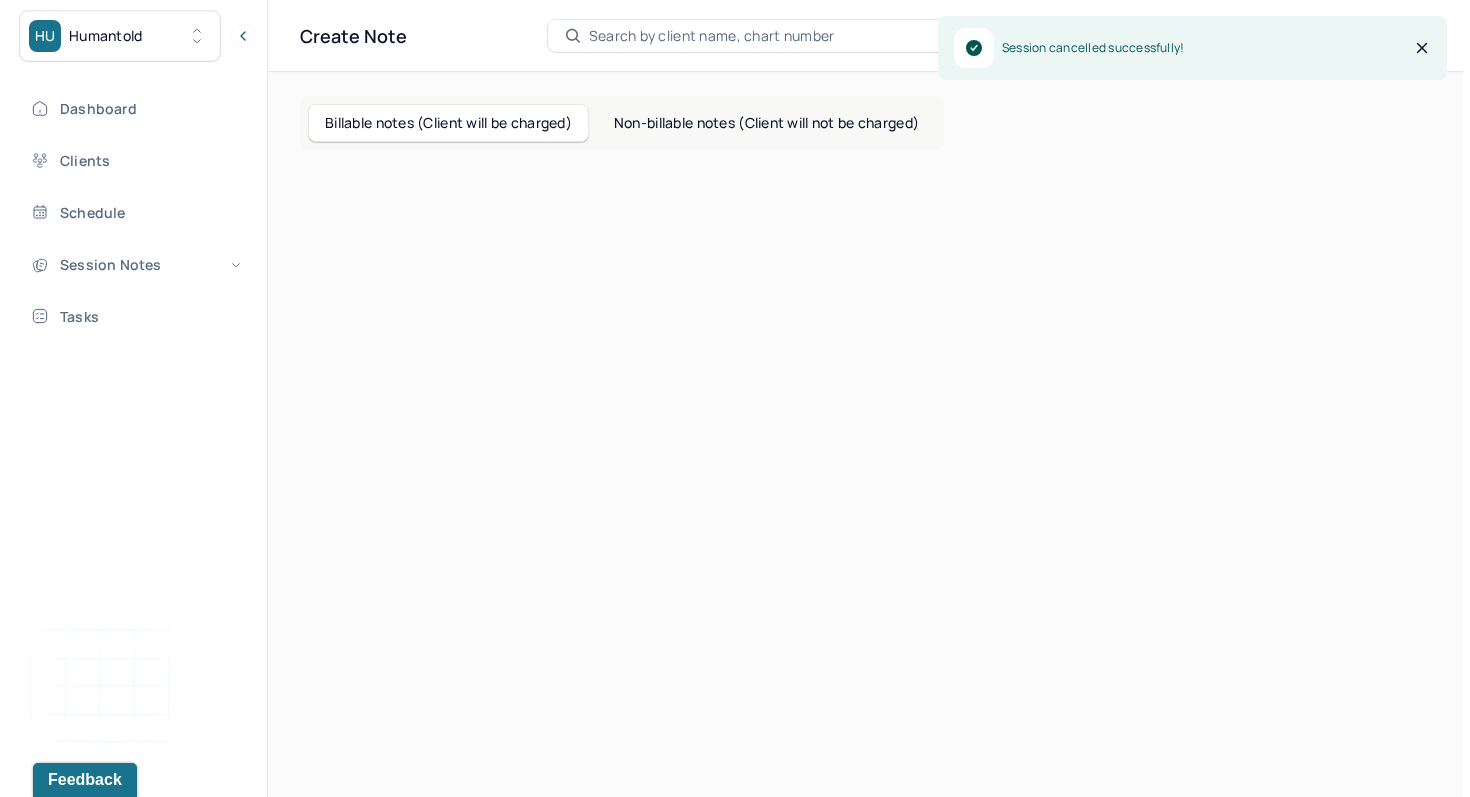 scroll, scrollTop: 0, scrollLeft: 0, axis: both 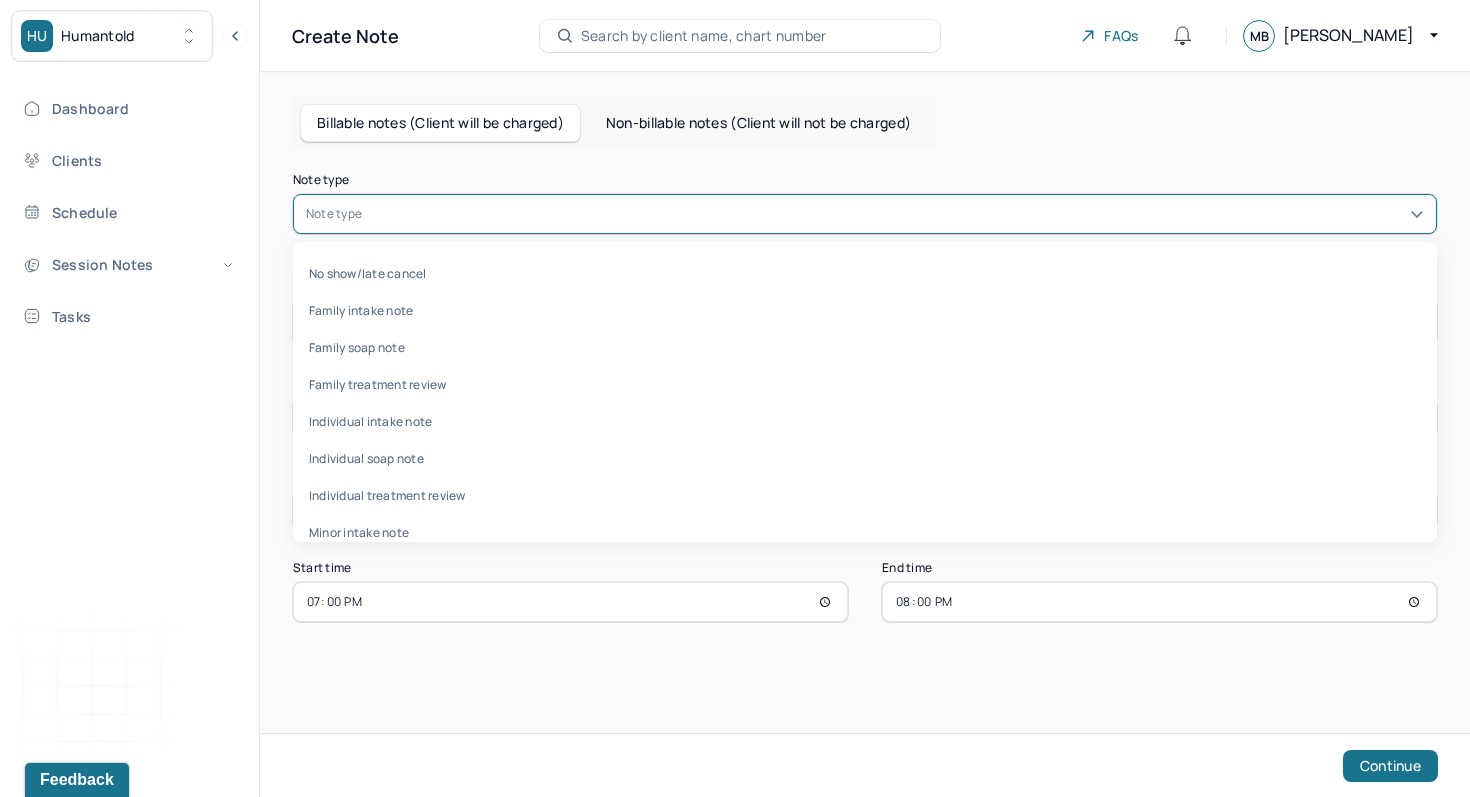 click at bounding box center (895, 214) 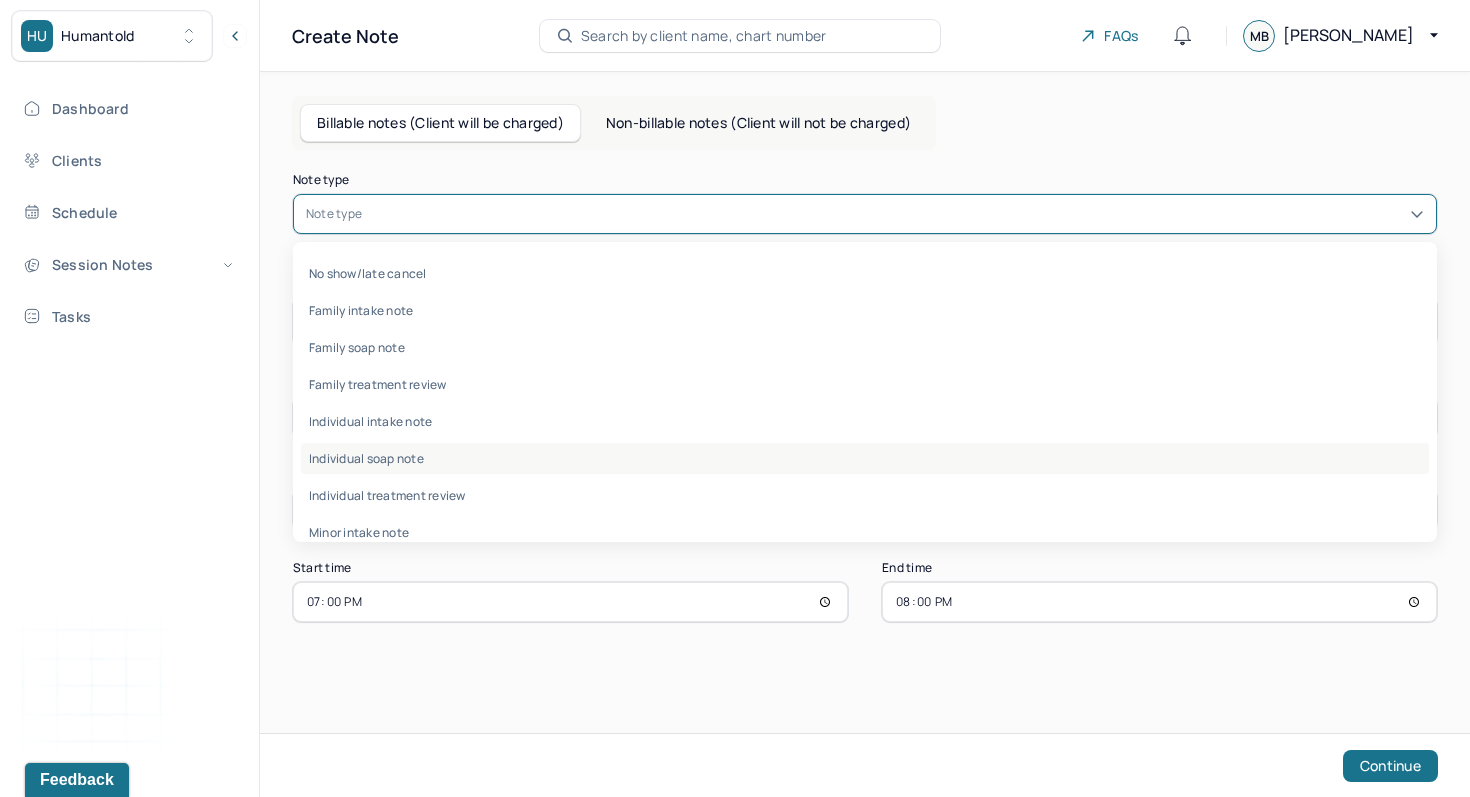 click on "Individual soap note" at bounding box center [865, 458] 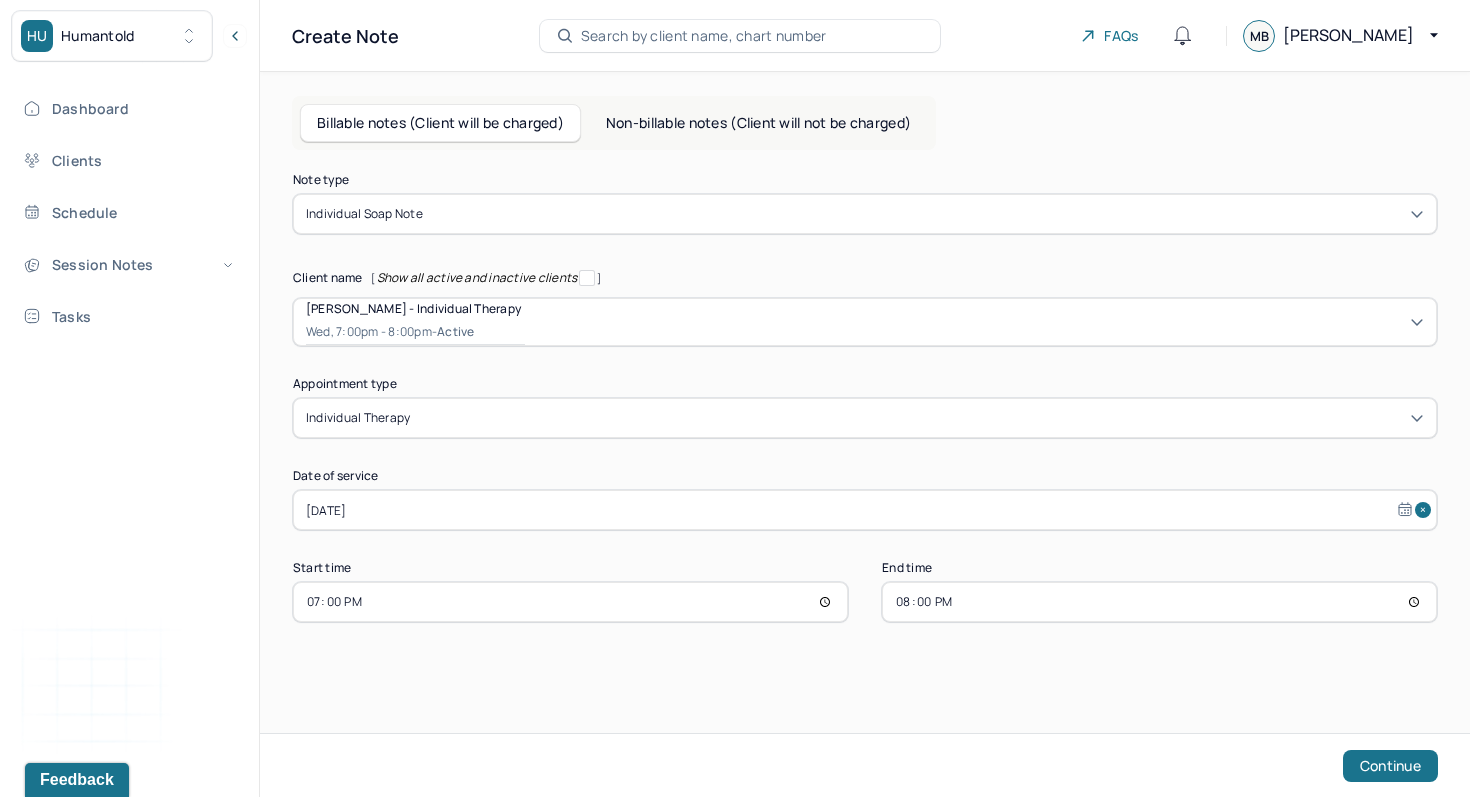 click on "20:00" at bounding box center [1159, 602] 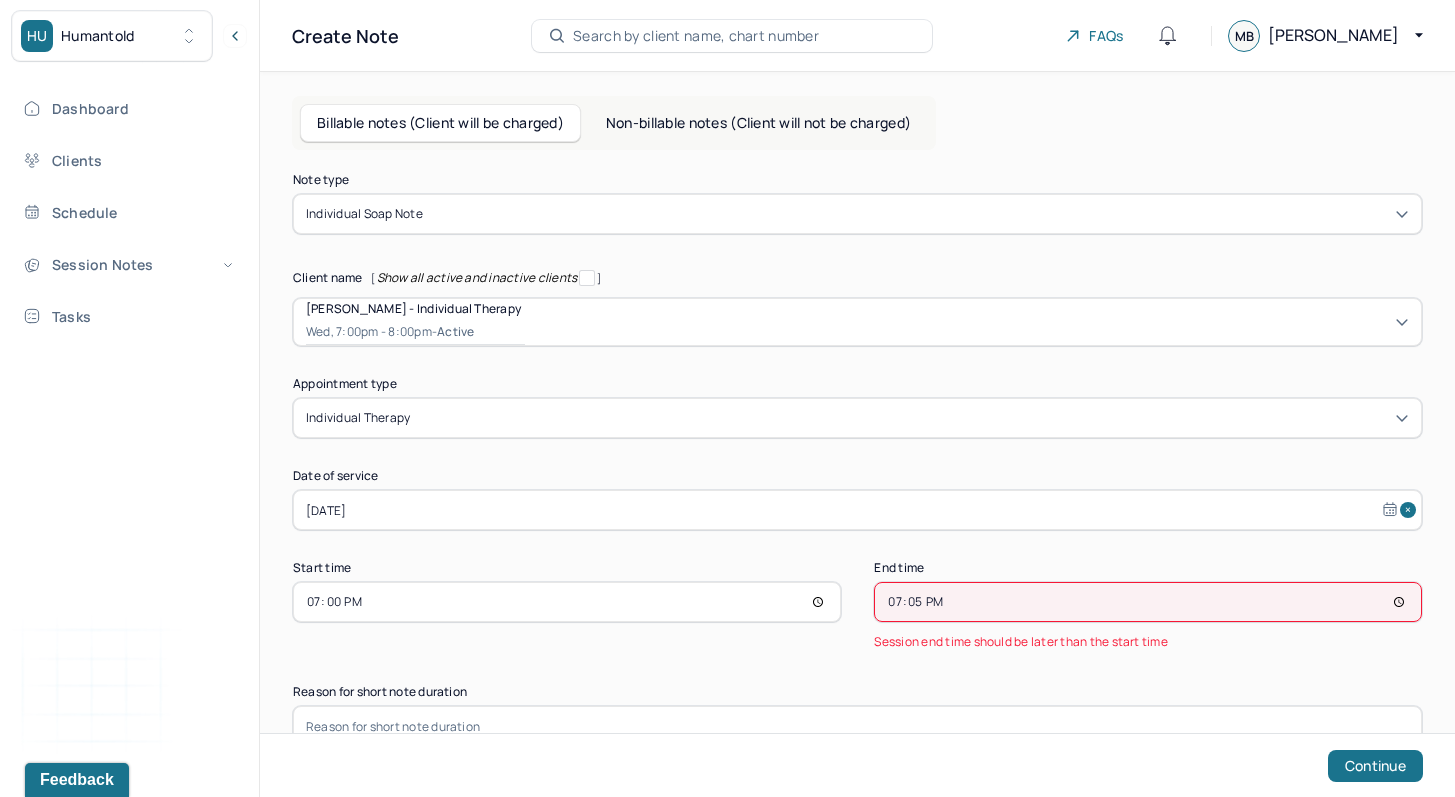 type on "19:55" 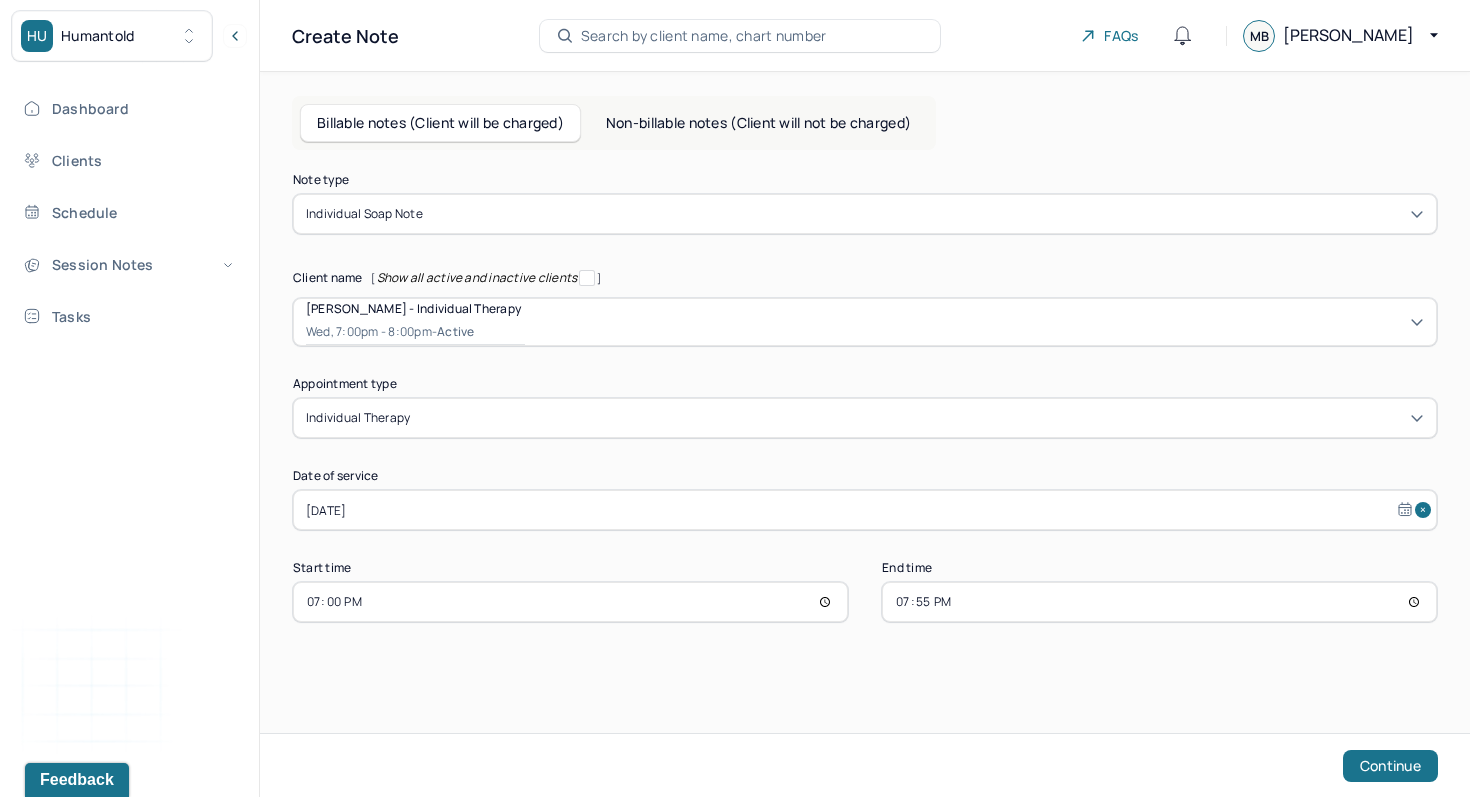 click on "Continue" at bounding box center [1390, 766] 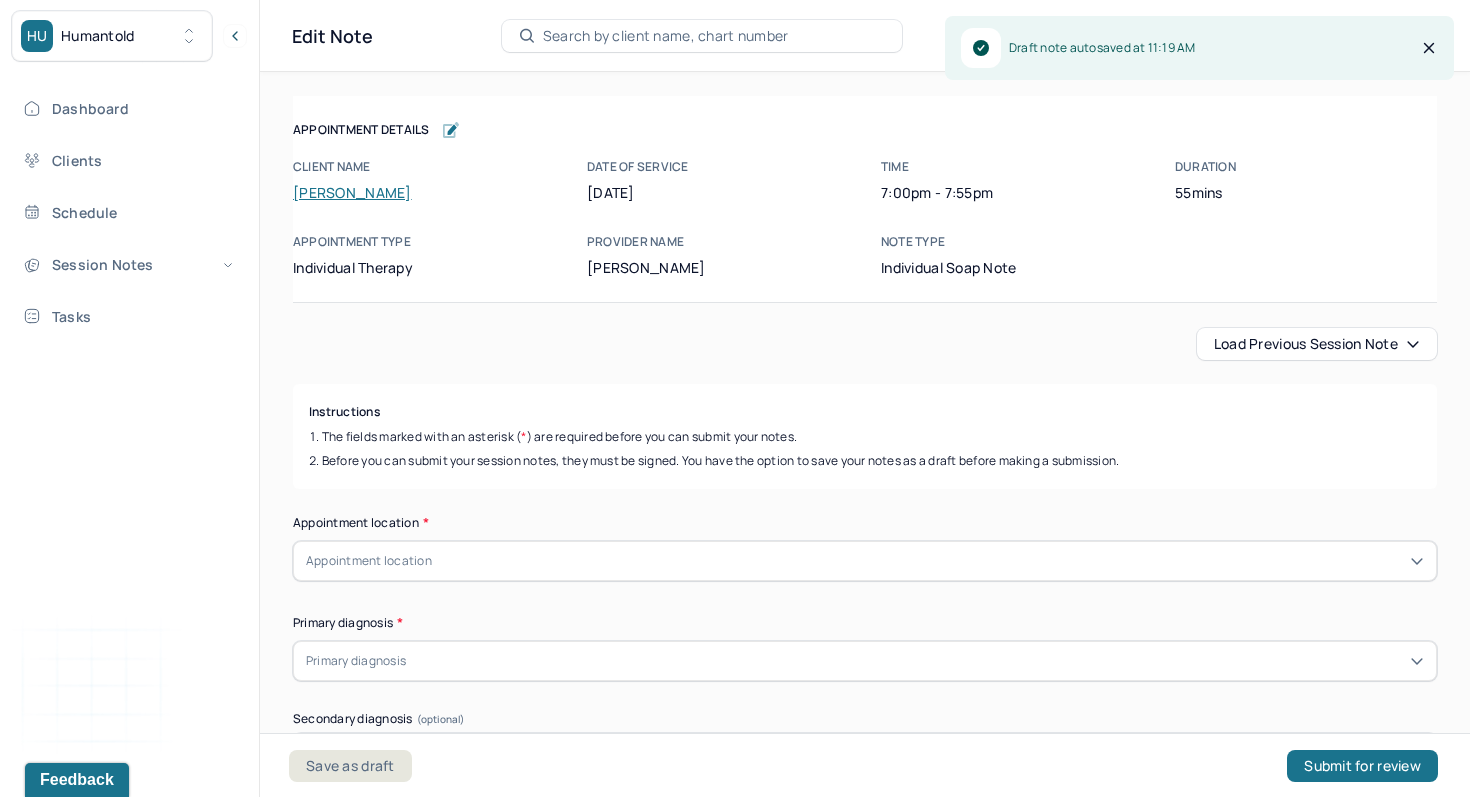 click on "Load previous session note" at bounding box center (1317, 344) 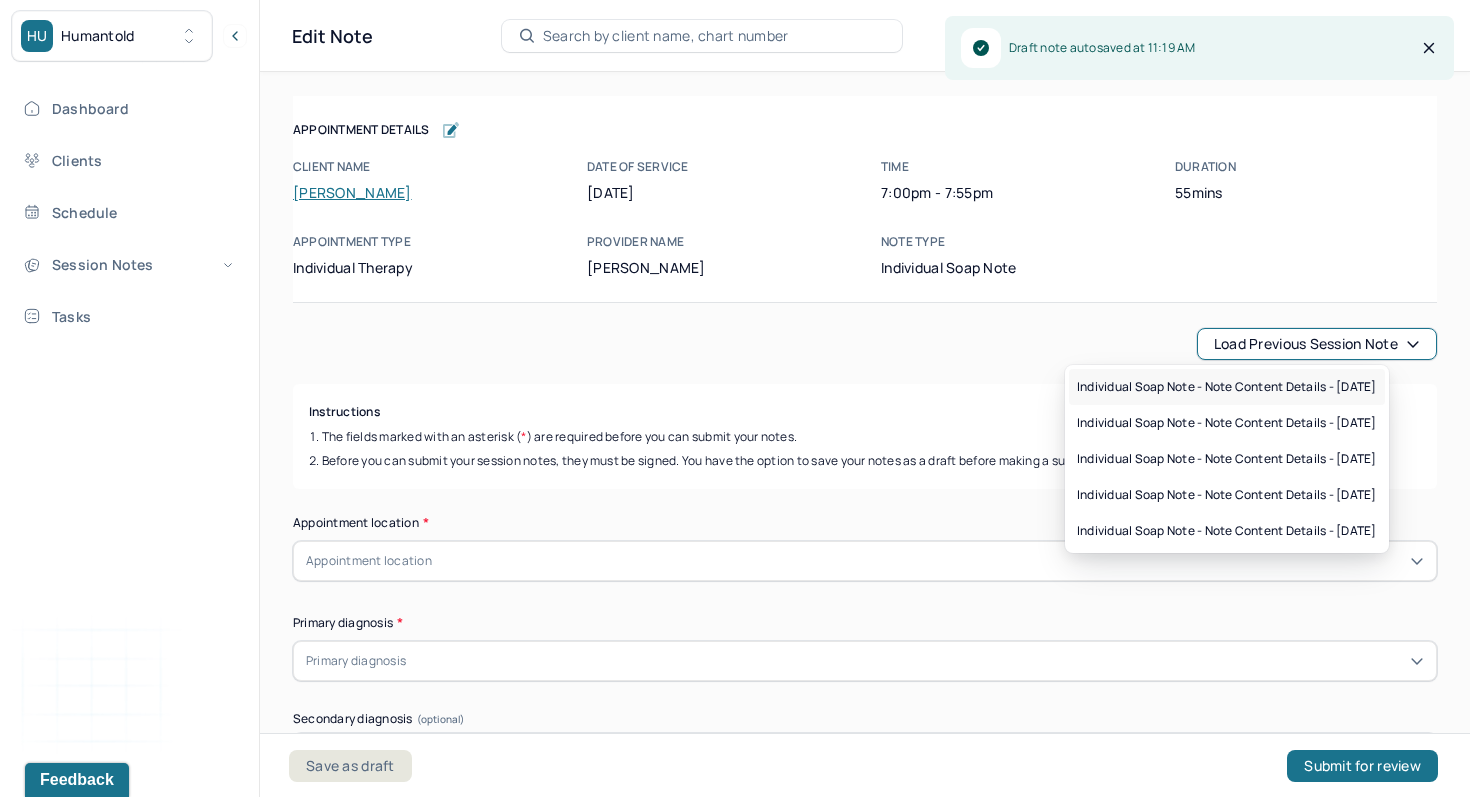 click on "Individual soap note   - Note content Details -   [DATE]" at bounding box center (1227, 387) 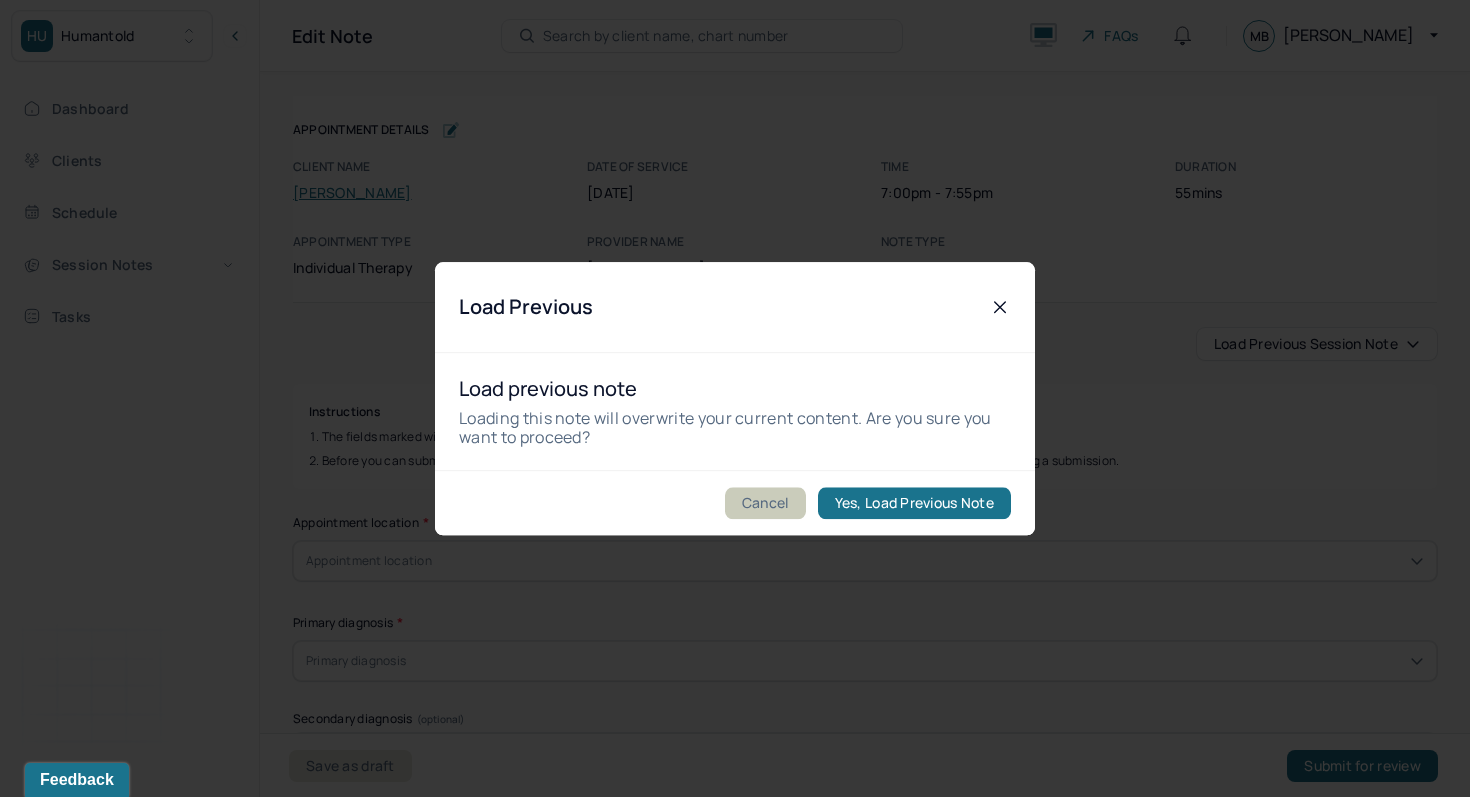 click on "Cancel" at bounding box center (765, 503) 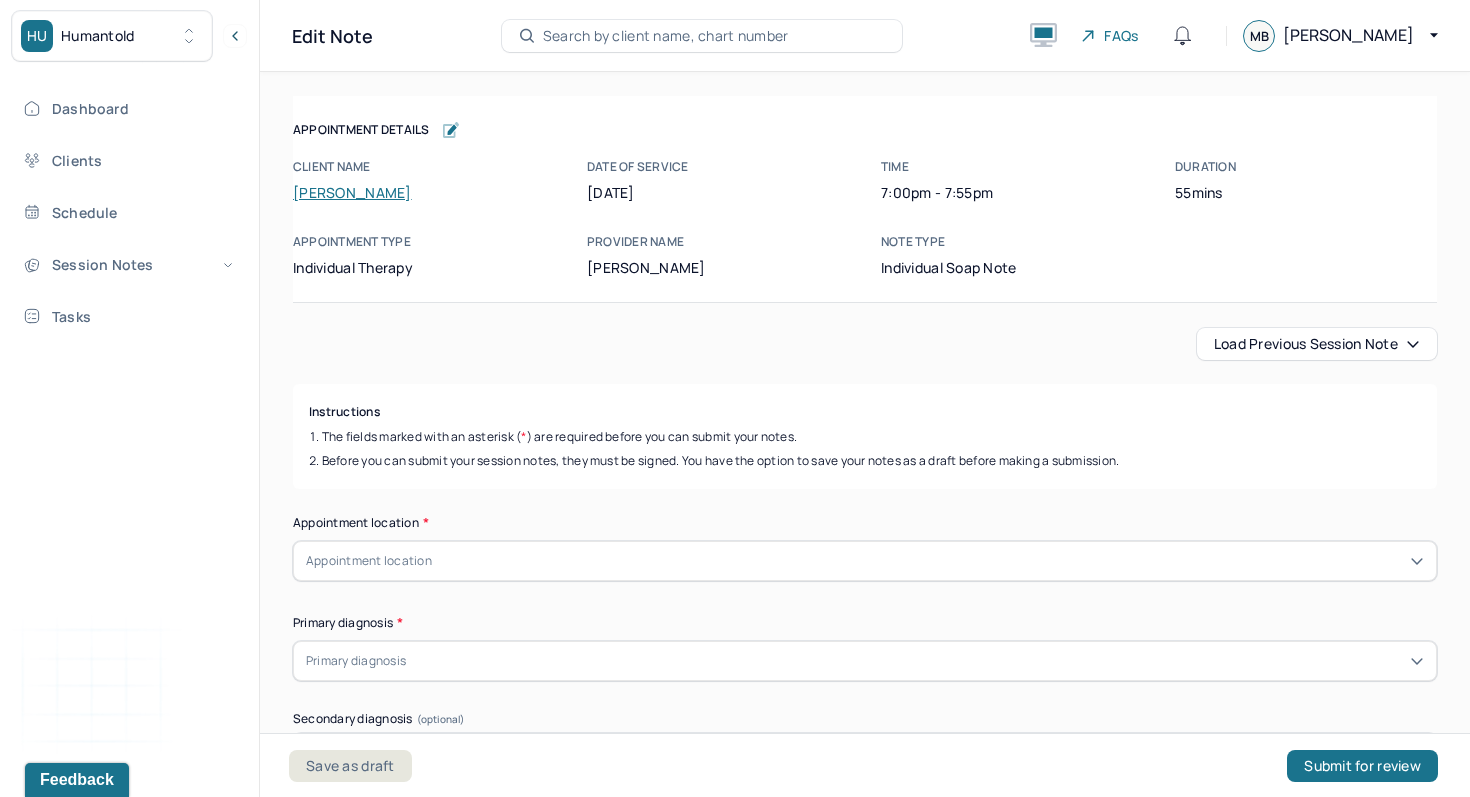 click on "Load previous session note" at bounding box center (1317, 344) 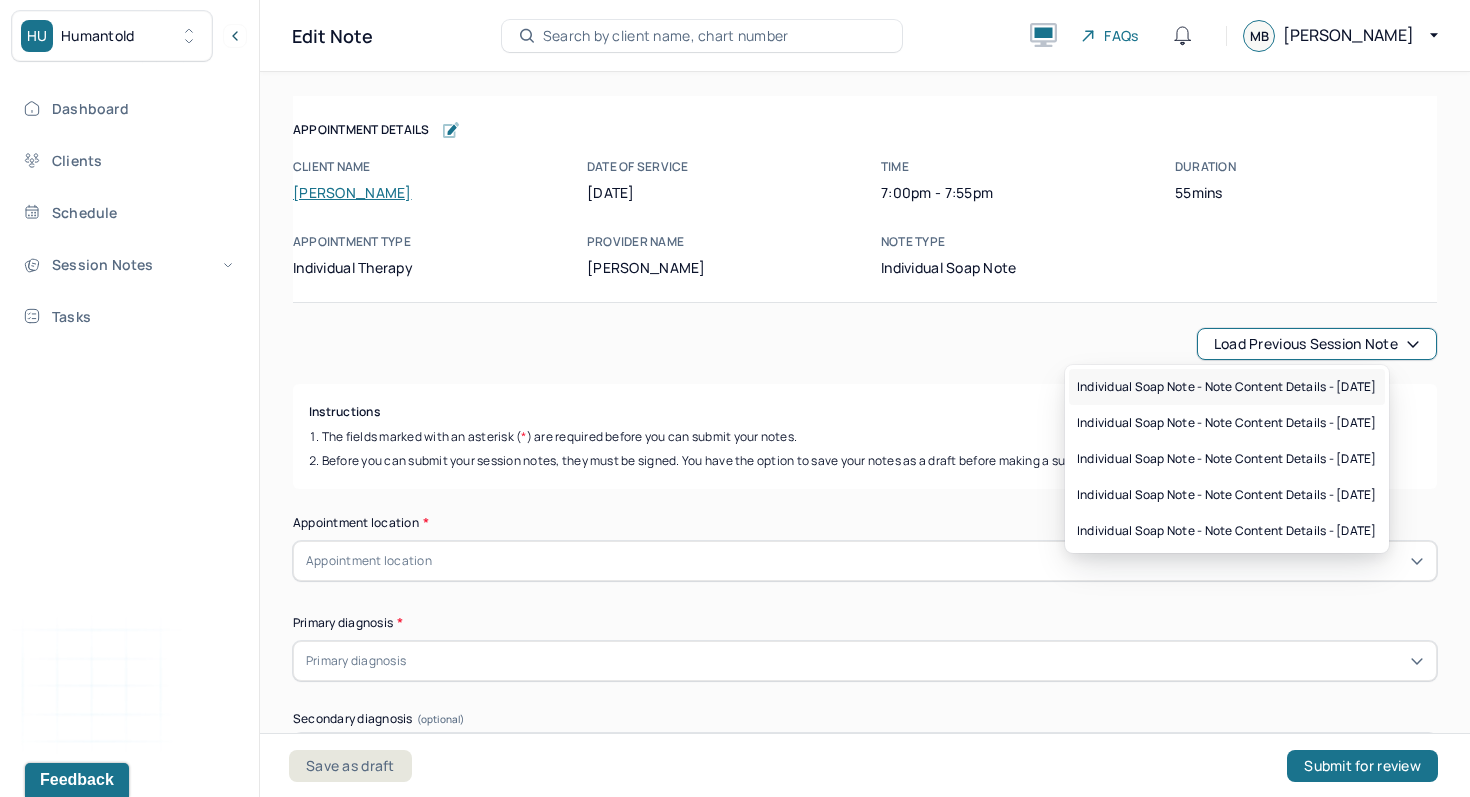 click on "Individual soap note   - Note content Details -   [DATE]" at bounding box center [1227, 387] 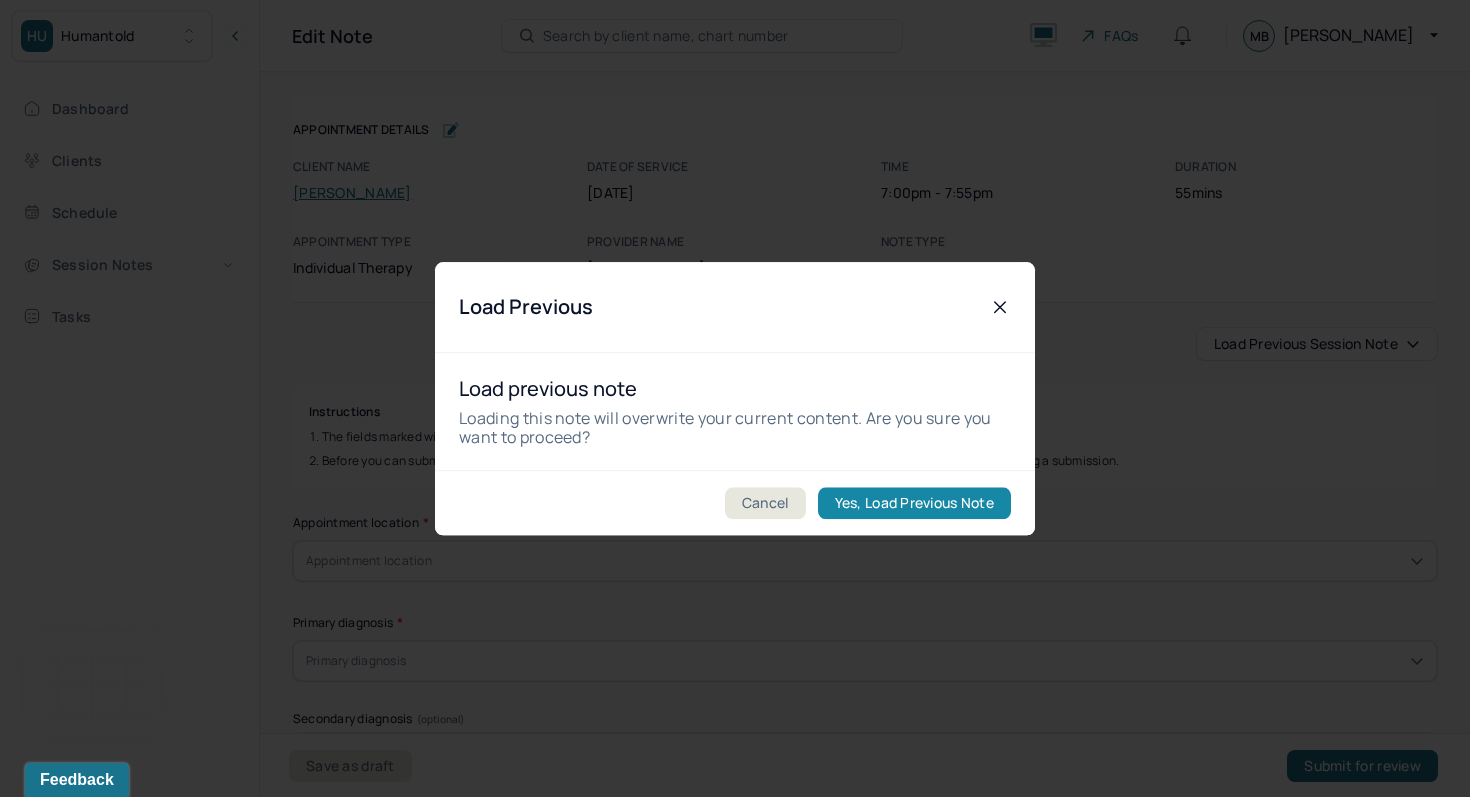 click on "Yes, Load Previous Note" at bounding box center [914, 503] 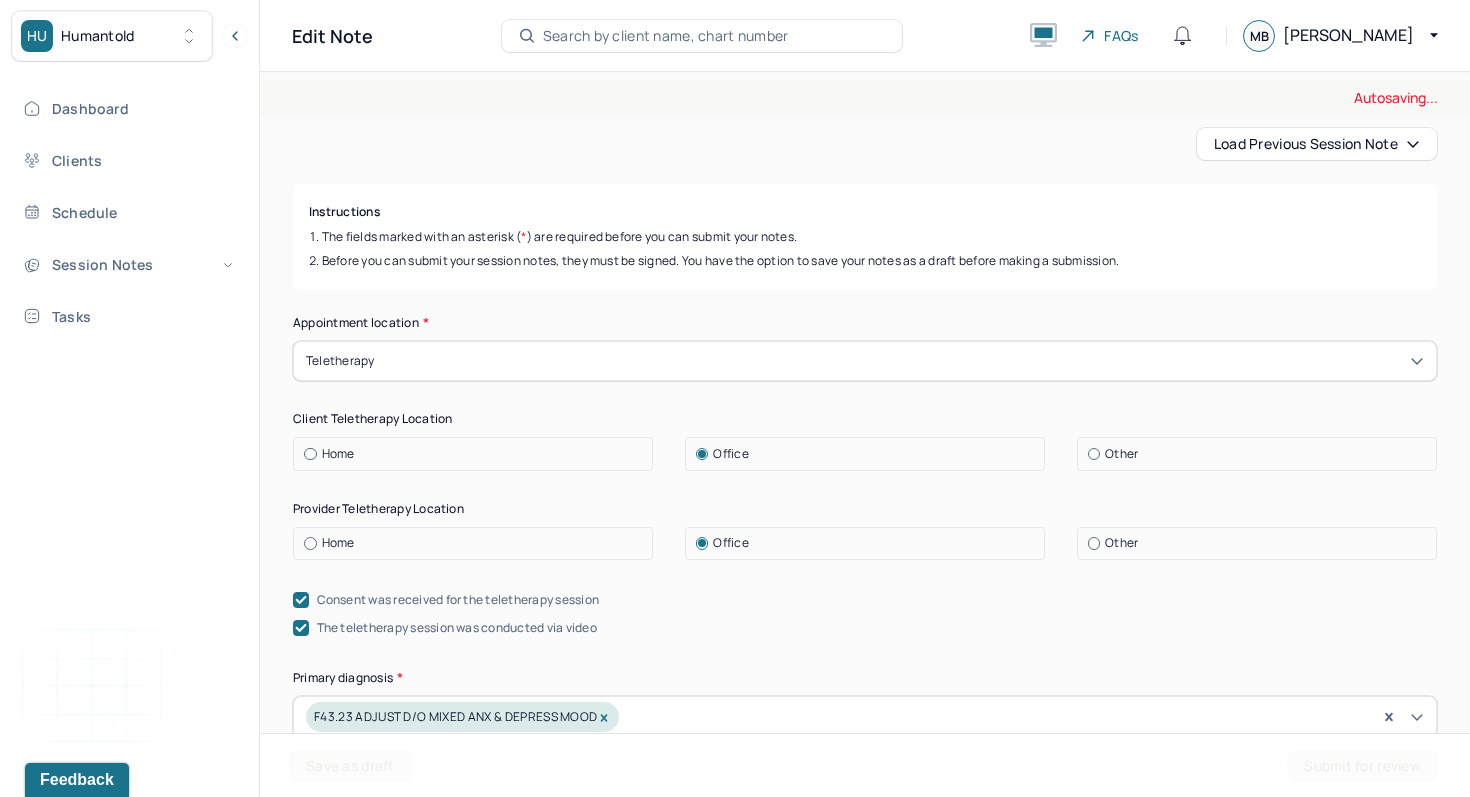 scroll, scrollTop: 210, scrollLeft: 0, axis: vertical 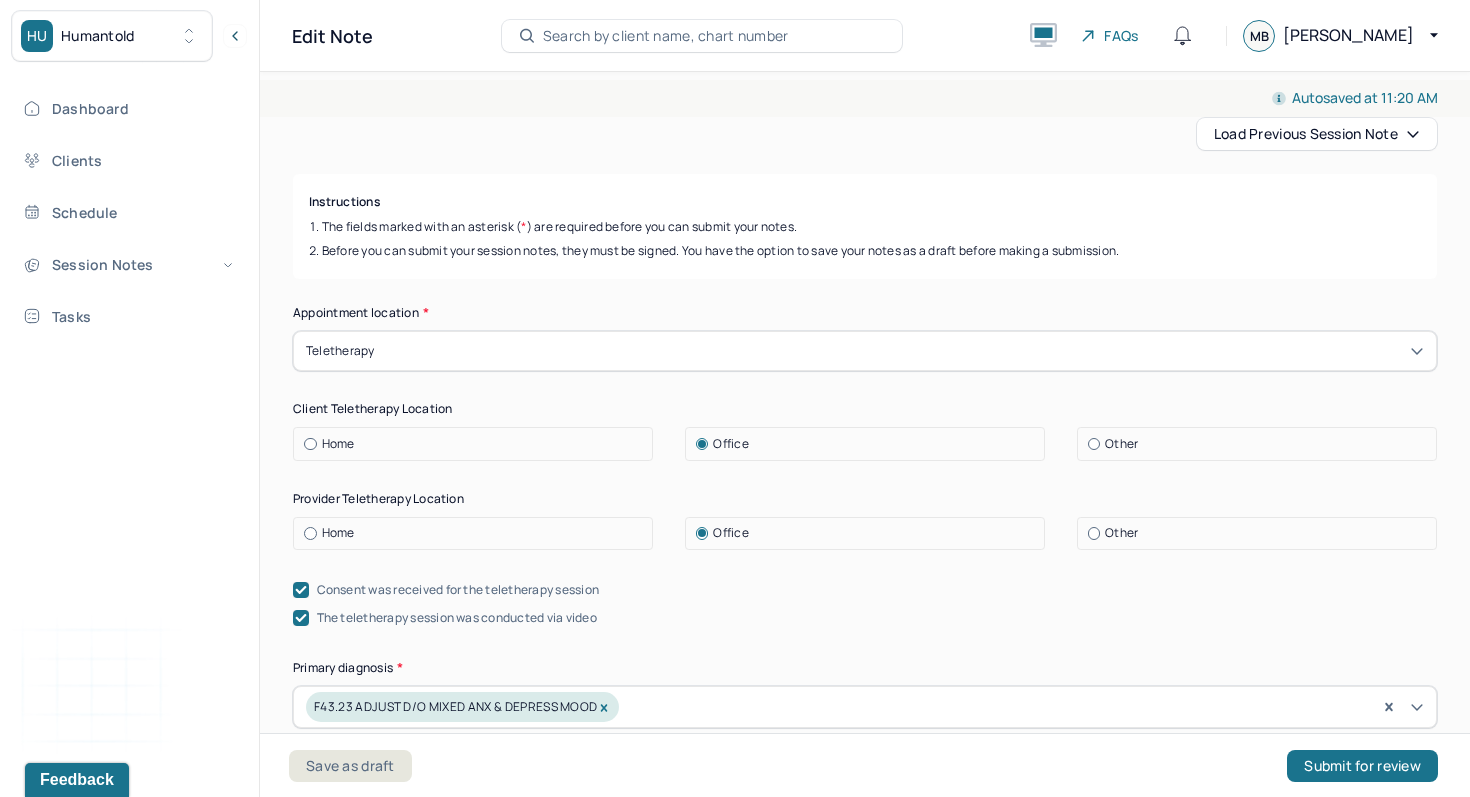 click at bounding box center (1094, 444) 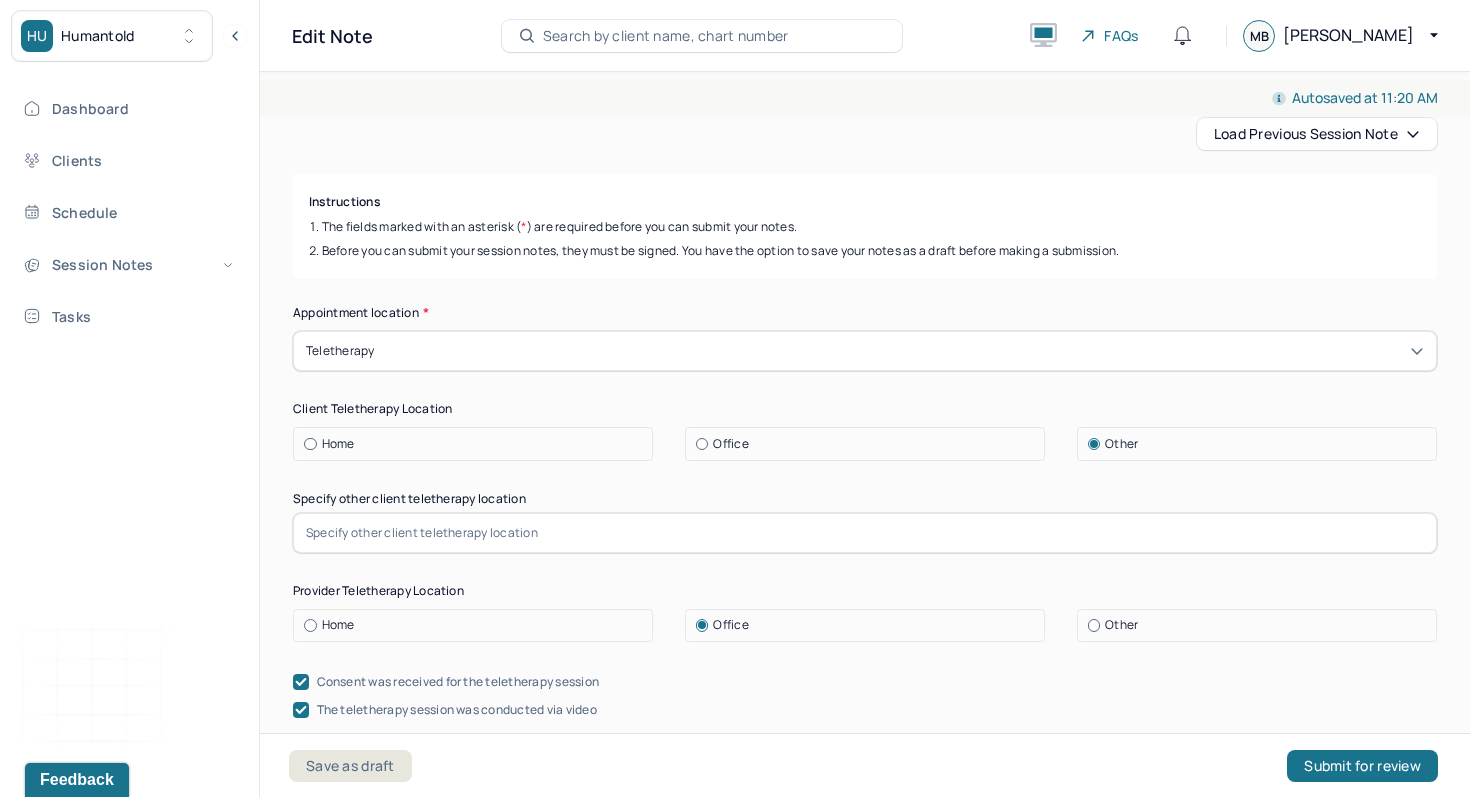 click at bounding box center [865, 533] 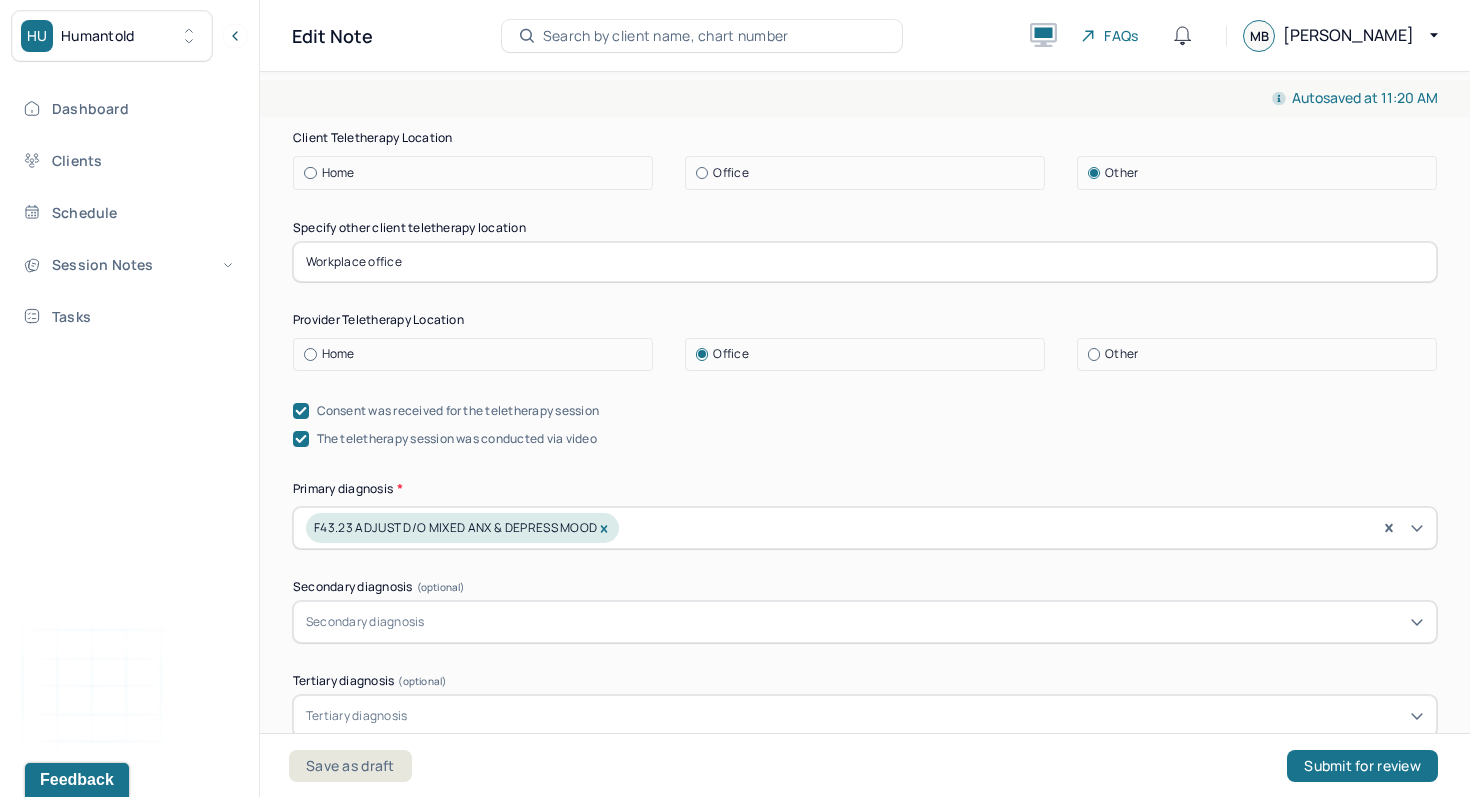 scroll, scrollTop: 485, scrollLeft: 0, axis: vertical 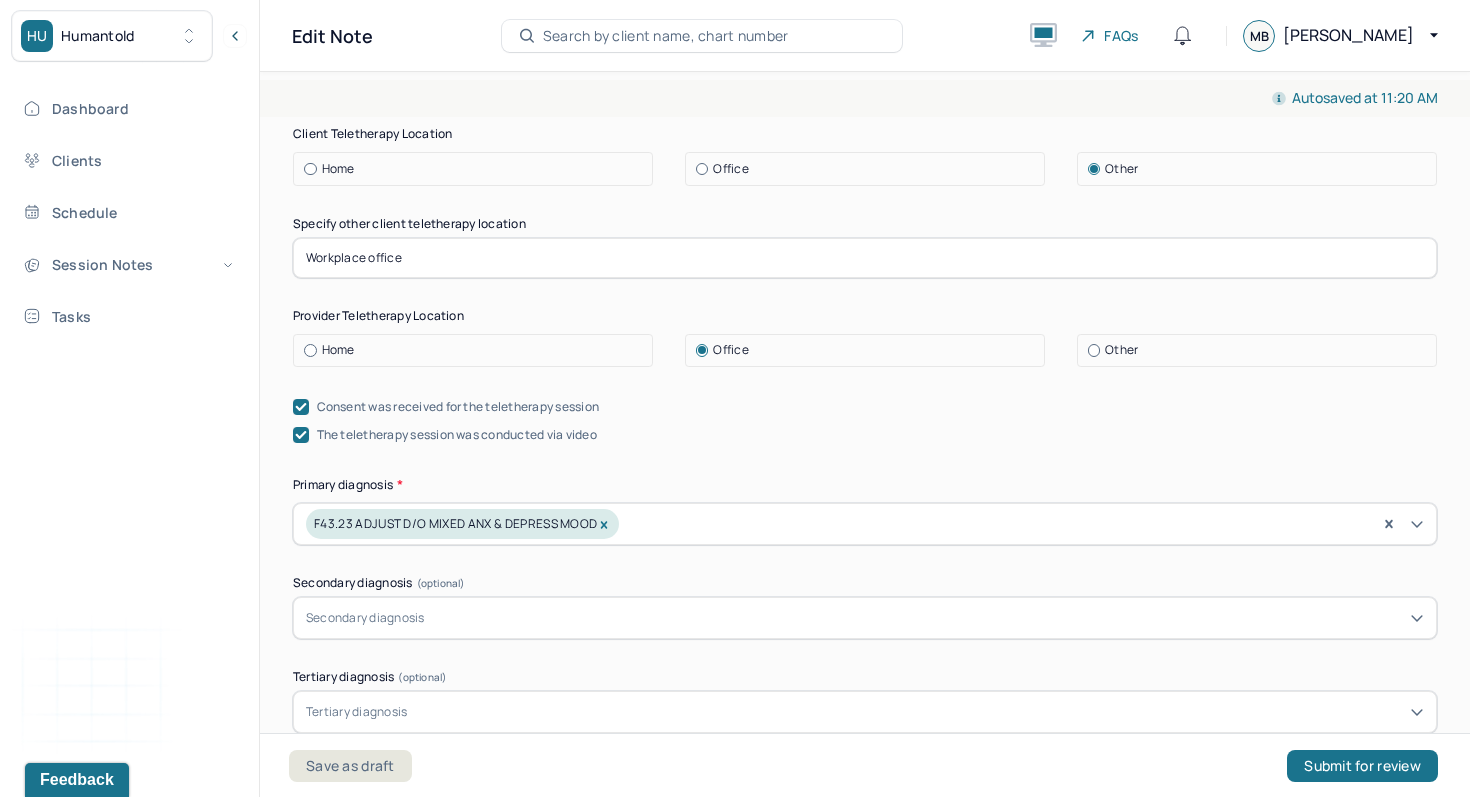click on "Home" at bounding box center (338, 350) 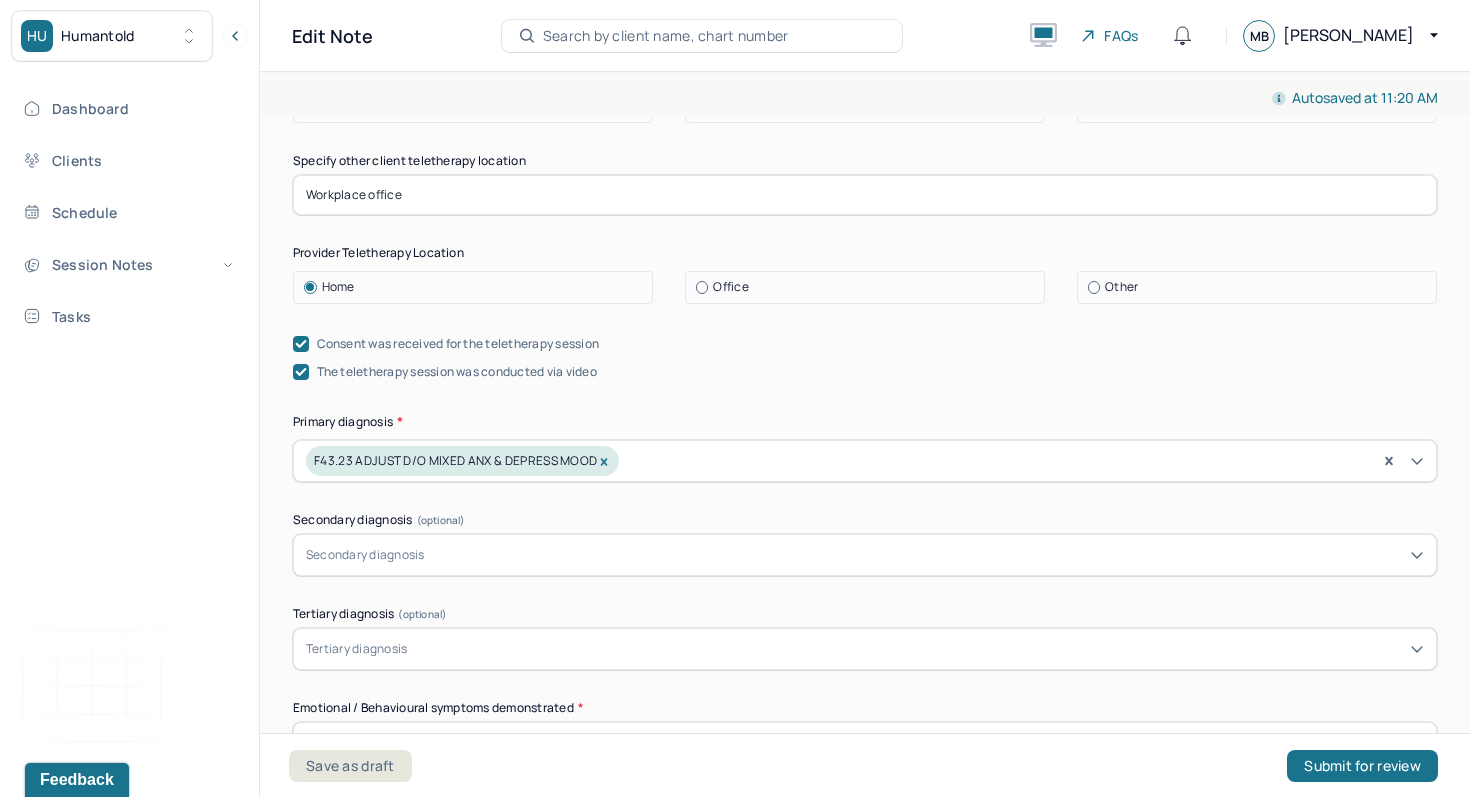 scroll, scrollTop: 796, scrollLeft: 0, axis: vertical 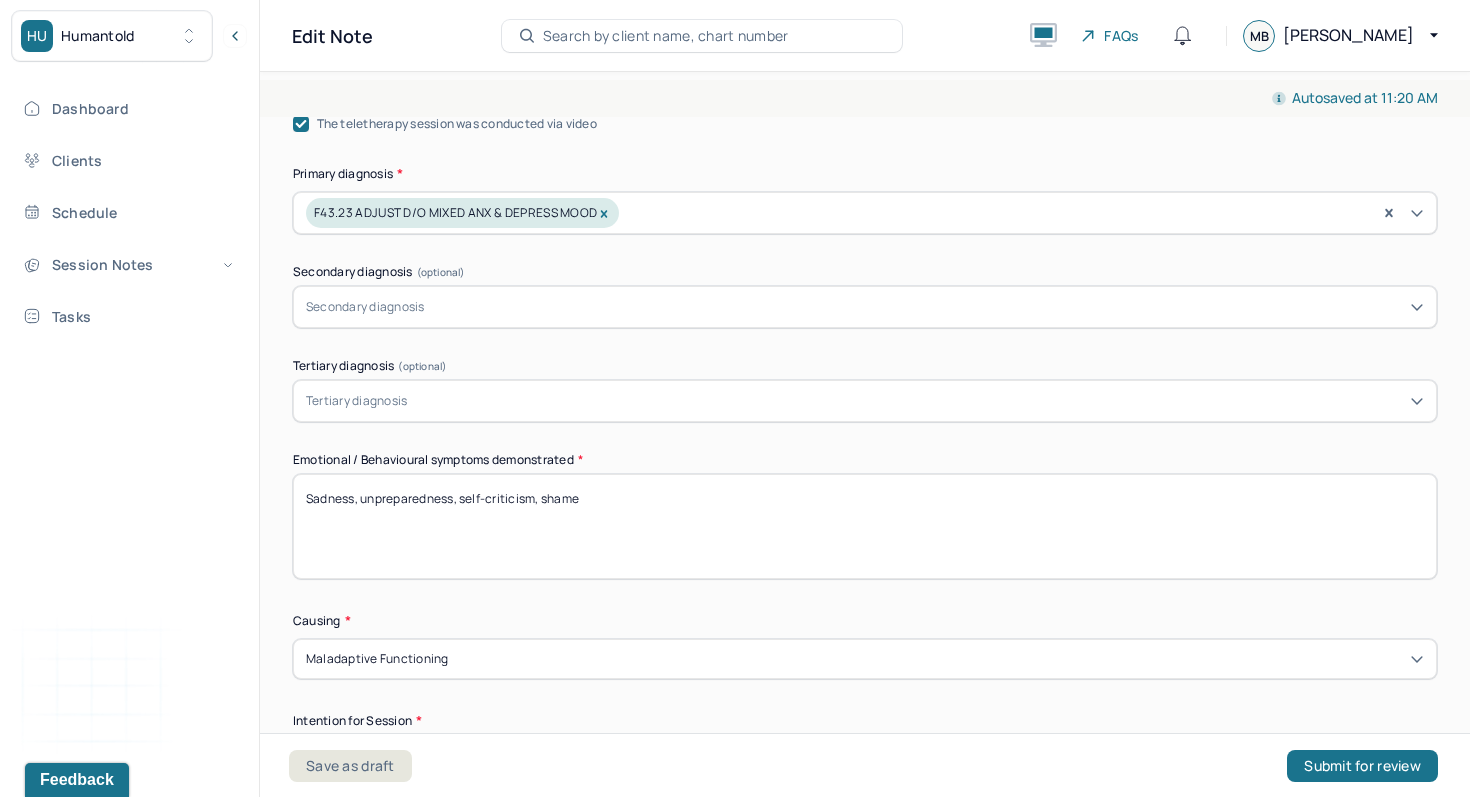 drag, startPoint x: 653, startPoint y: 526, endPoint x: 239, endPoint y: 519, distance: 414.05917 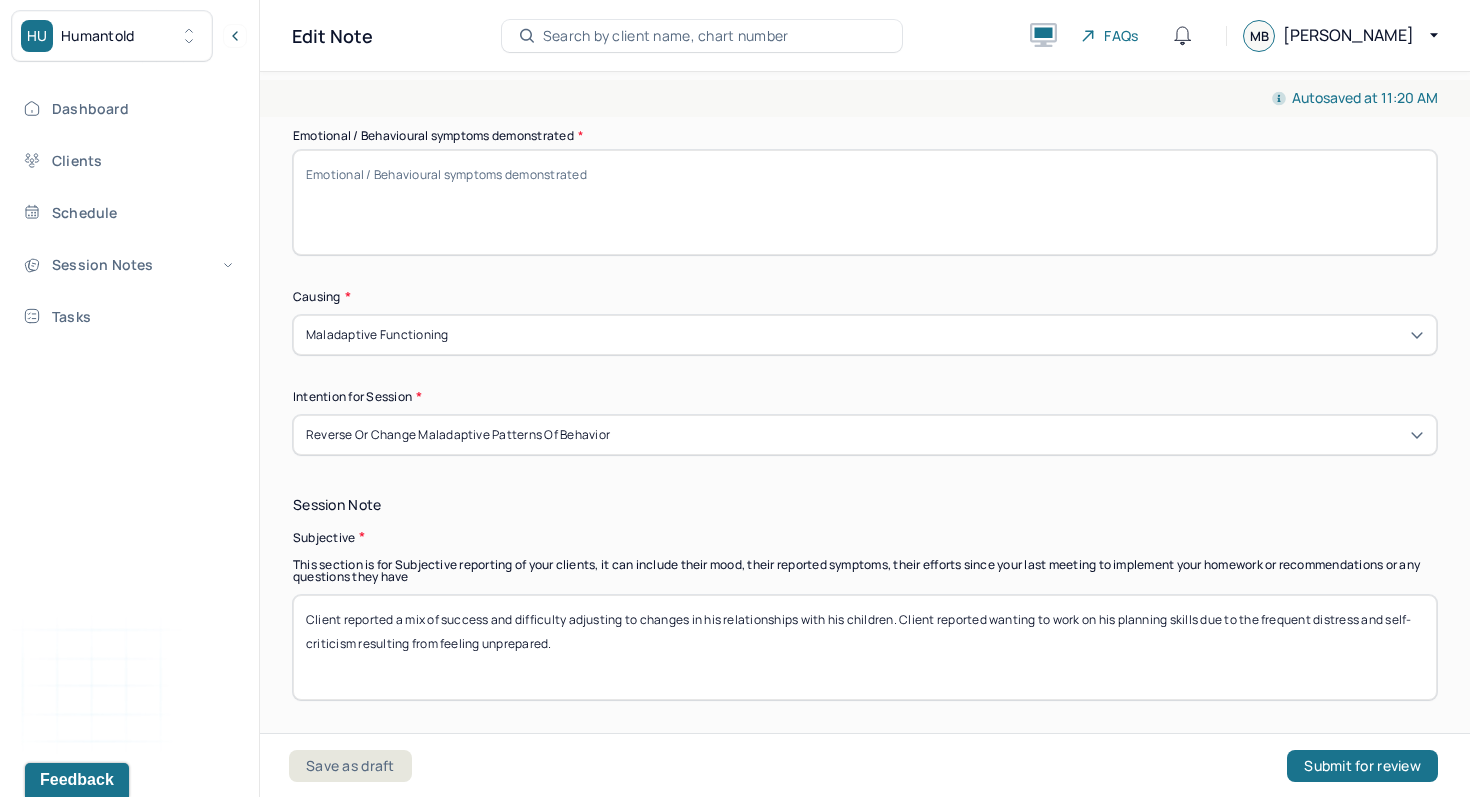 scroll, scrollTop: 1120, scrollLeft: 0, axis: vertical 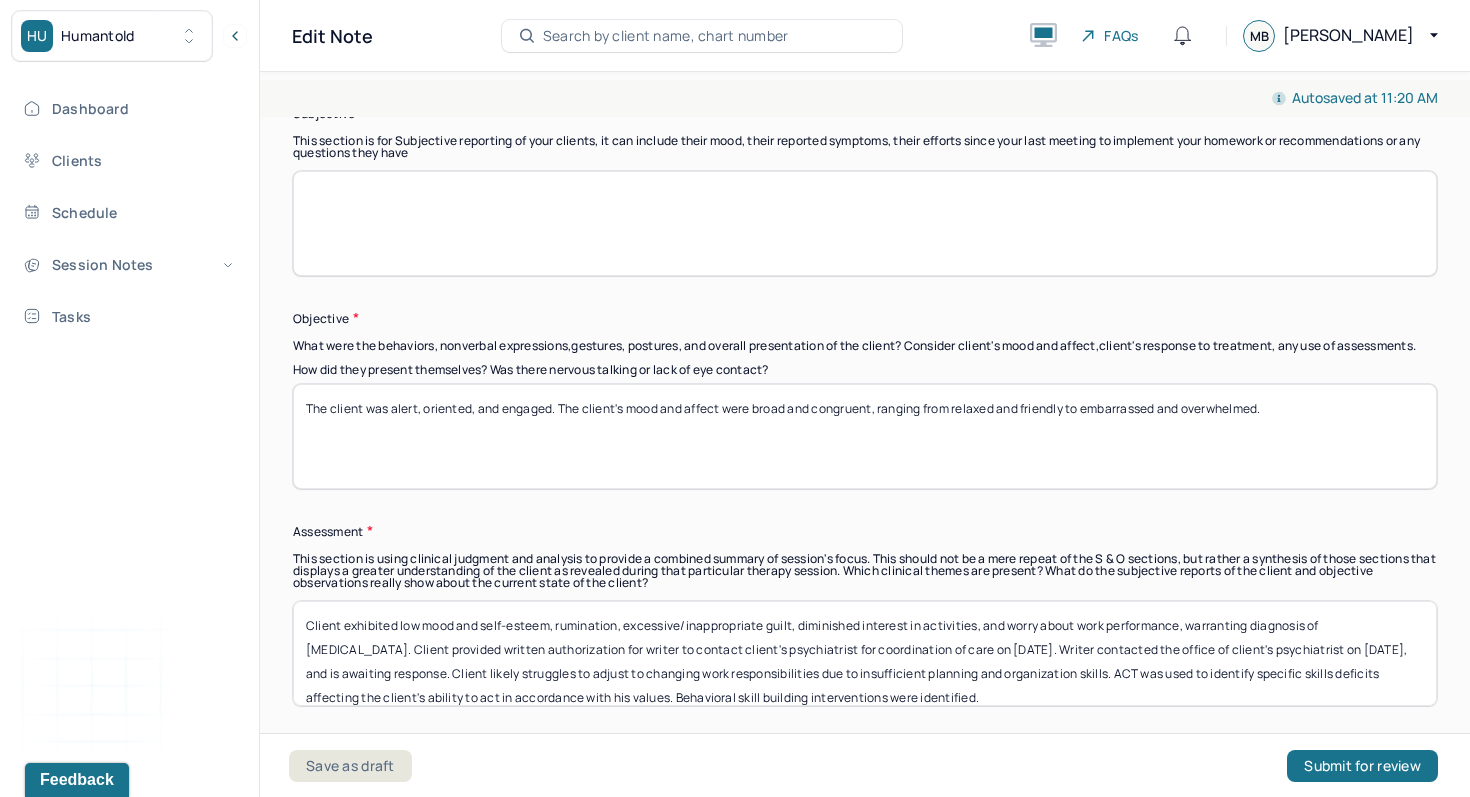 type 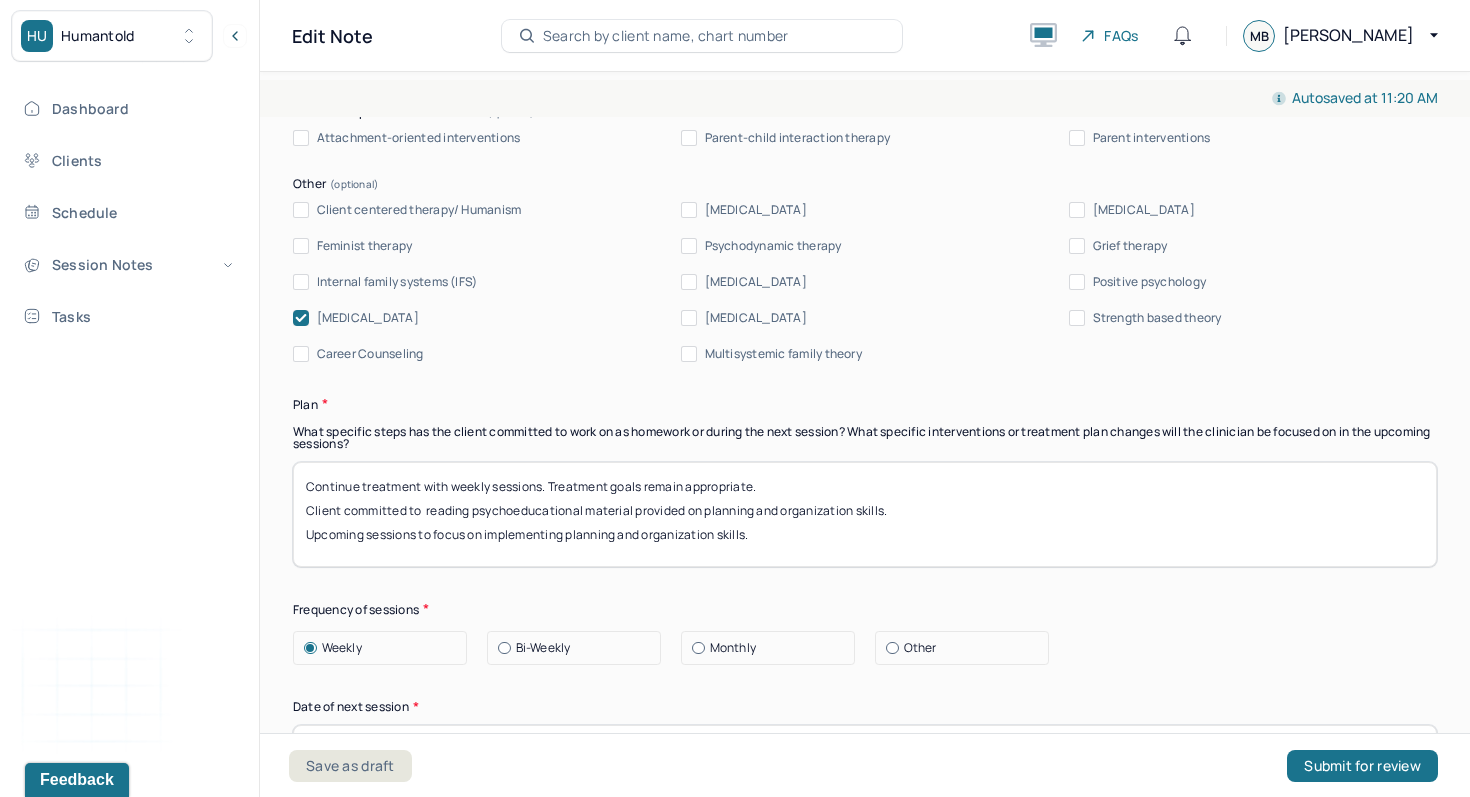 scroll, scrollTop: 2656, scrollLeft: 0, axis: vertical 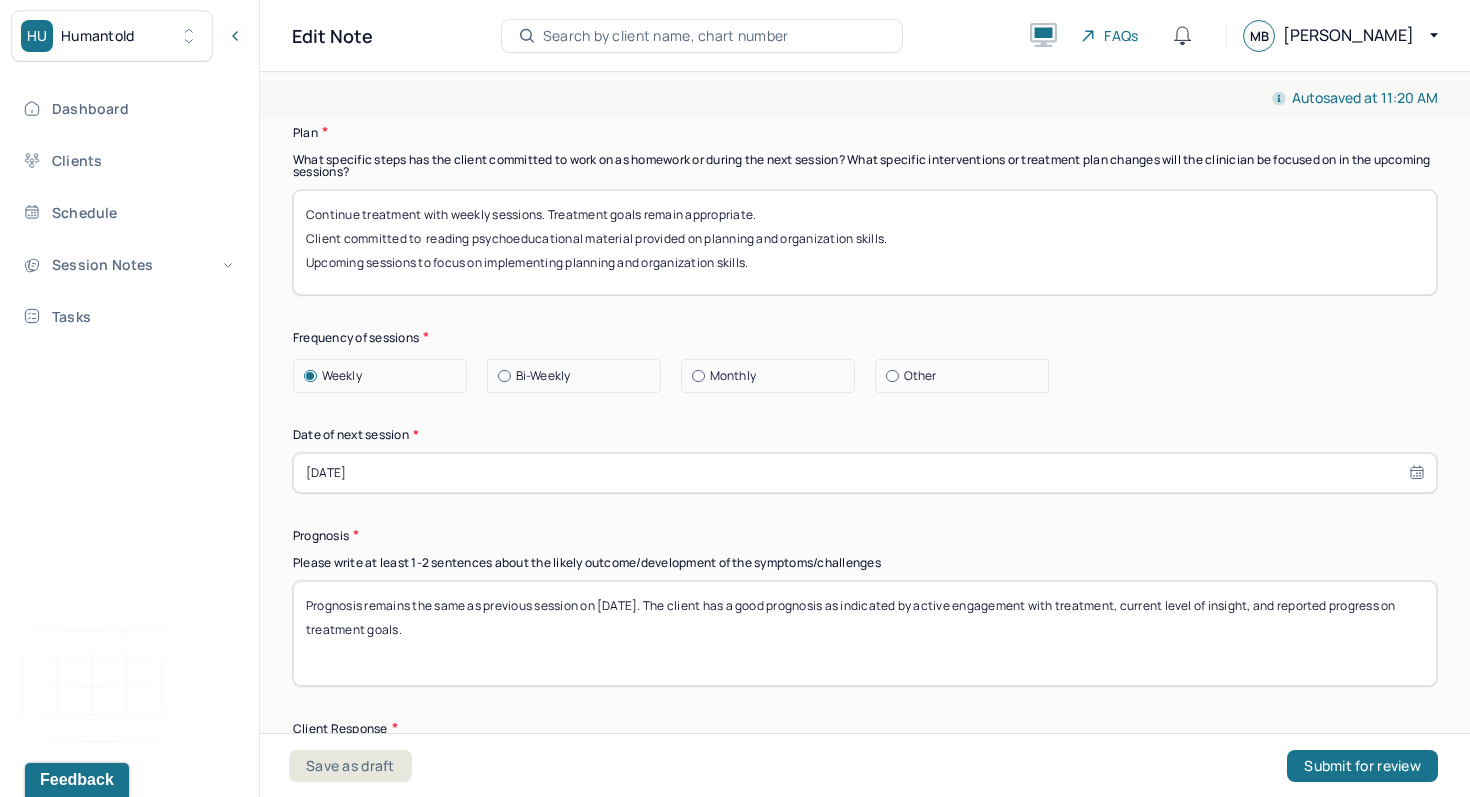 type on "The client was alert, oriented, and engaged. The client's mood and affect were broad and congruent, pre" 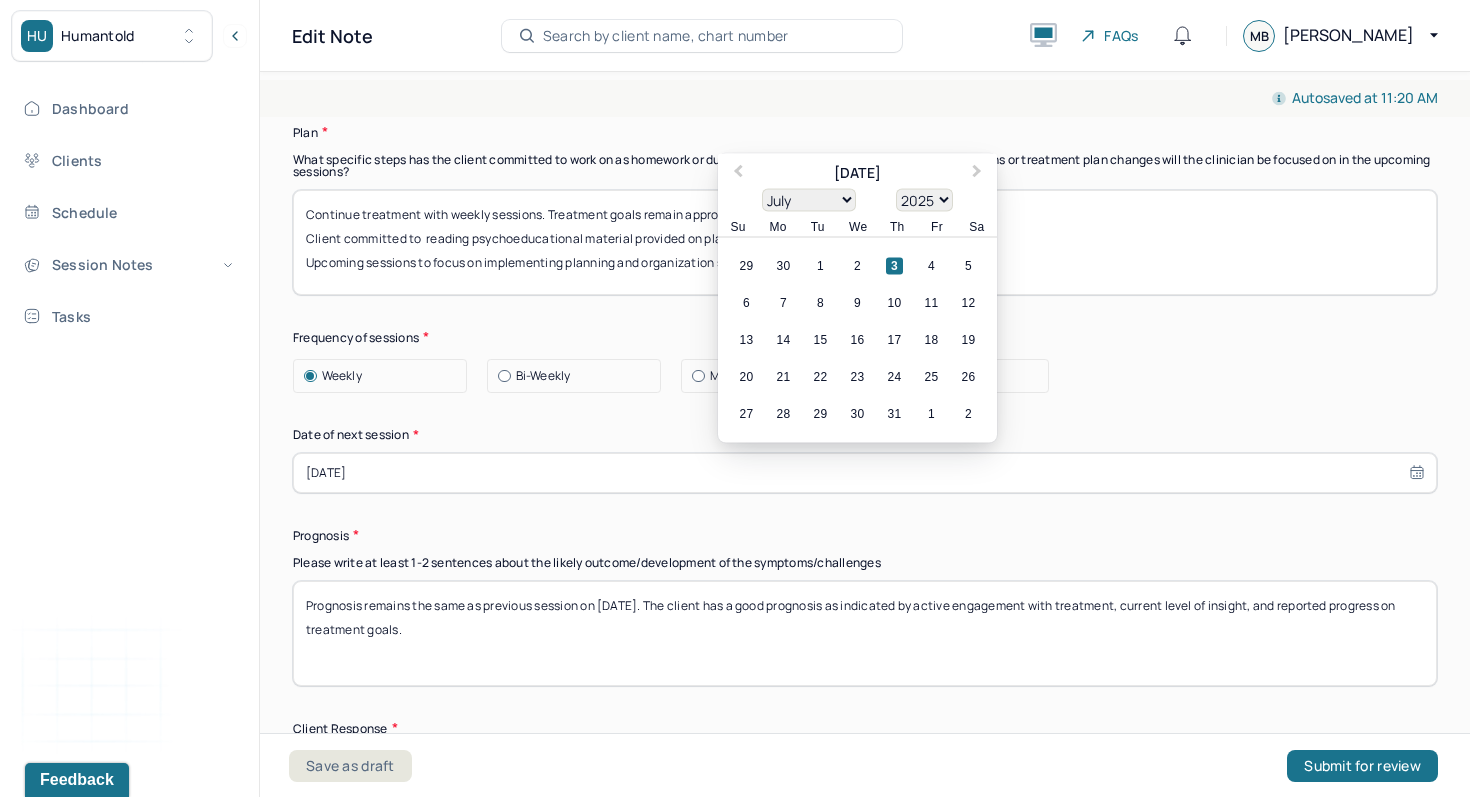 click on "[DATE]" at bounding box center (865, 473) 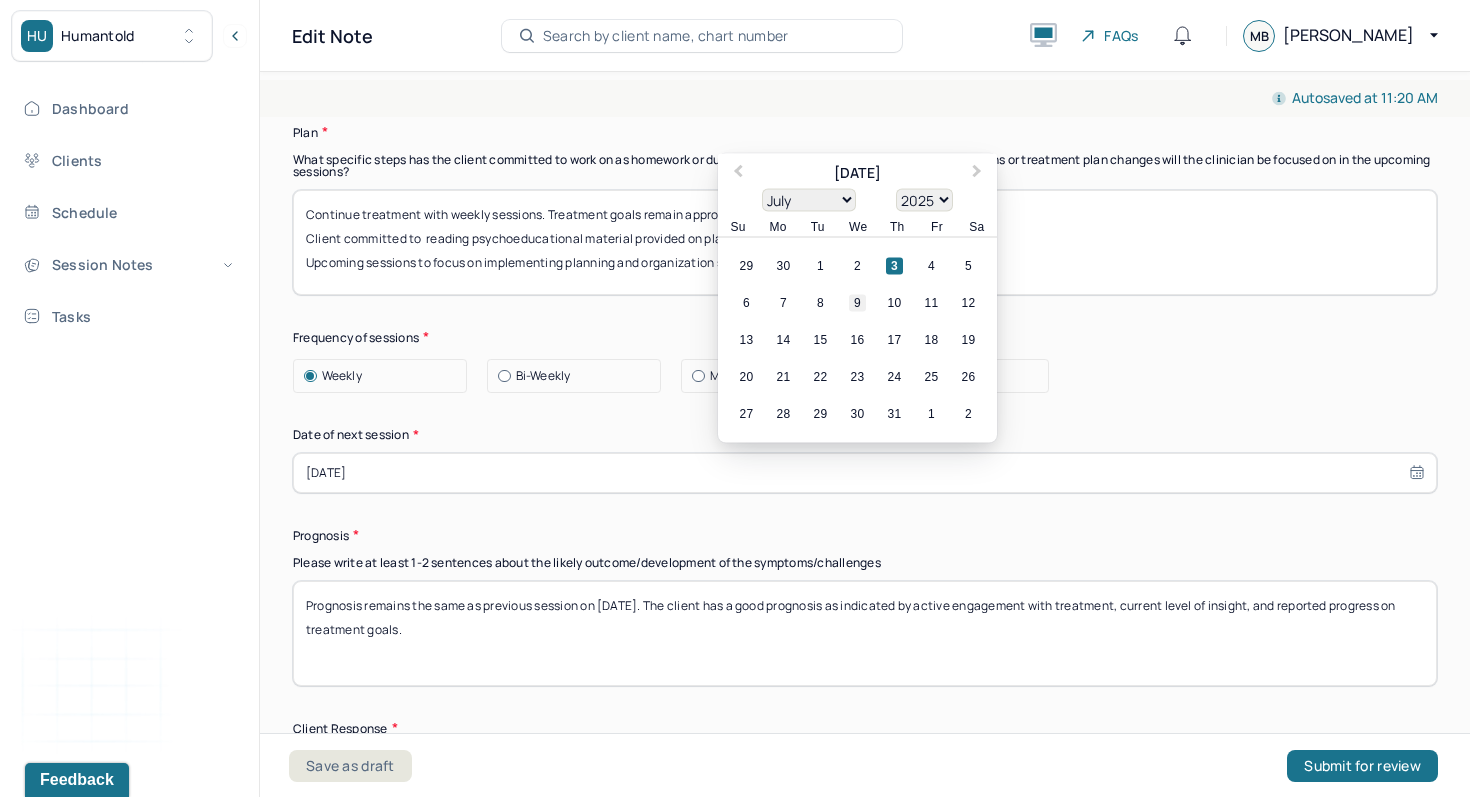 click on "9" at bounding box center [857, 302] 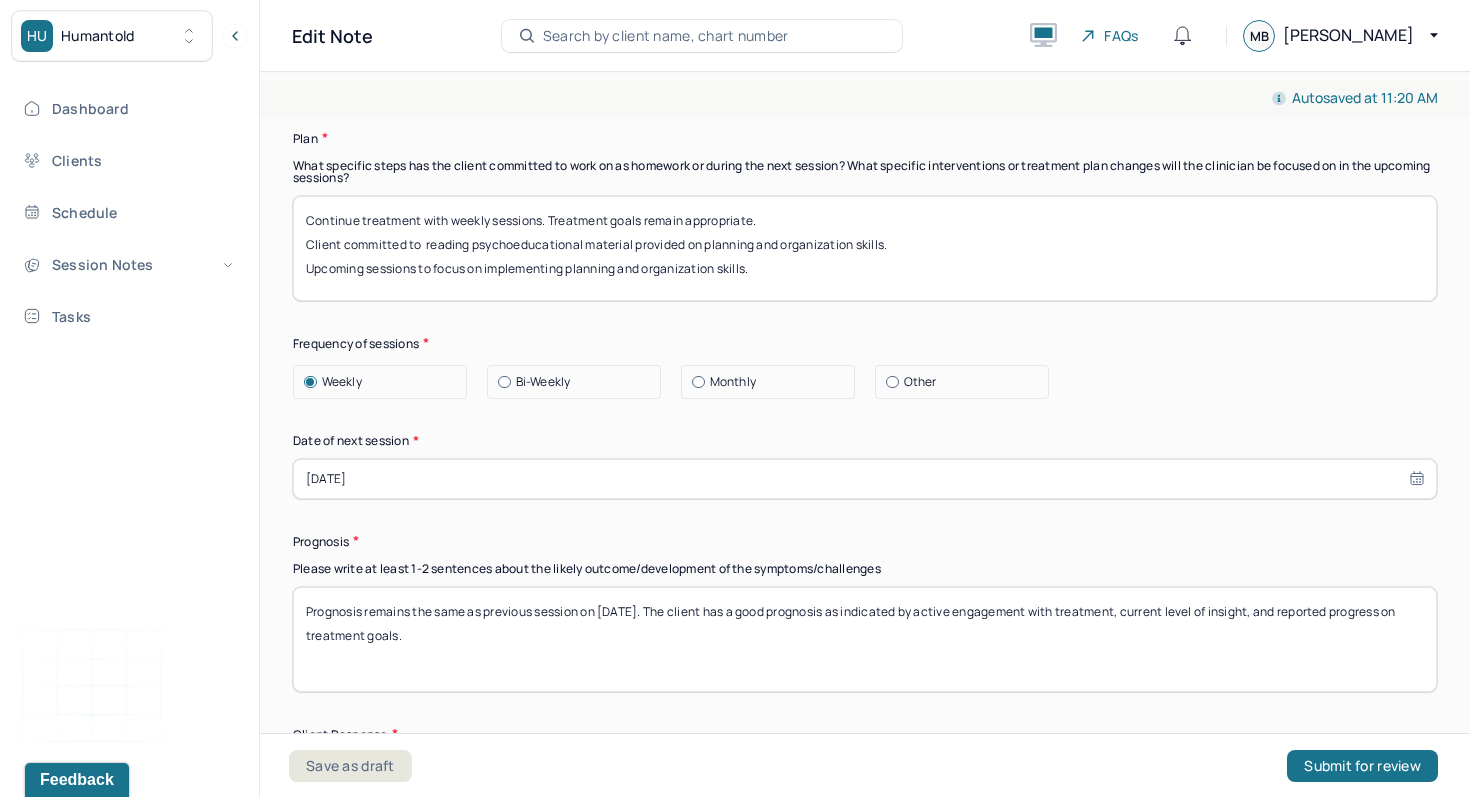 scroll, scrollTop: 2637, scrollLeft: 0, axis: vertical 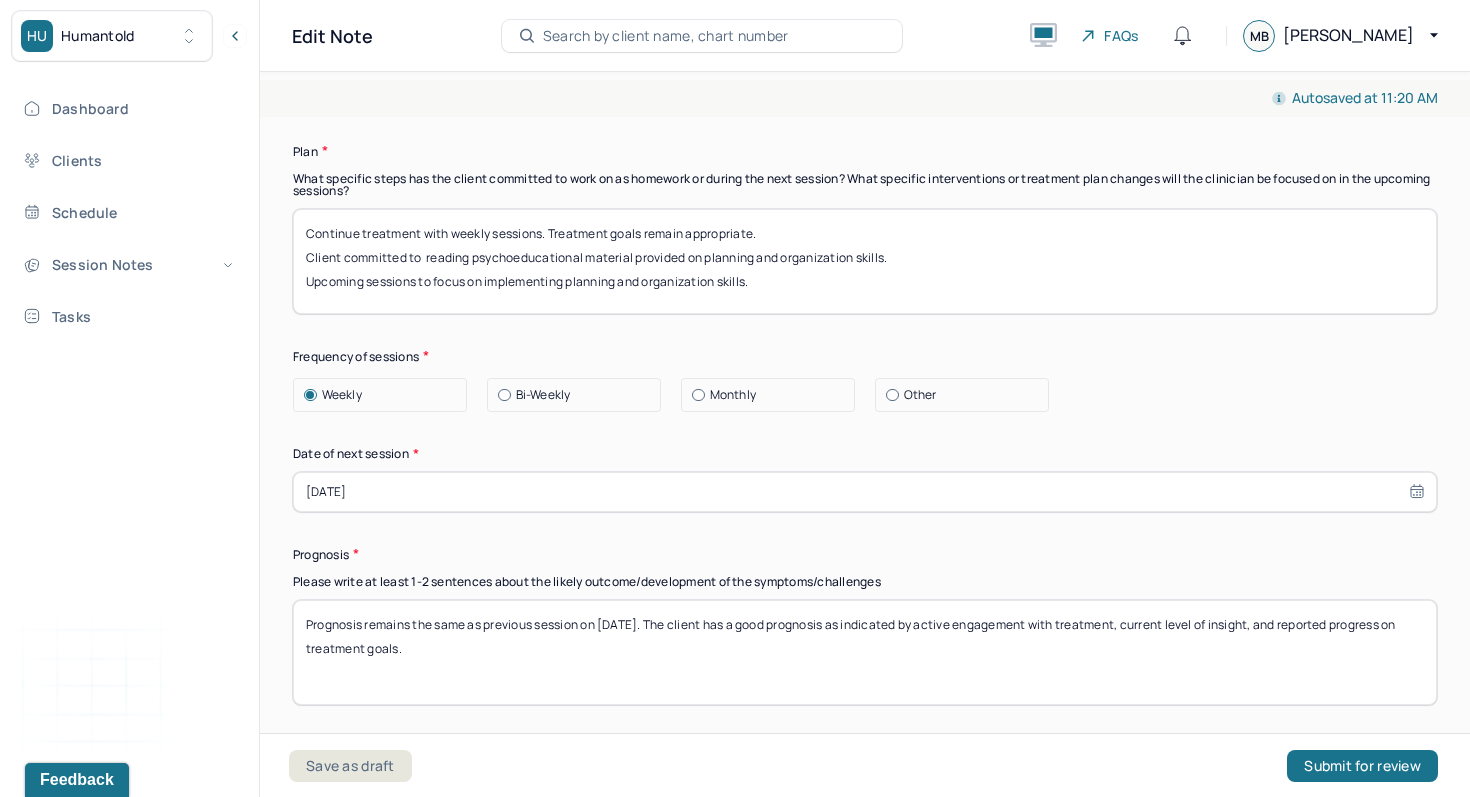 drag, startPoint x: 755, startPoint y: 301, endPoint x: 486, endPoint y: 298, distance: 269.01672 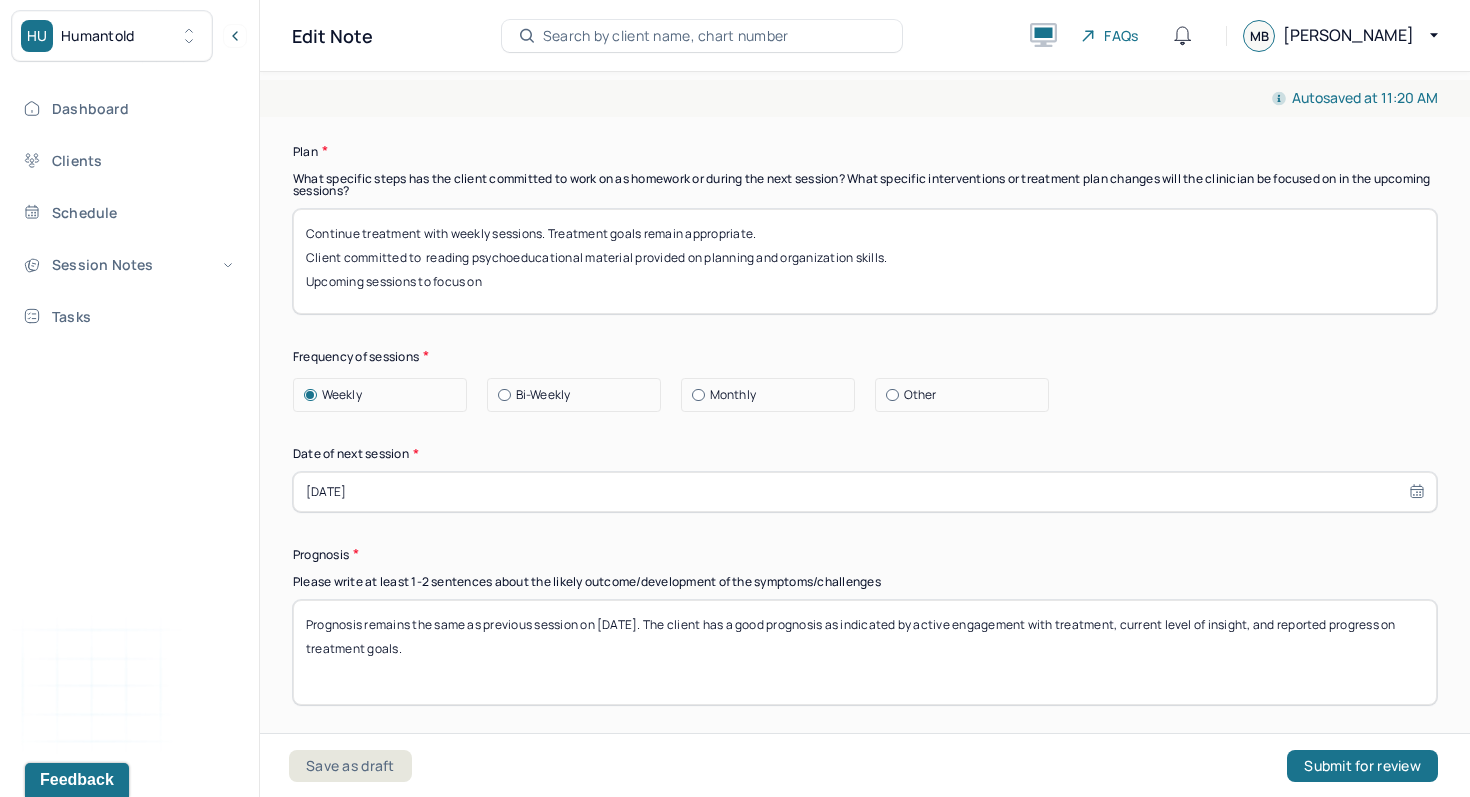 drag, startPoint x: 921, startPoint y: 266, endPoint x: 426, endPoint y: 271, distance: 495.02524 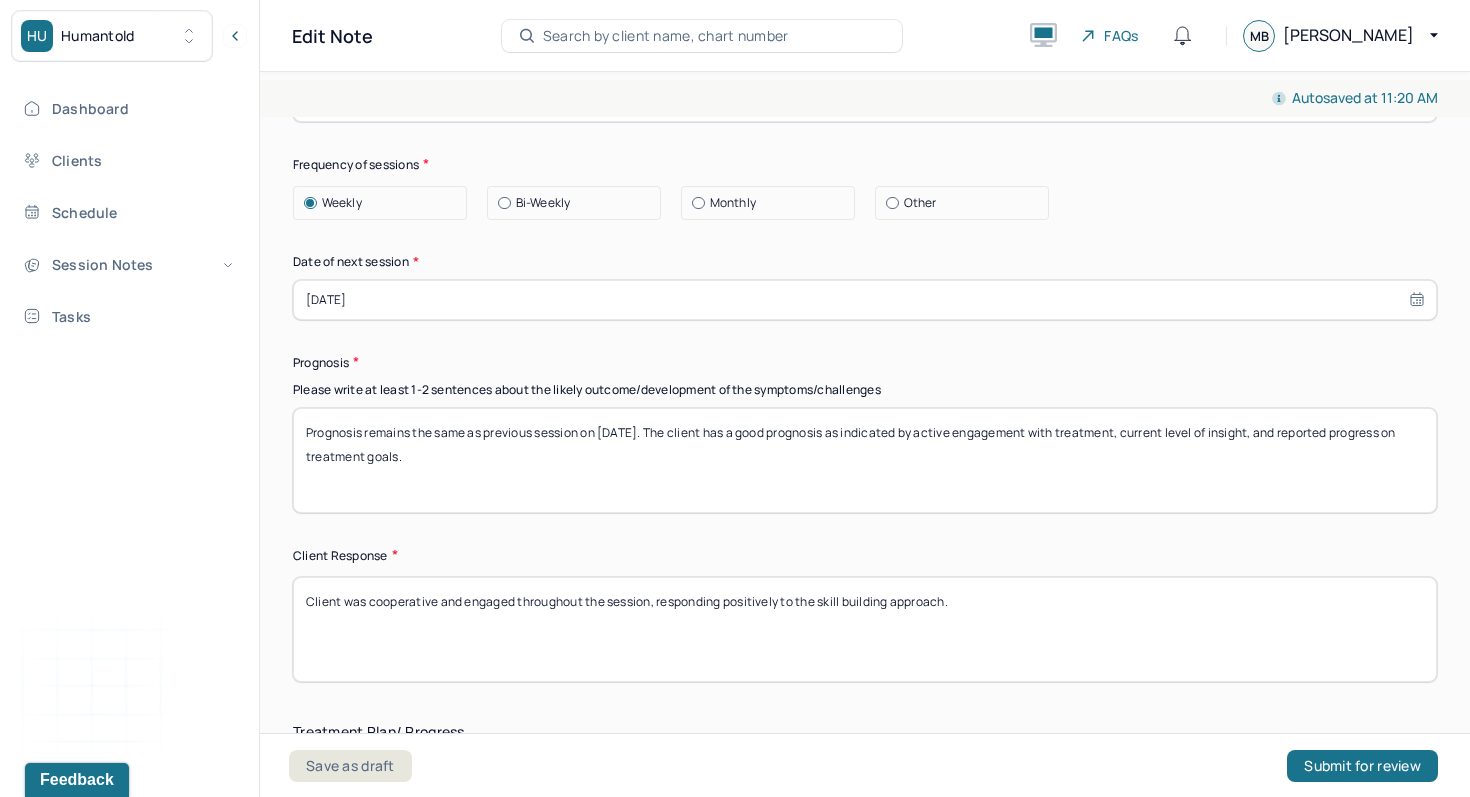 scroll, scrollTop: 2876, scrollLeft: 0, axis: vertical 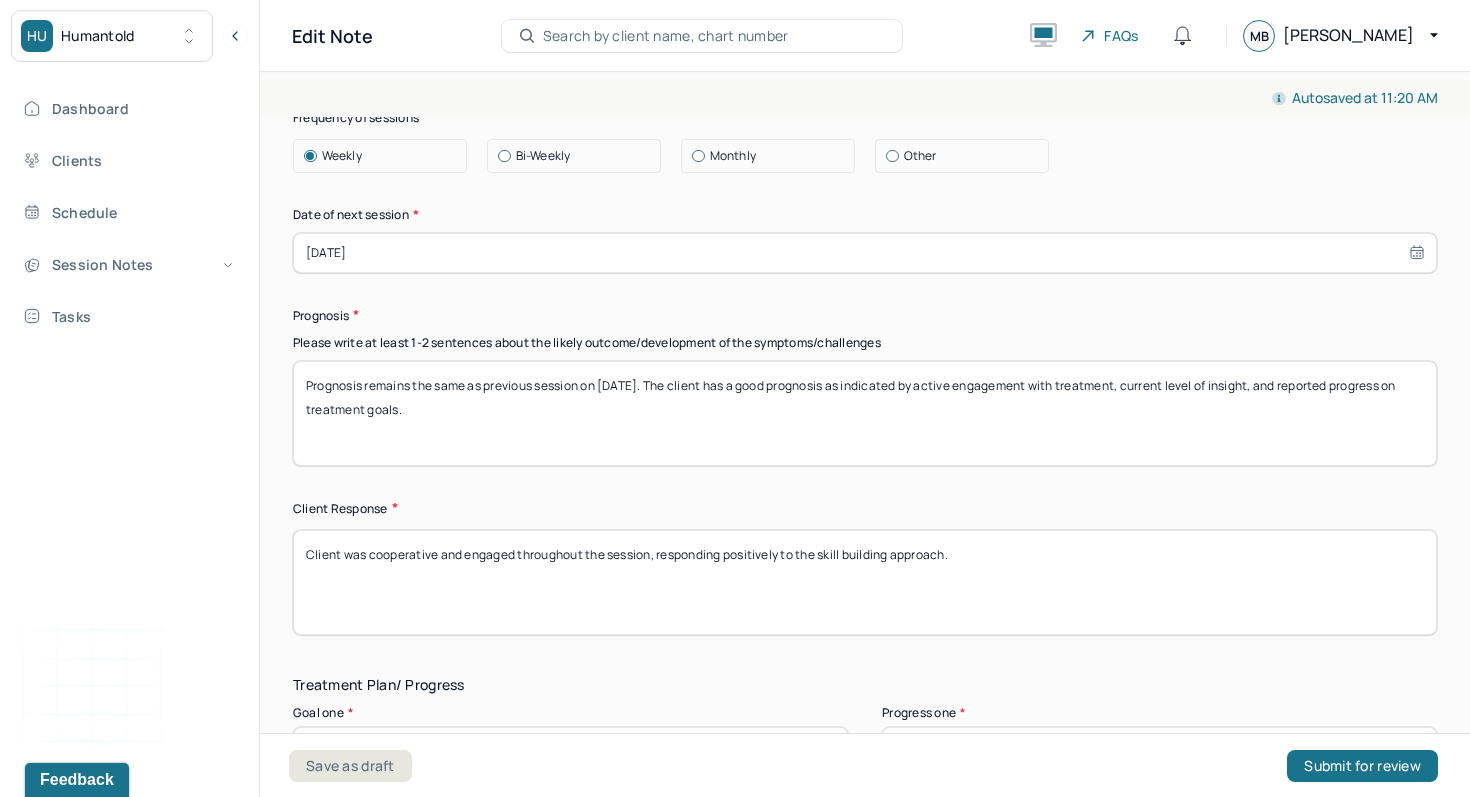 type on "Continue treatment with weekly sessions. Treatment goals remain appropriate.
Client committed to
Upcoming sessions to focus on" 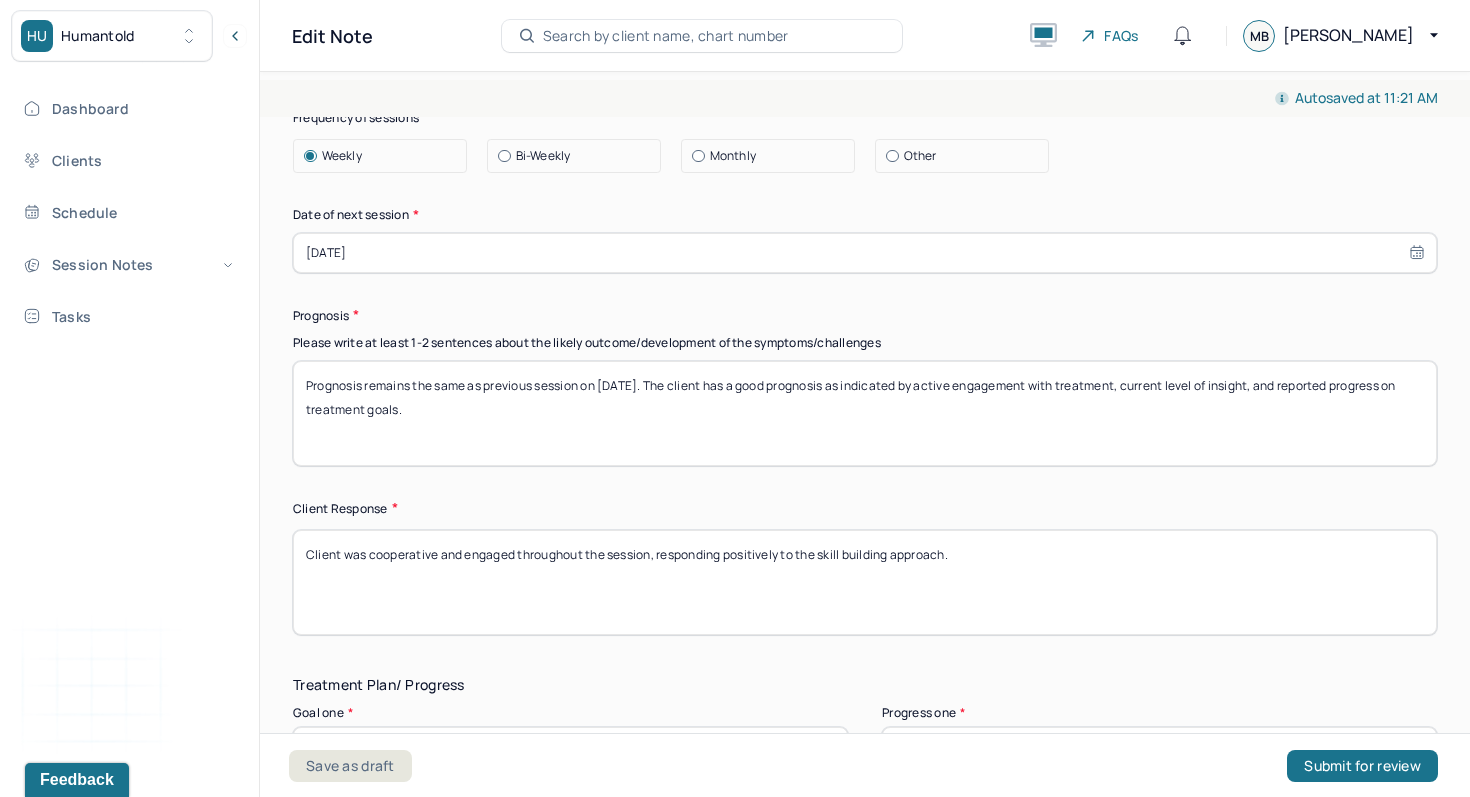 drag, startPoint x: 1020, startPoint y: 565, endPoint x: 310, endPoint y: 553, distance: 710.1014 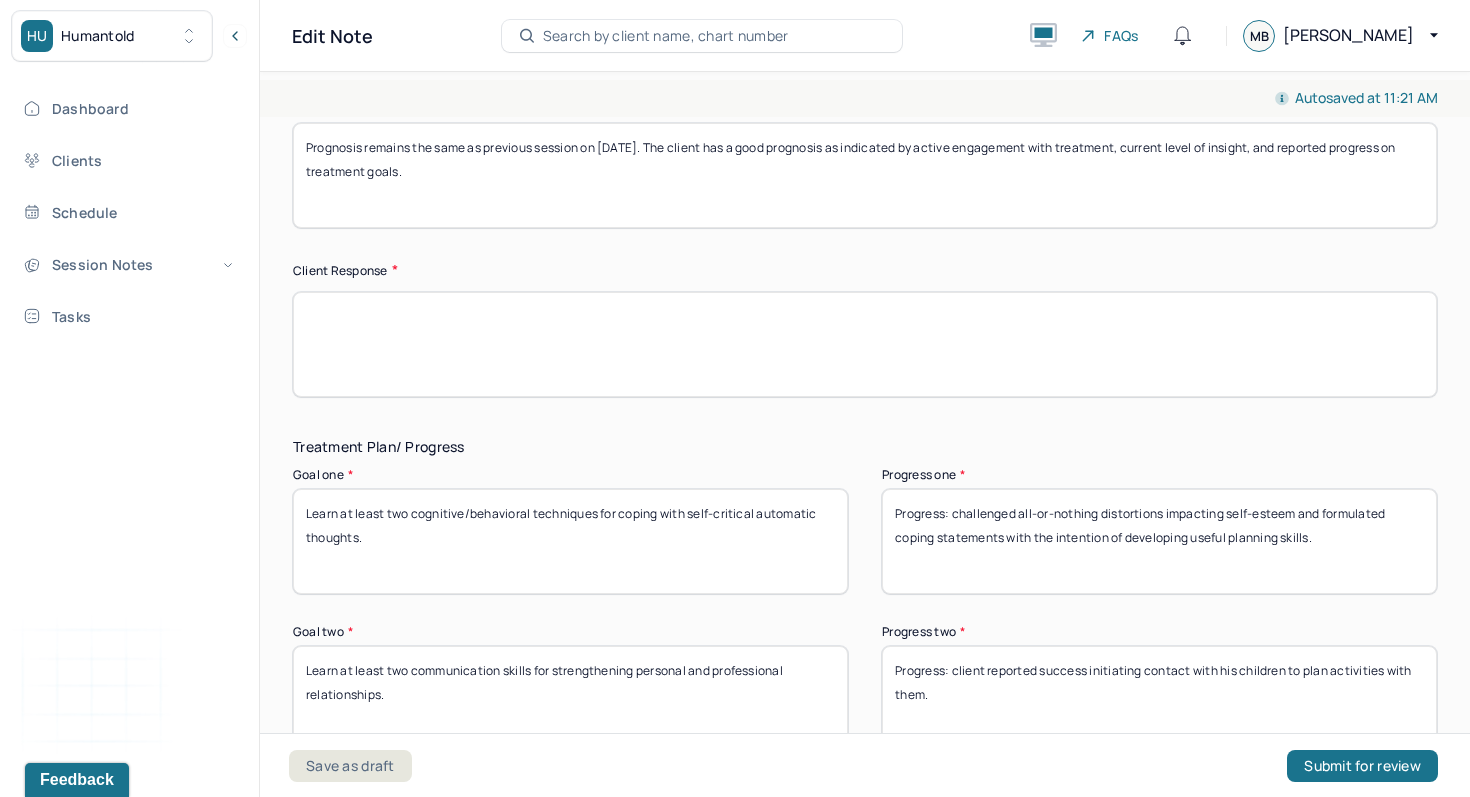 scroll, scrollTop: 3228, scrollLeft: 0, axis: vertical 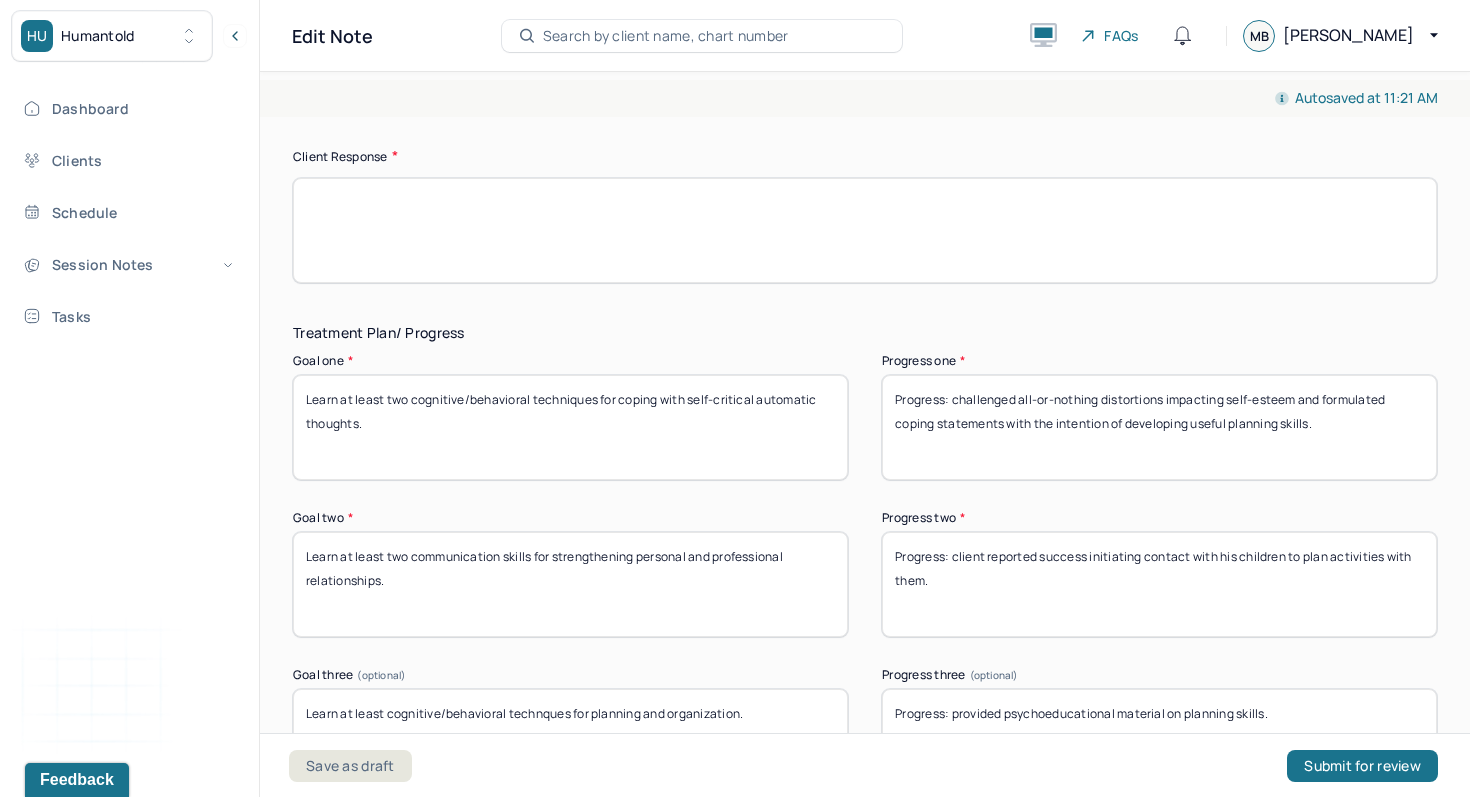 type 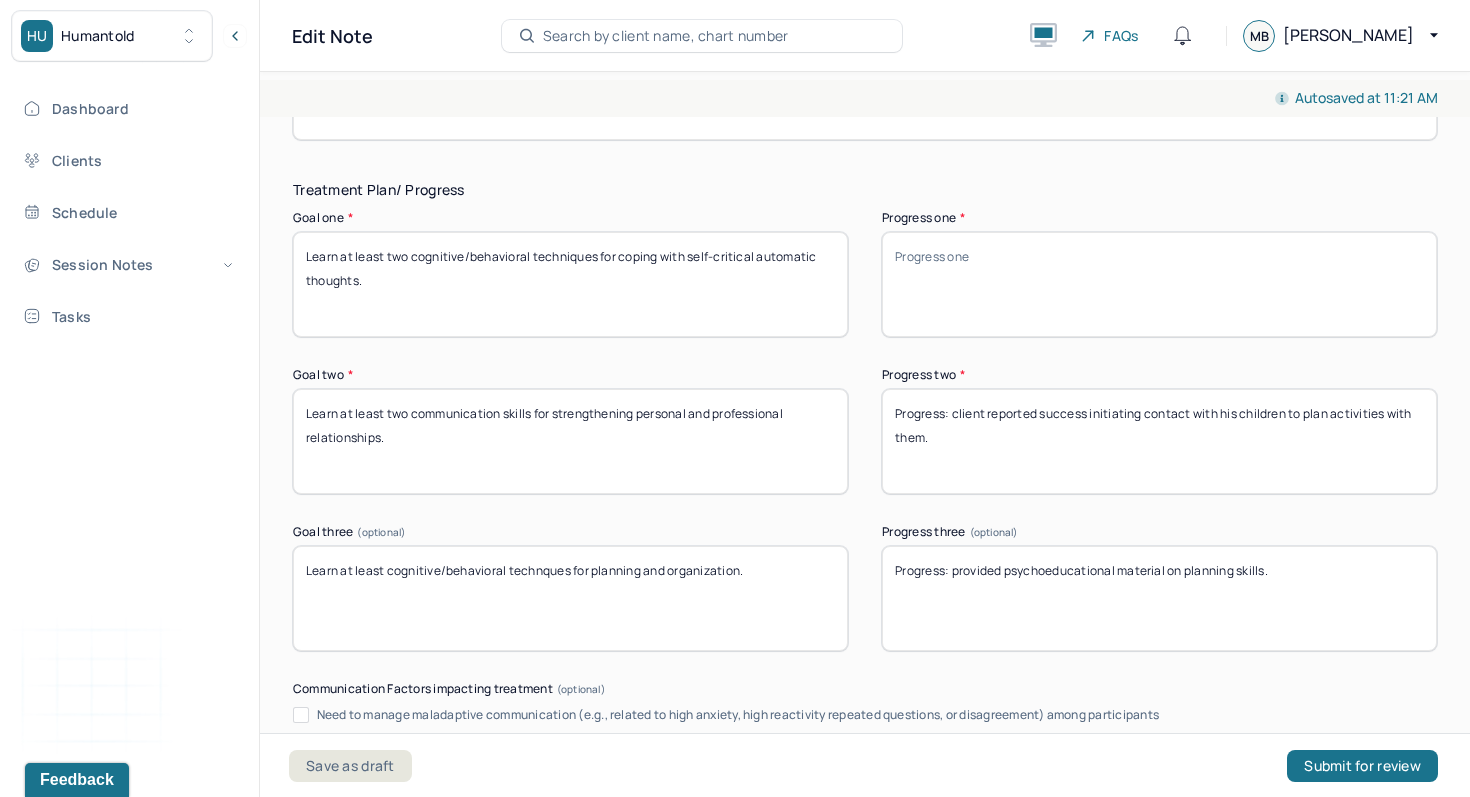 scroll, scrollTop: 3375, scrollLeft: 0, axis: vertical 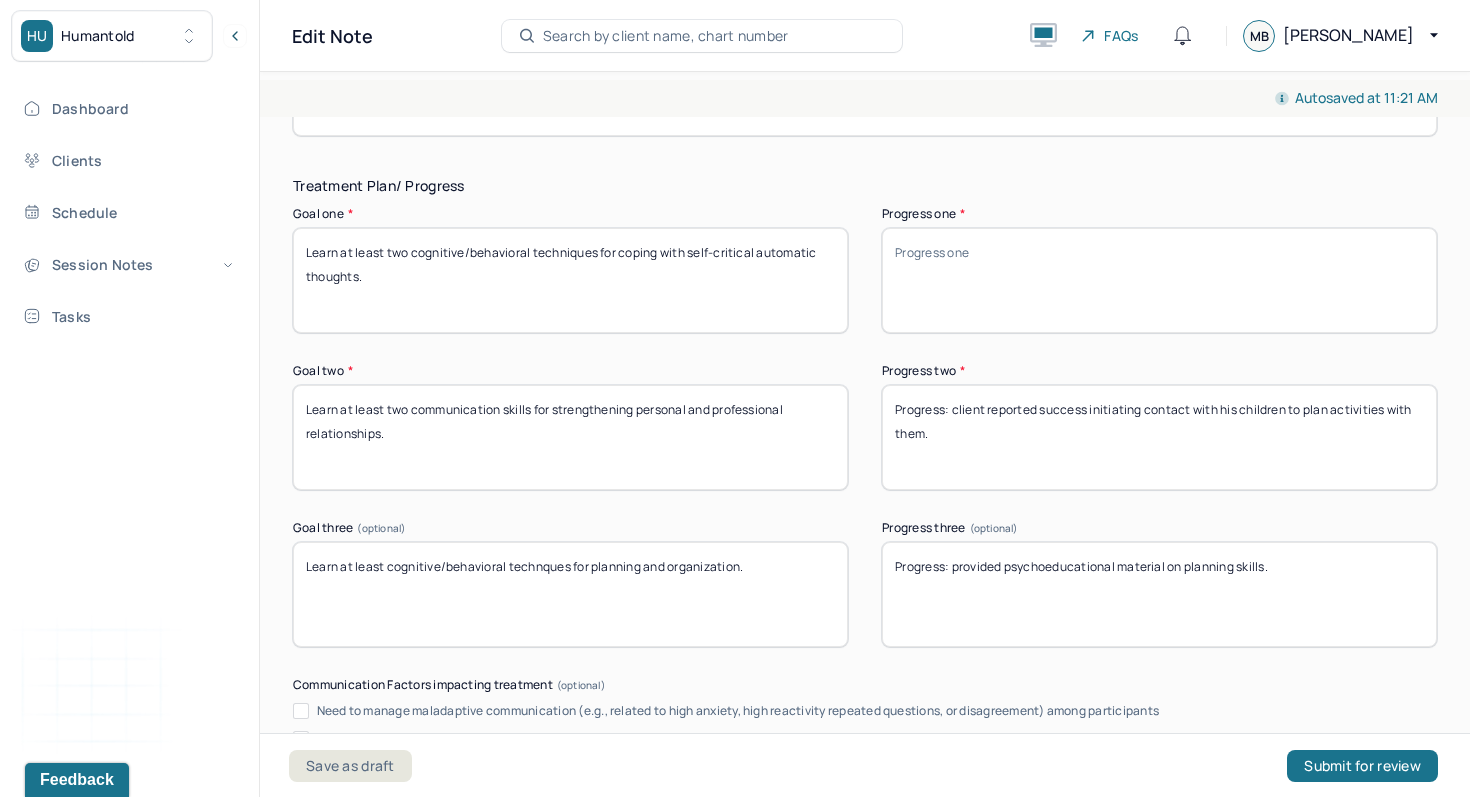 type 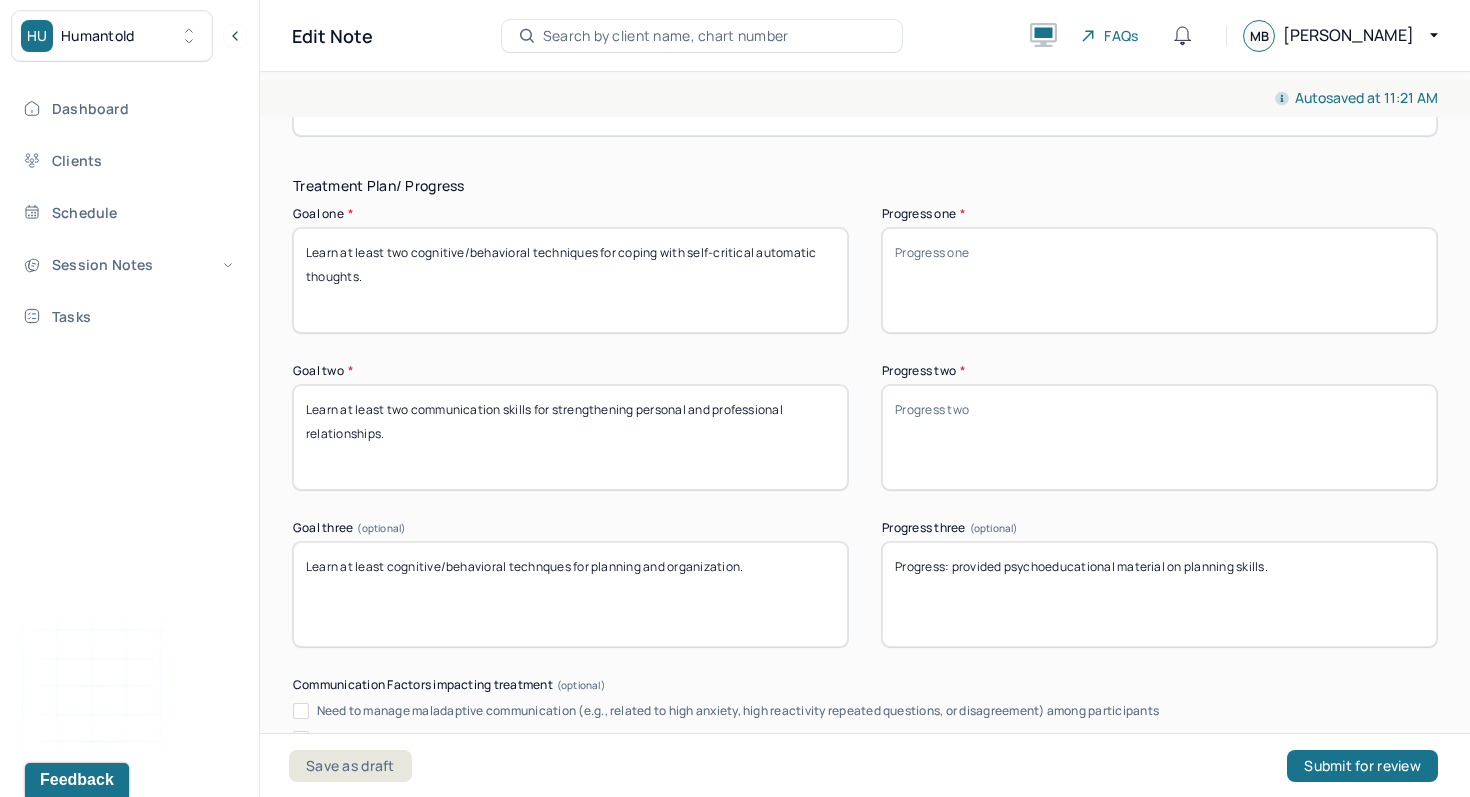 type 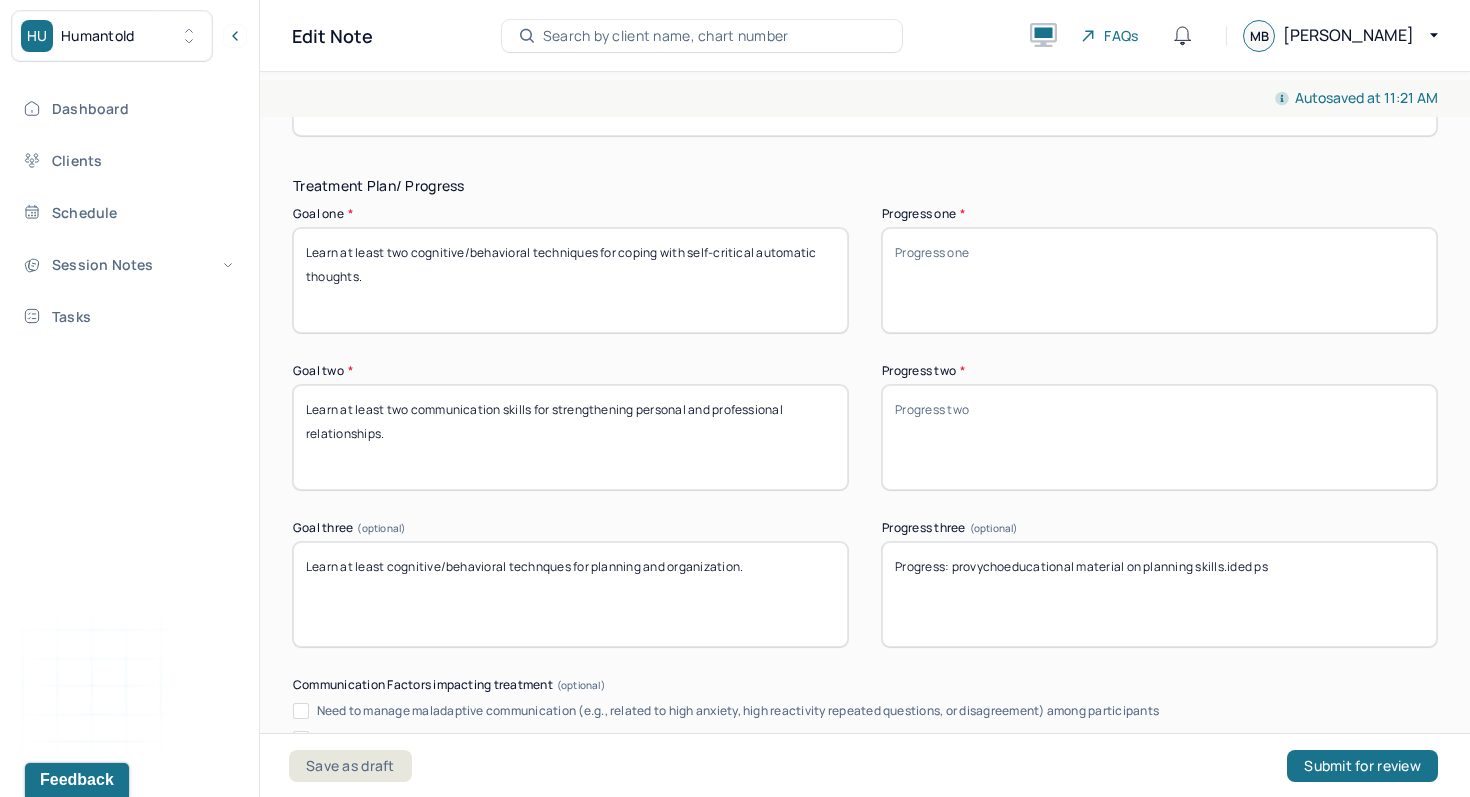 click on "Progress: provided psychoeducational material on planning skills." at bounding box center [1159, 594] 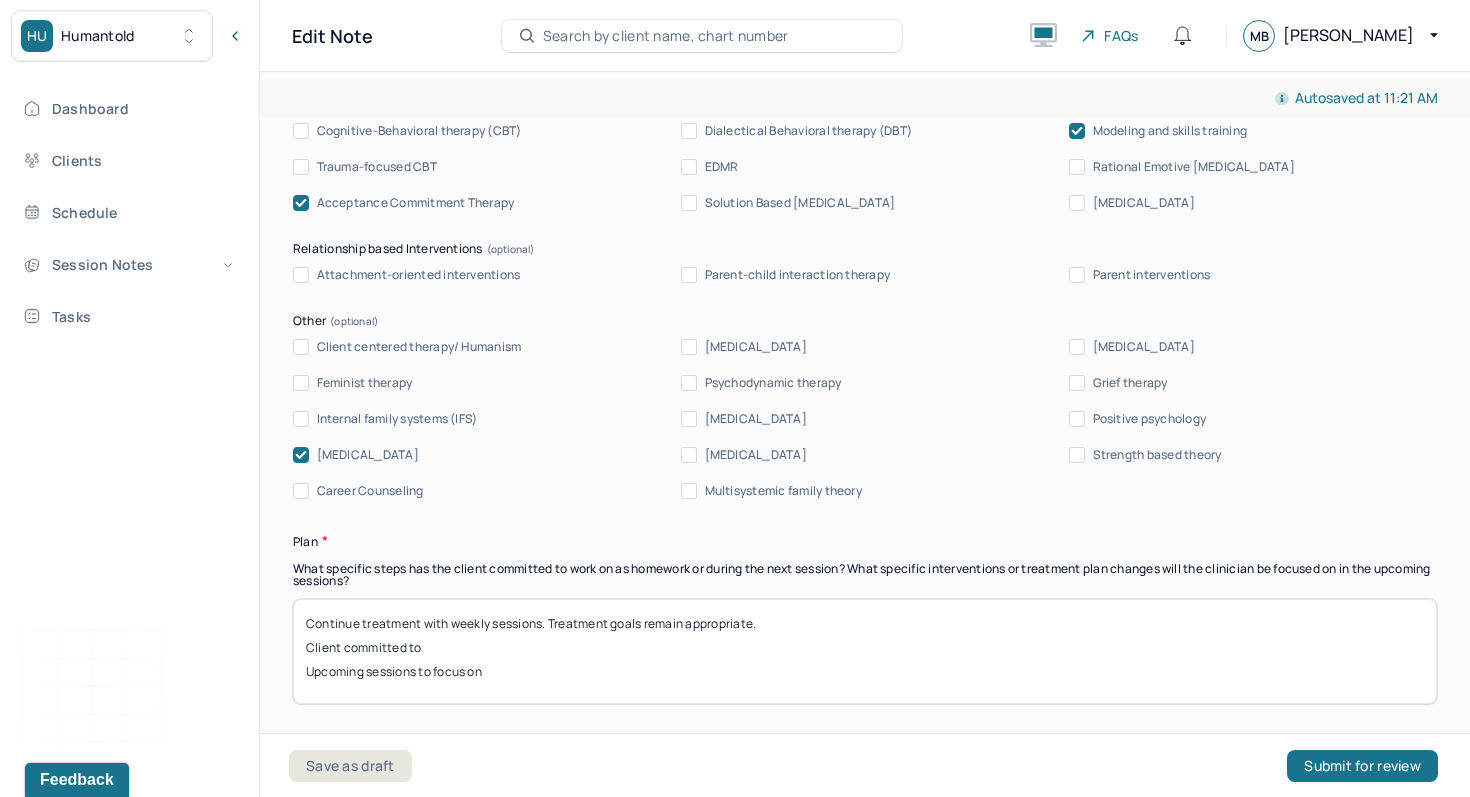 scroll, scrollTop: 2170, scrollLeft: 0, axis: vertical 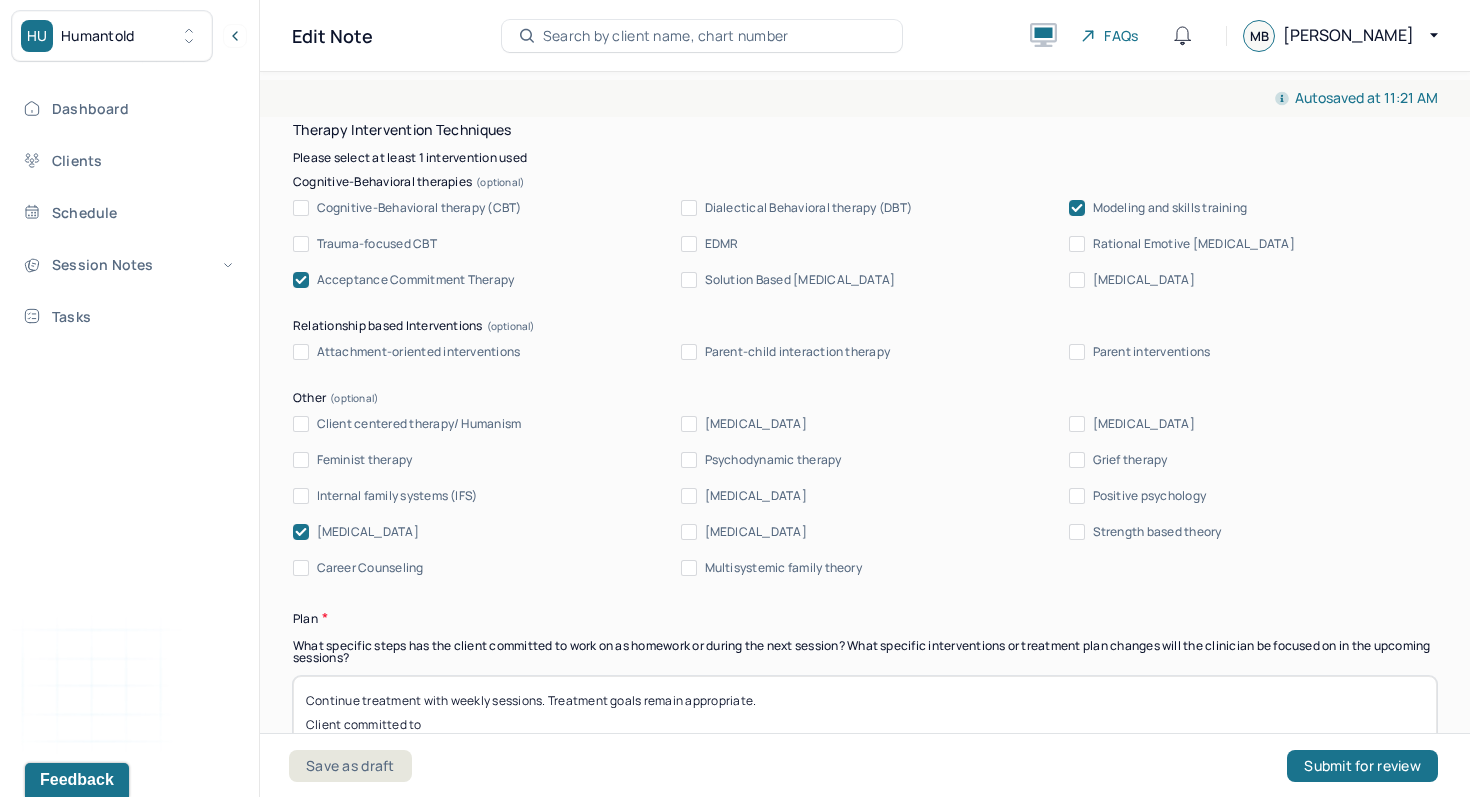 type 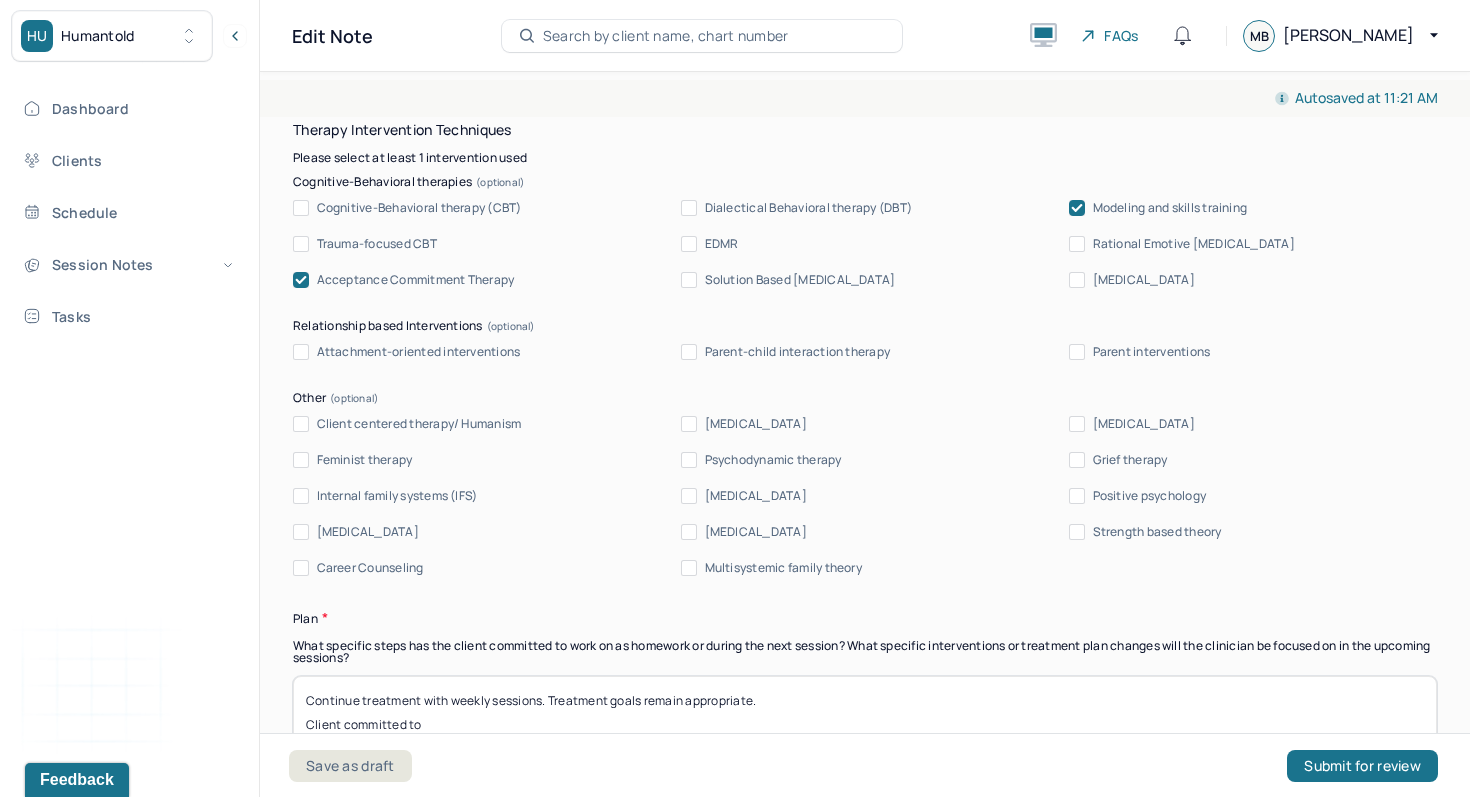 click on "Acceptance Commitment Therapy" at bounding box center [416, 280] 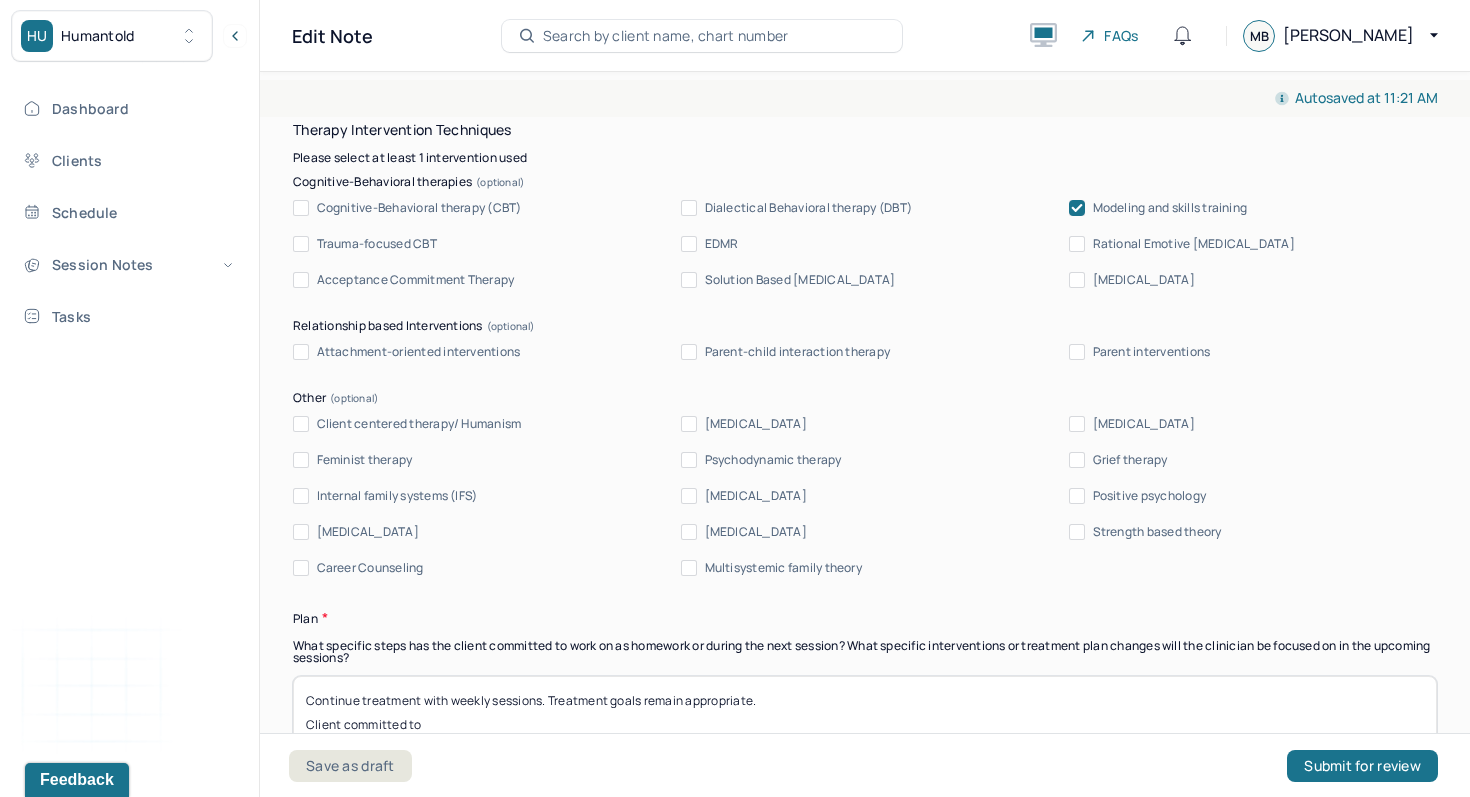 click on "Modeling and skills training" at bounding box center [1170, 208] 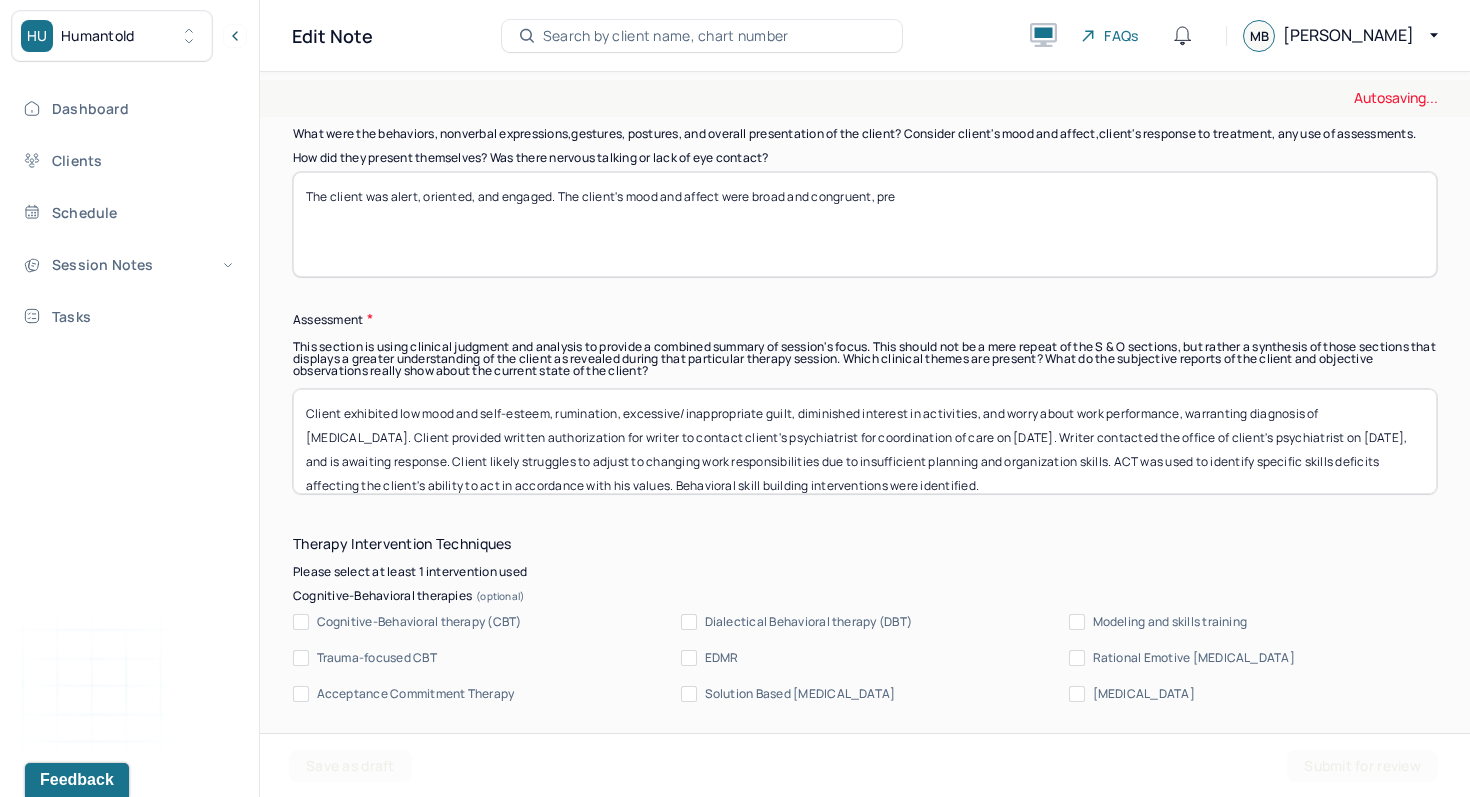 scroll, scrollTop: 1780, scrollLeft: 0, axis: vertical 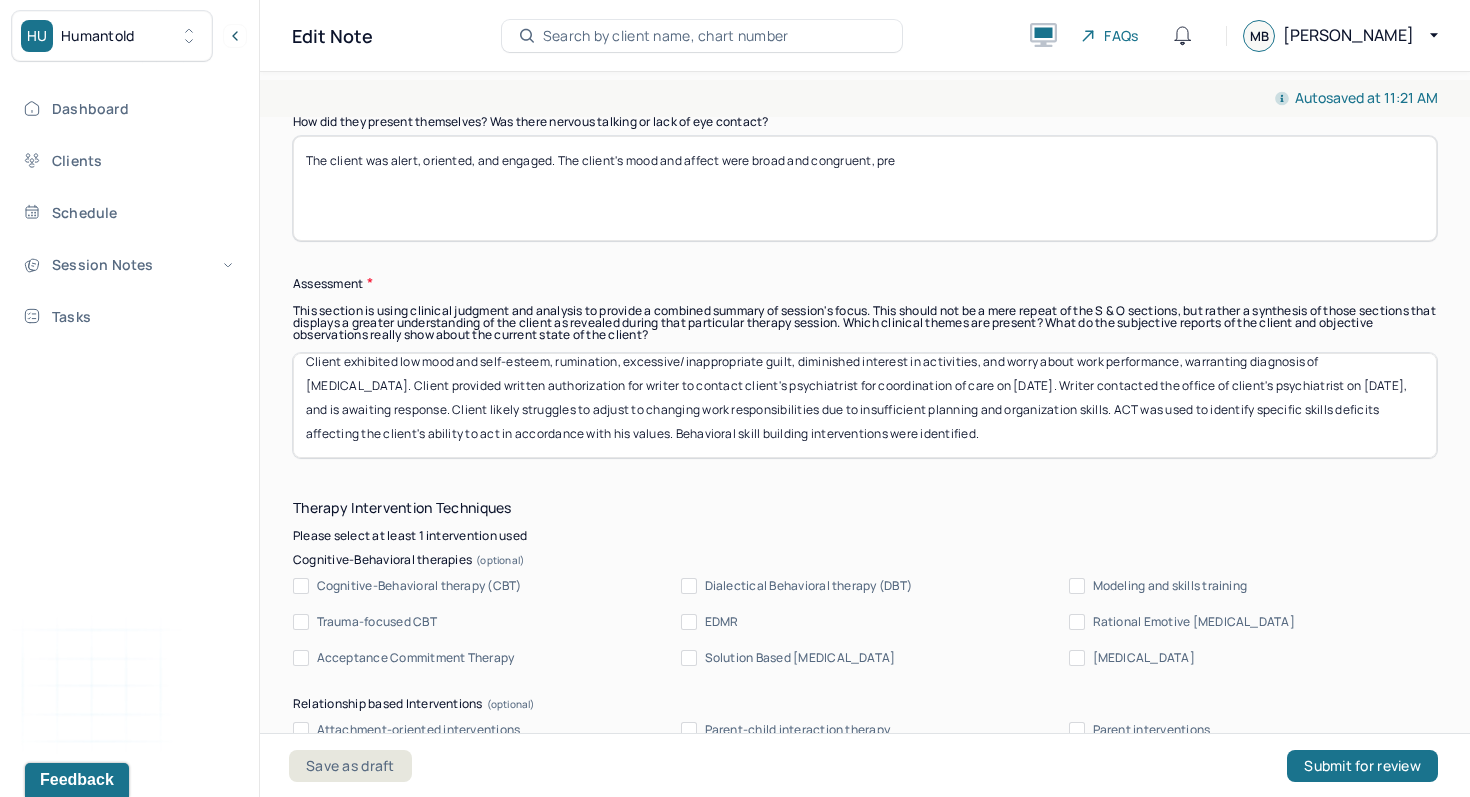drag, startPoint x: 807, startPoint y: 418, endPoint x: 1022, endPoint y: 585, distance: 272.23886 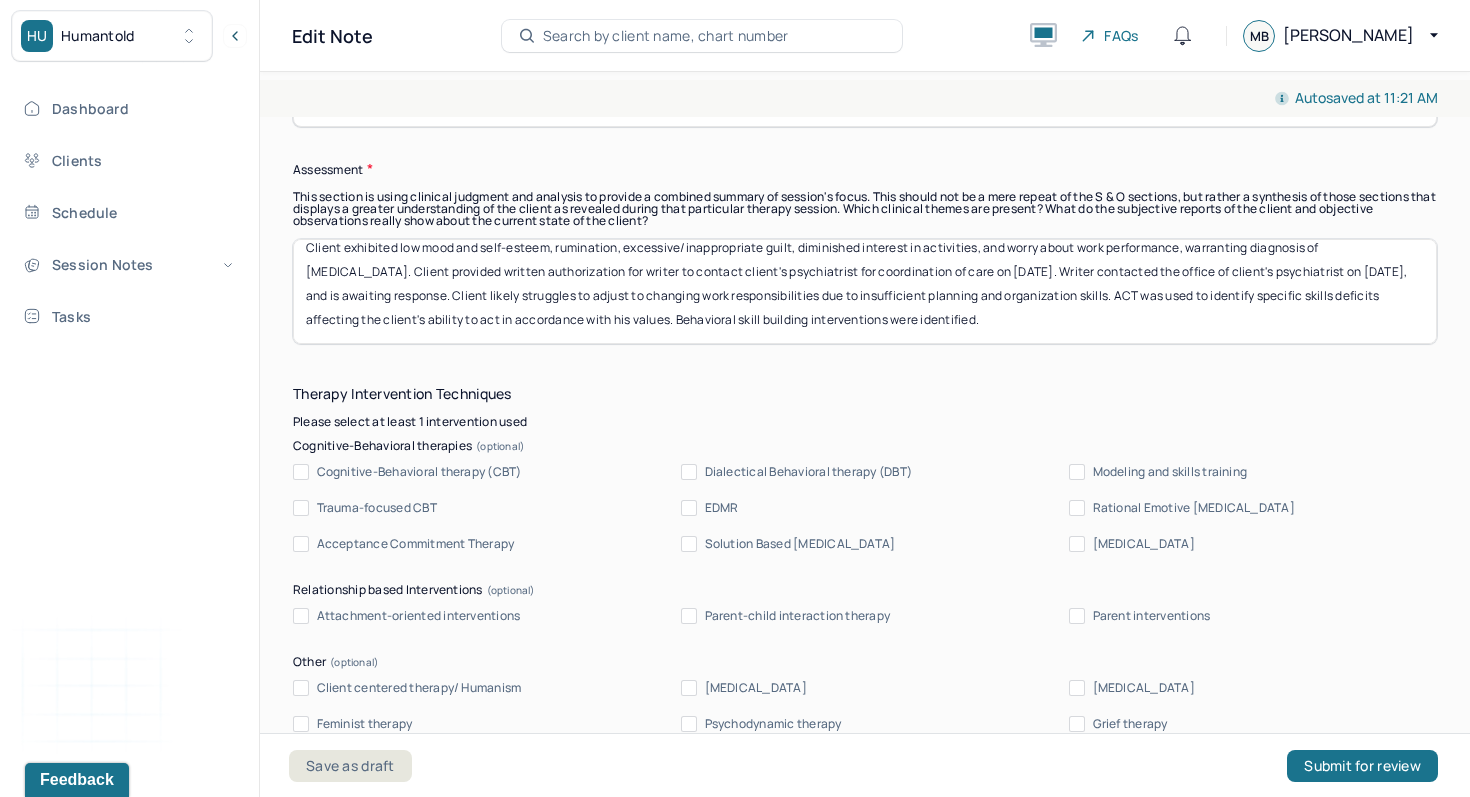 scroll, scrollTop: 1913, scrollLeft: 0, axis: vertical 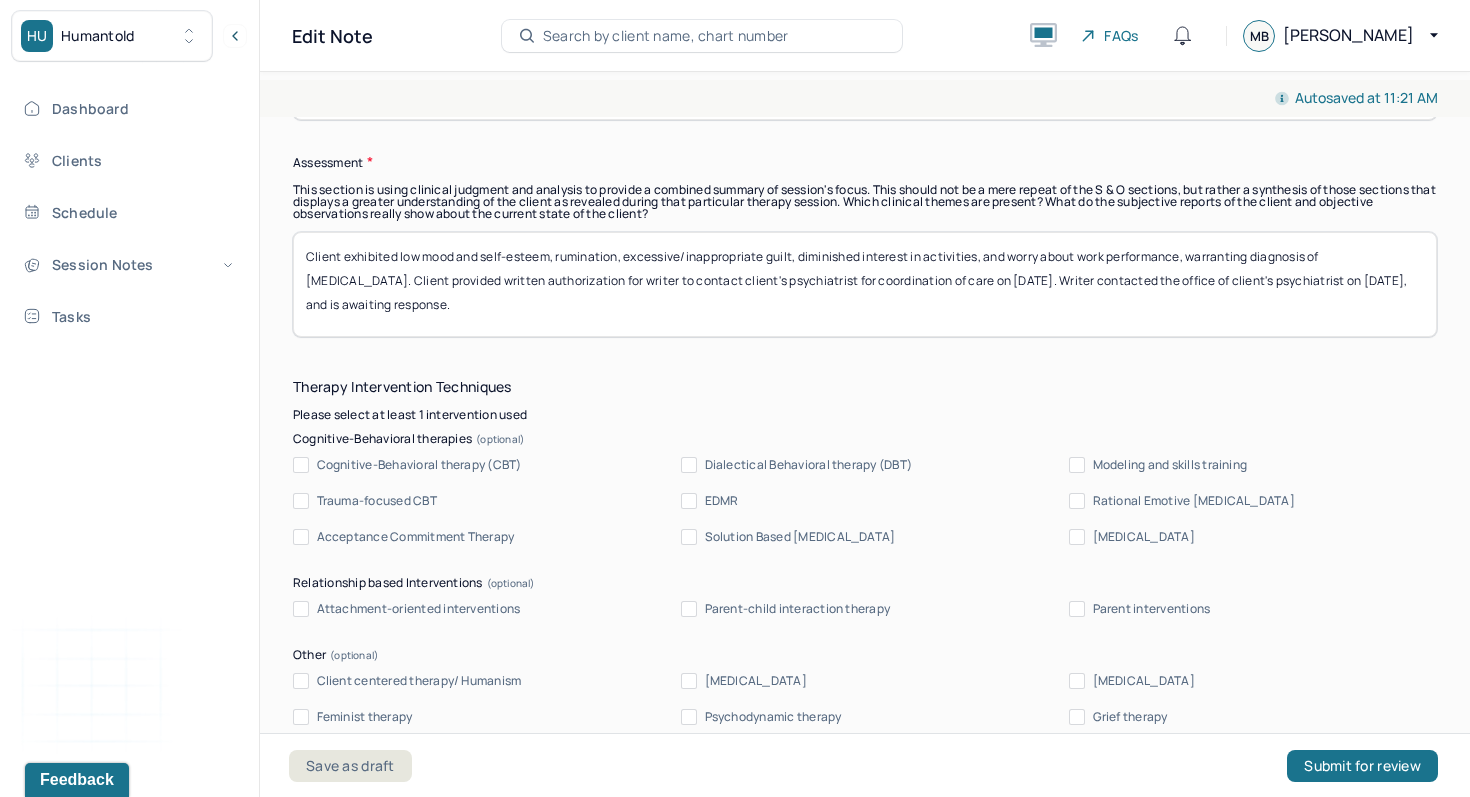 drag, startPoint x: 520, startPoint y: 317, endPoint x: 530, endPoint y: 318, distance: 10.049875 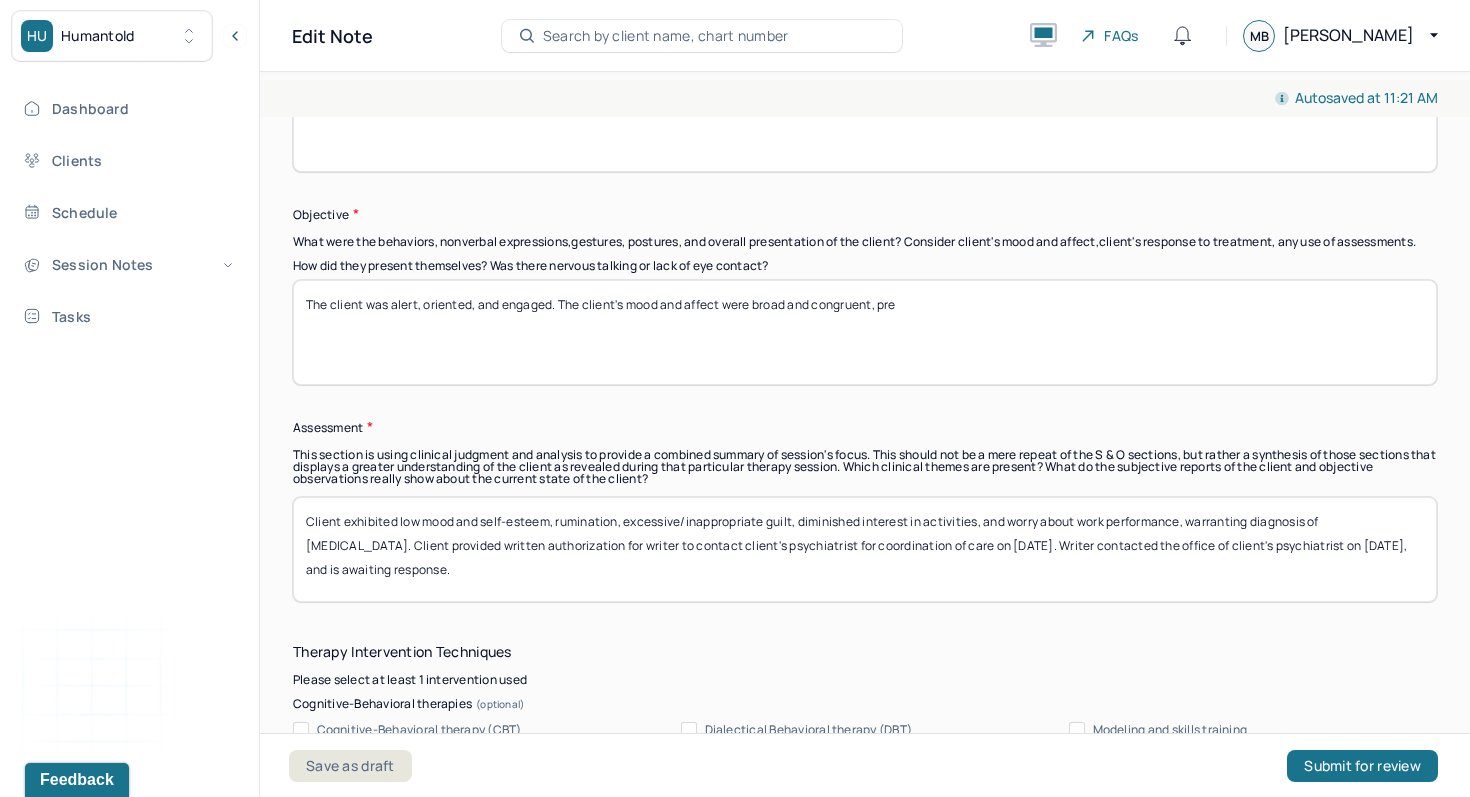 scroll, scrollTop: 1648, scrollLeft: 0, axis: vertical 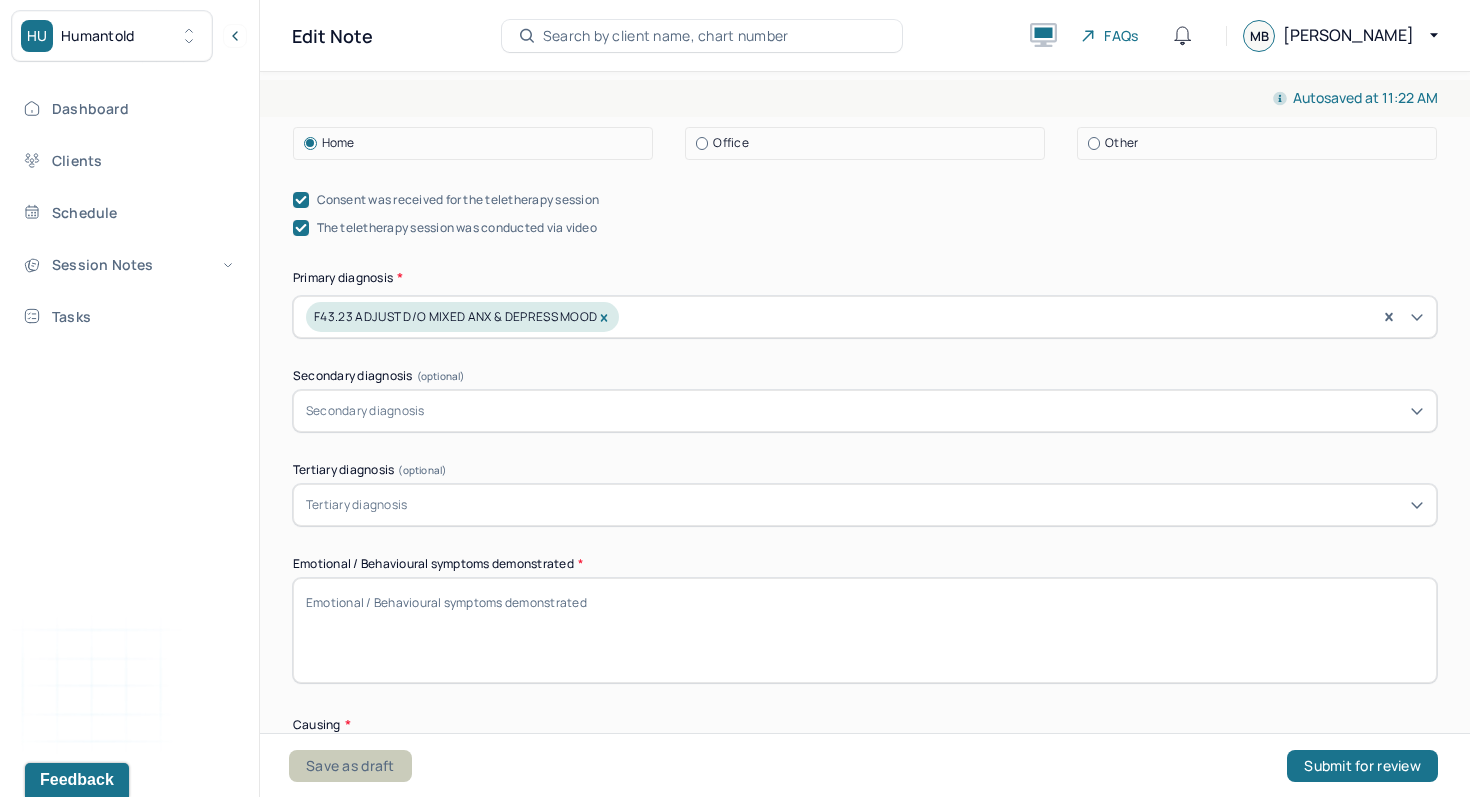 type on "The client was alert, oriented, and engaged. The client's mood and affect were congruent, pre" 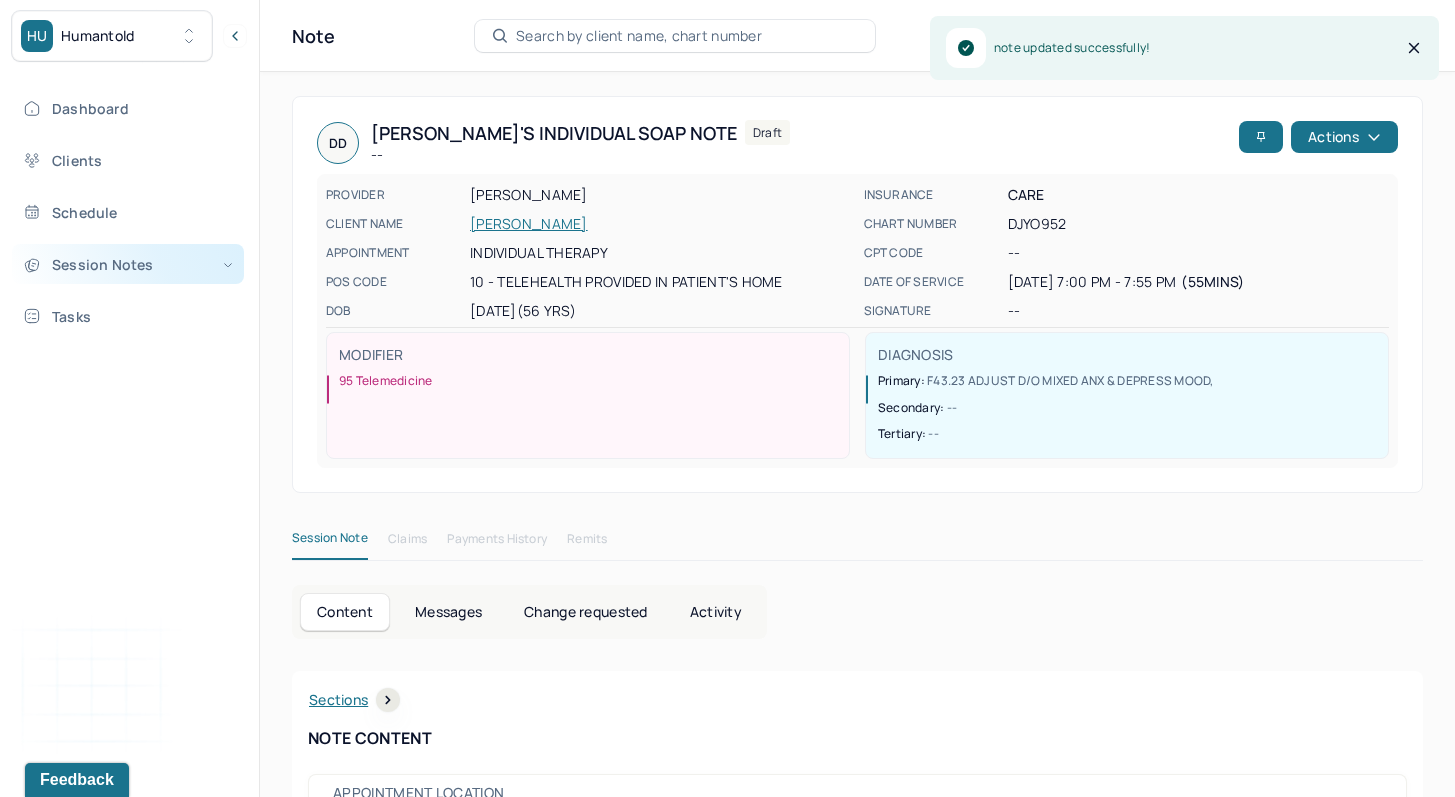 click on "Session Notes" at bounding box center (128, 264) 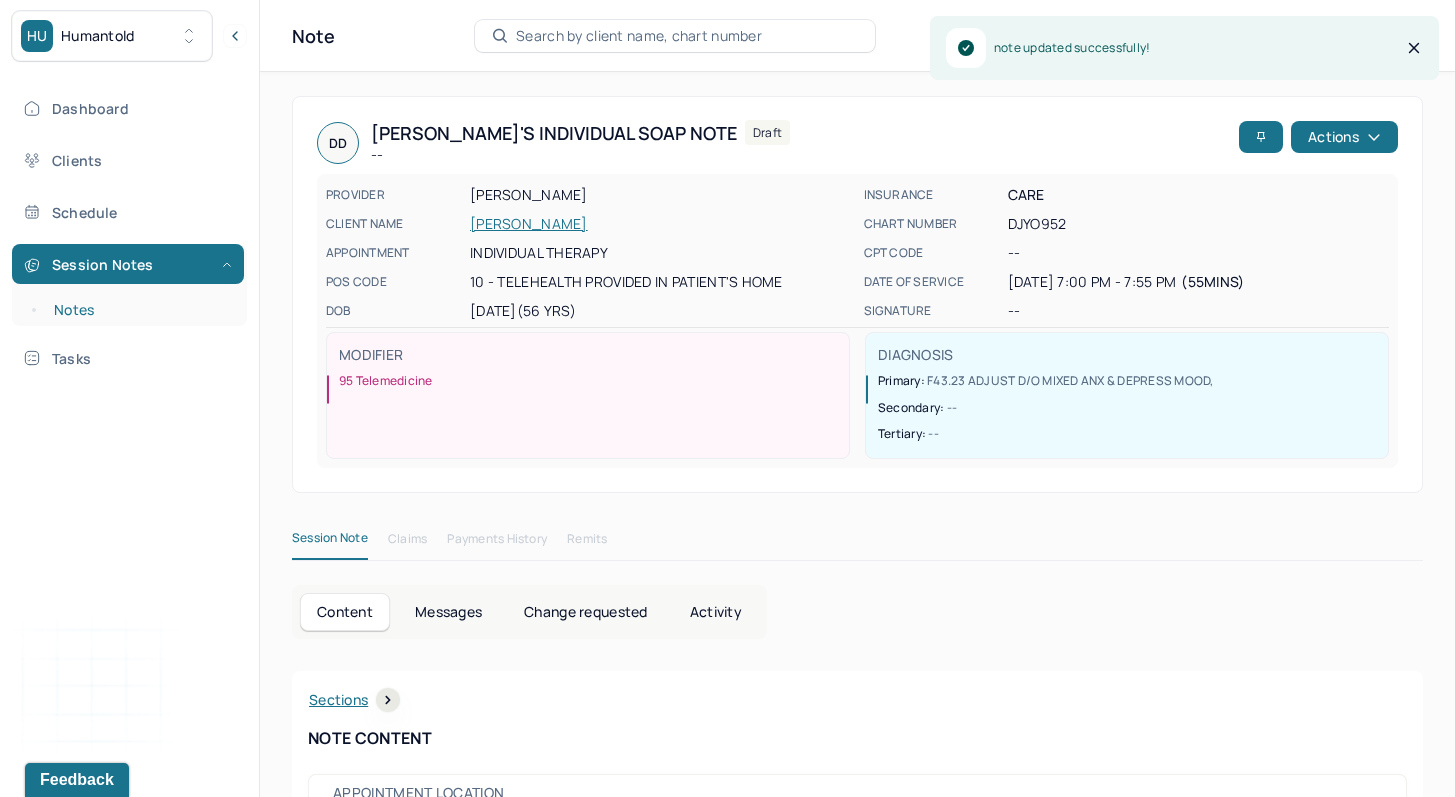 click on "Notes" at bounding box center [139, 310] 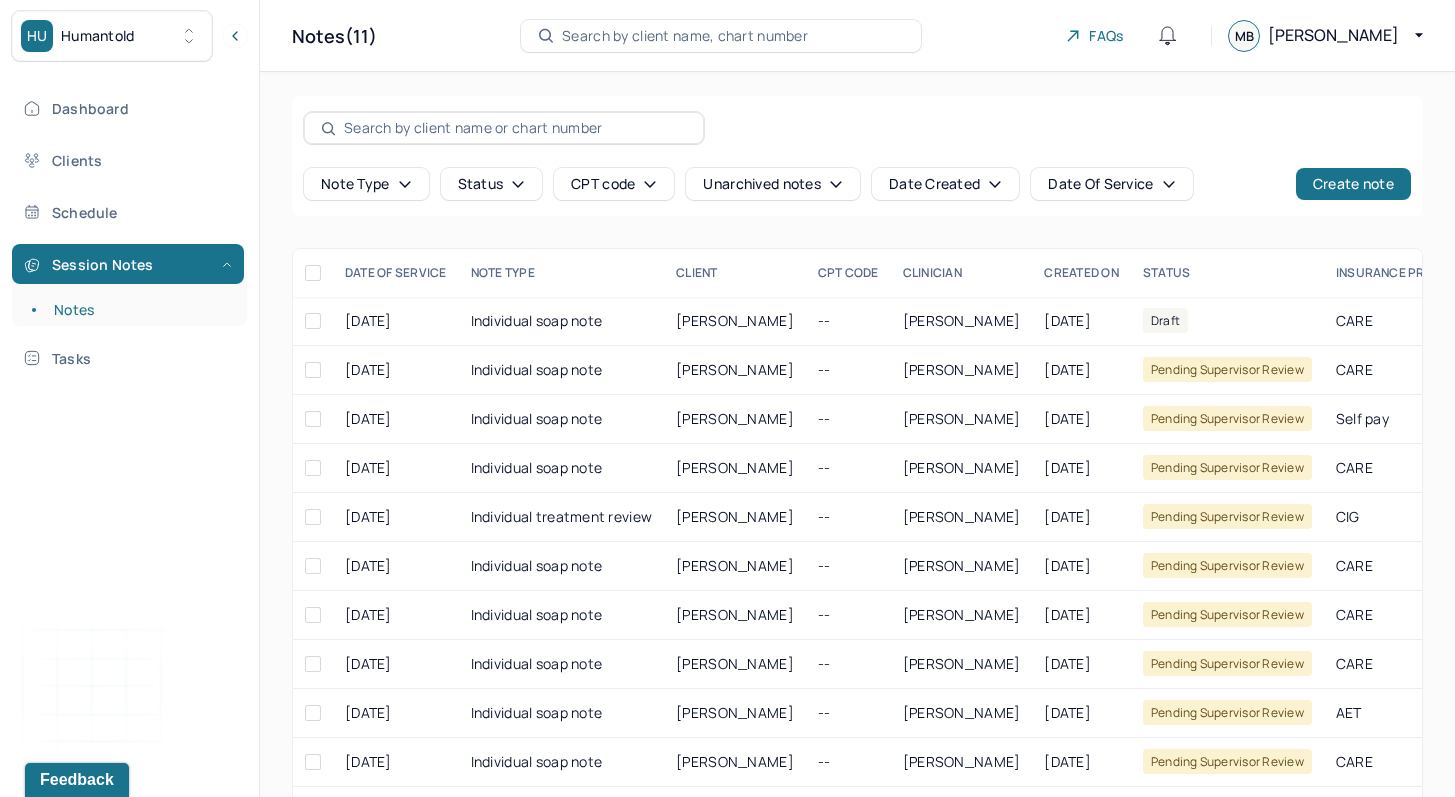 click on "Note type     Status     CPT code     Unarchived notes     Date Created     Date Of Service     Create note" at bounding box center [857, 156] 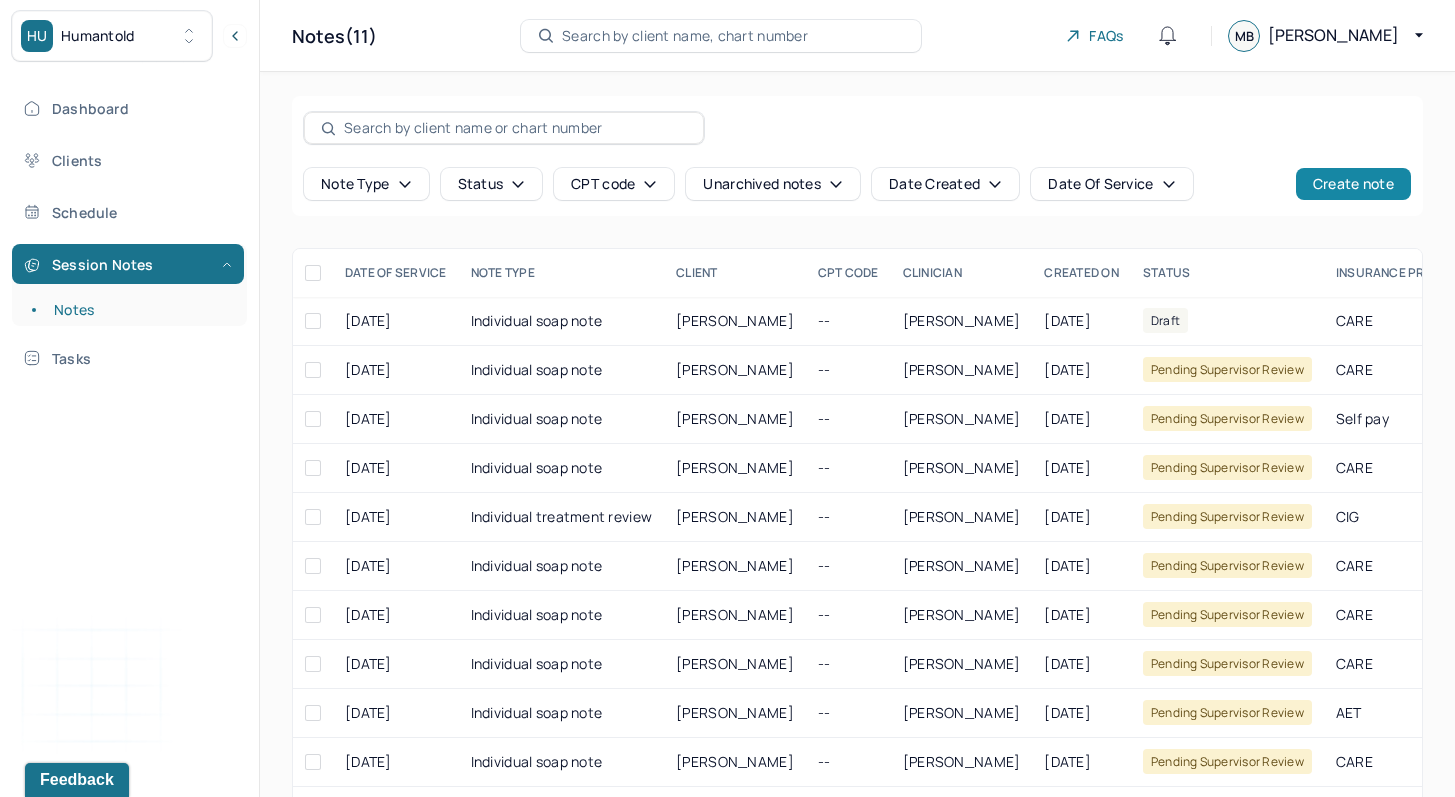 click on "Create note" at bounding box center (1353, 184) 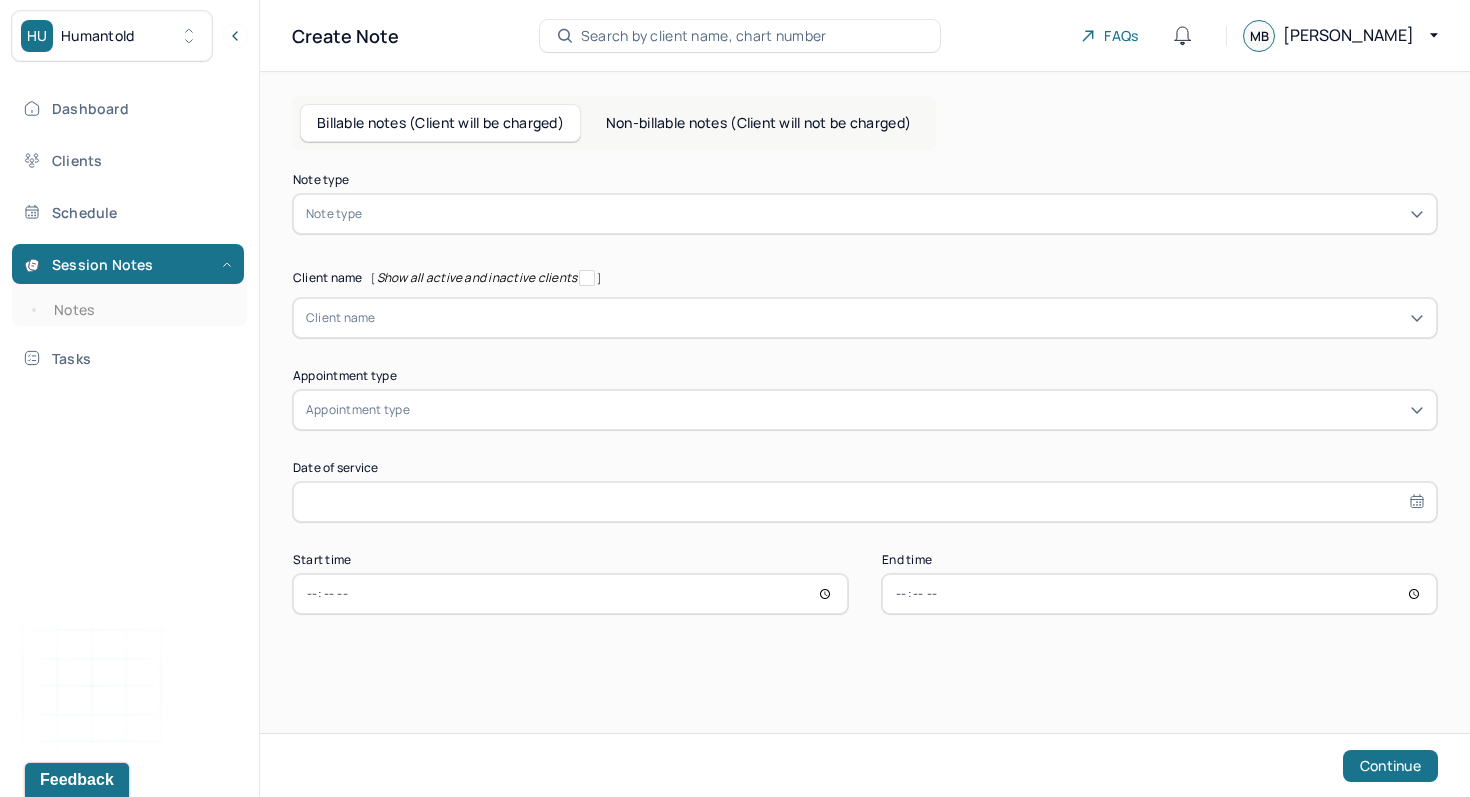 click on "Note type" at bounding box center [865, 214] 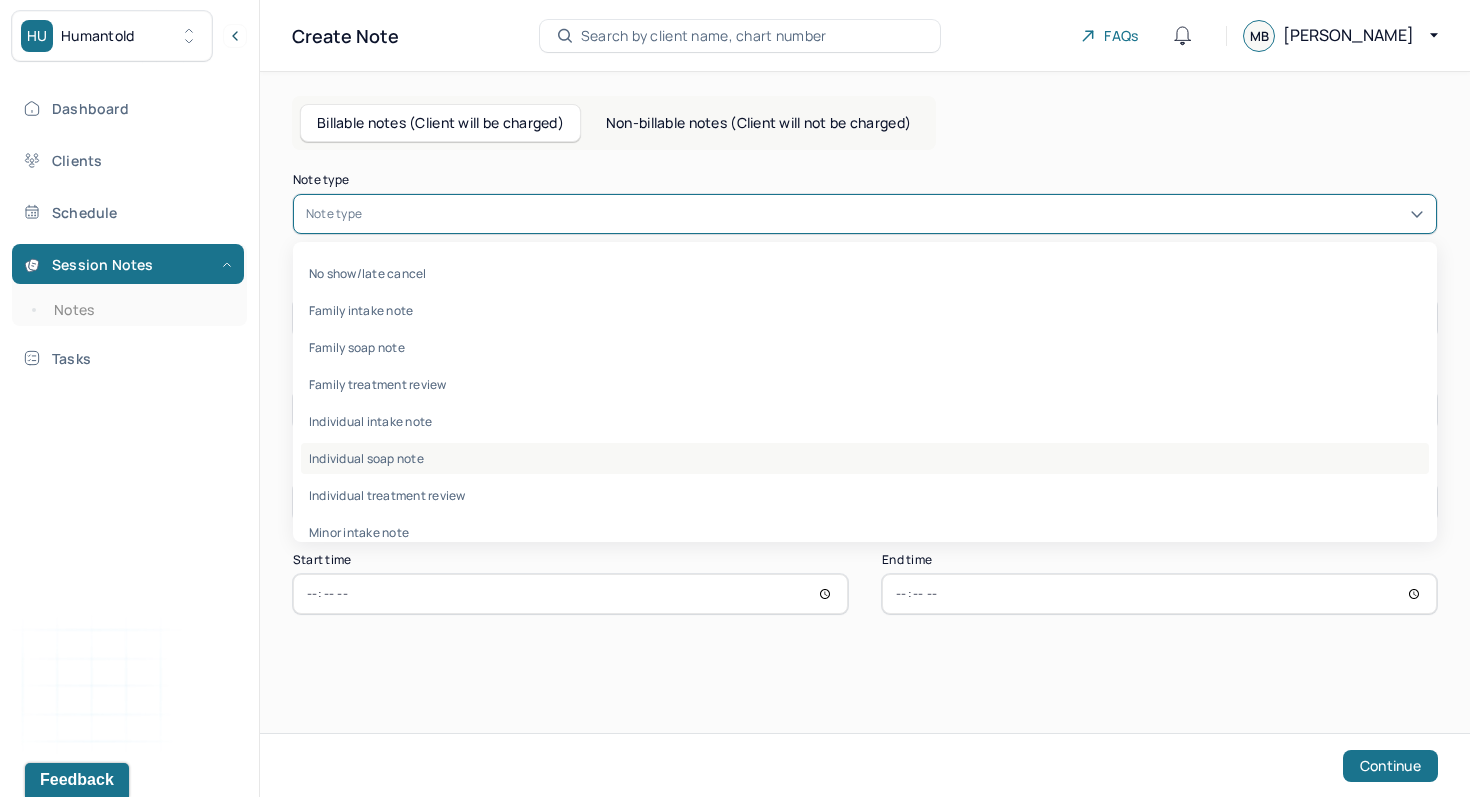 click on "Individual soap note" at bounding box center (865, 458) 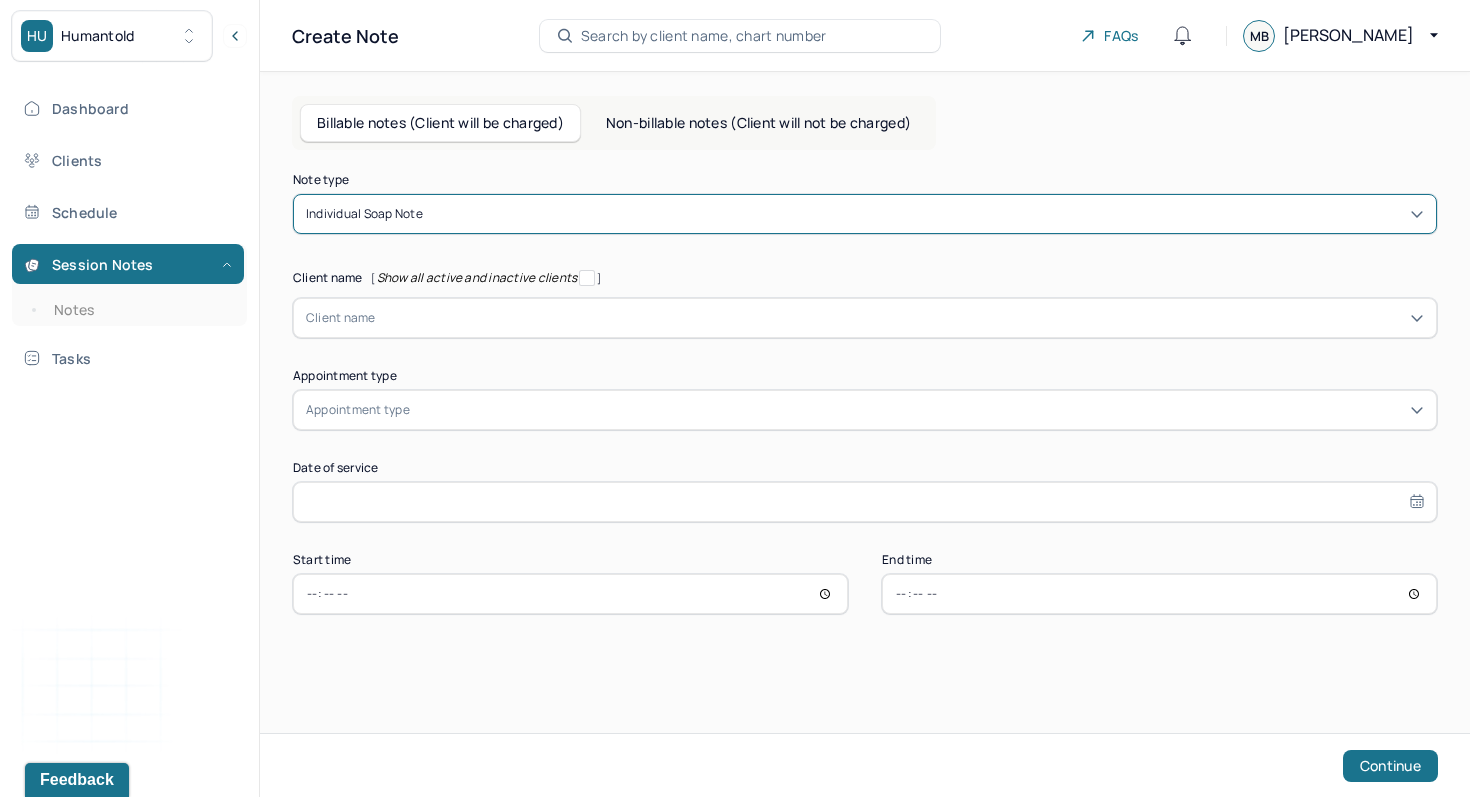 click at bounding box center [900, 318] 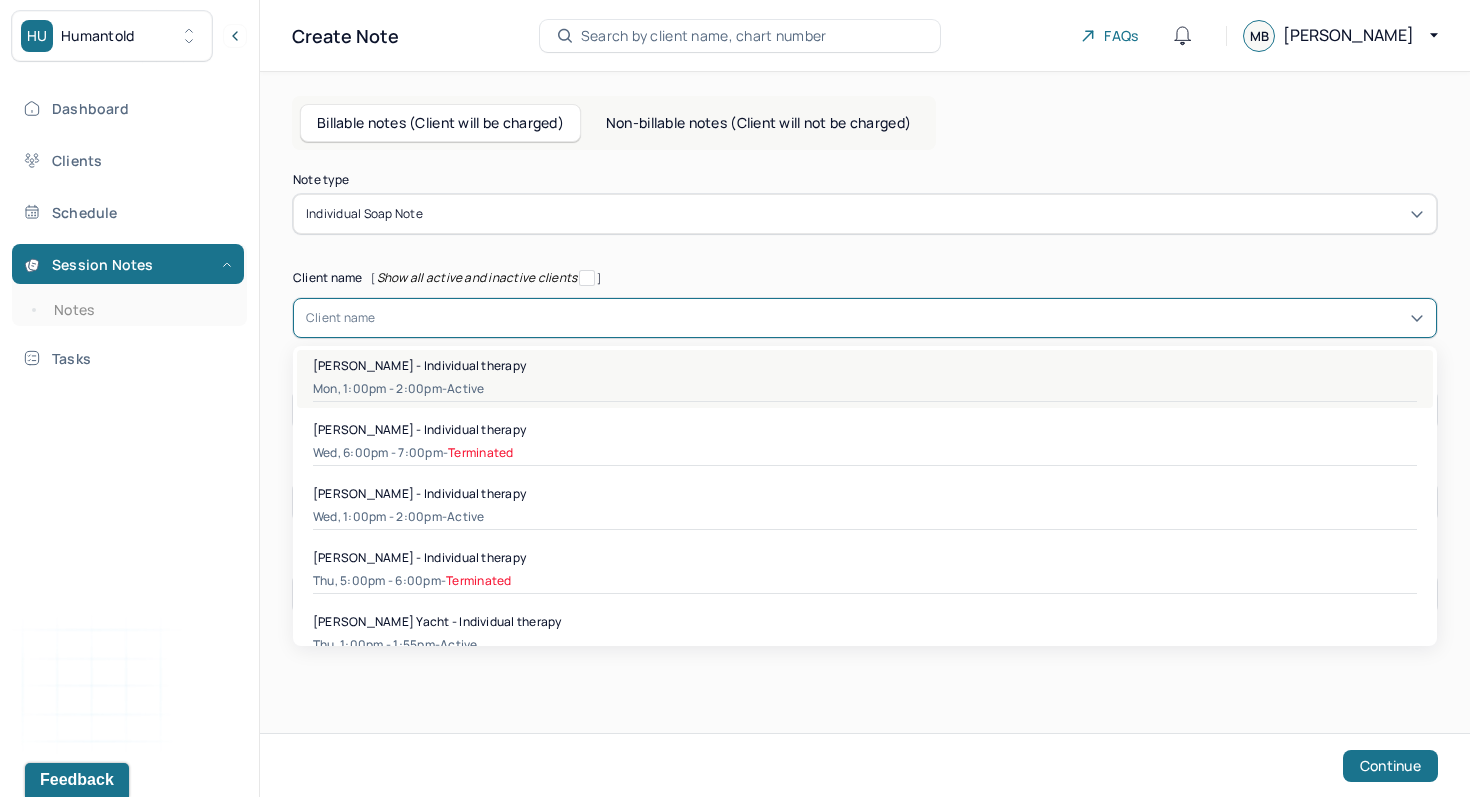 click on "Mon, 1:00pm - 2:00pm  -  active" at bounding box center [865, 389] 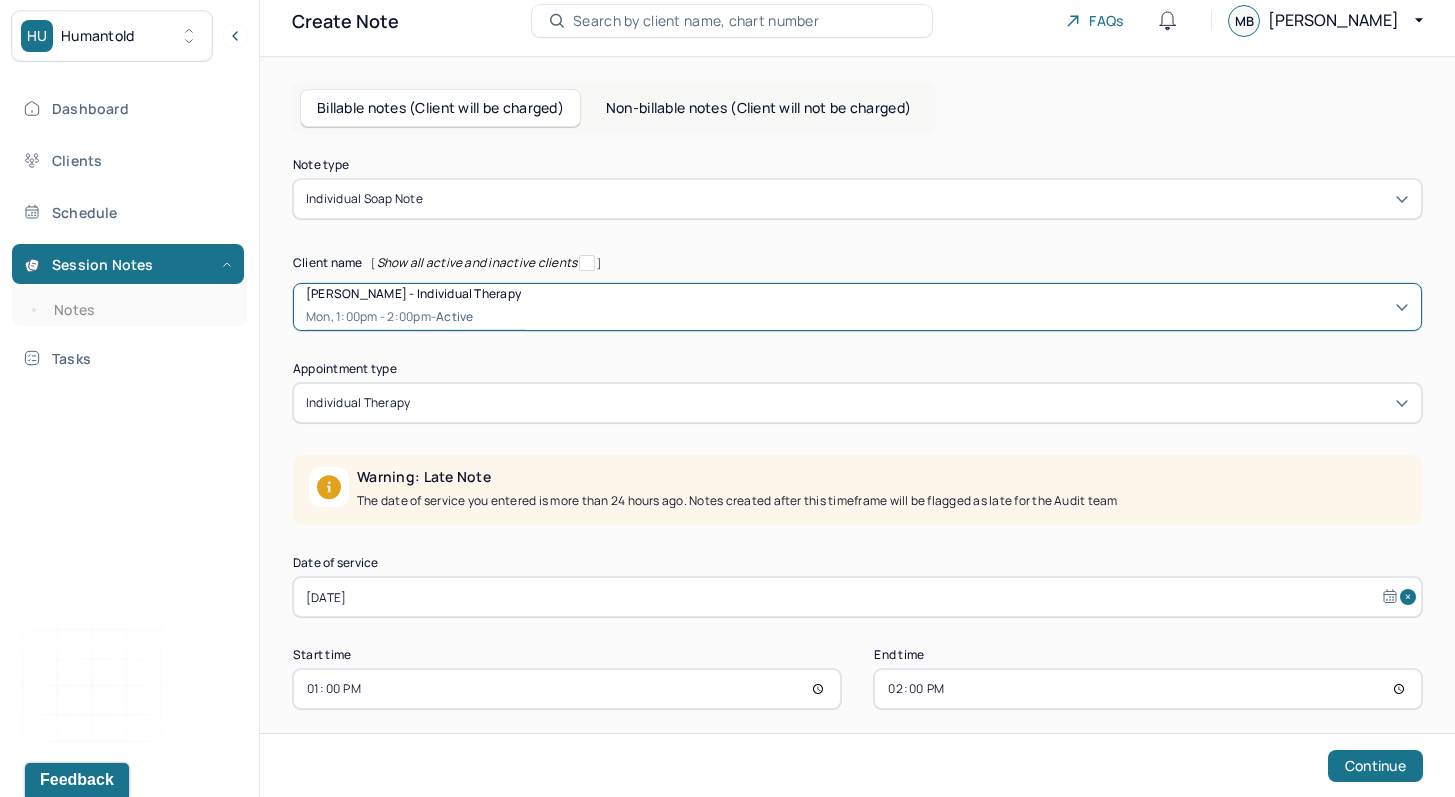 scroll, scrollTop: 32, scrollLeft: 0, axis: vertical 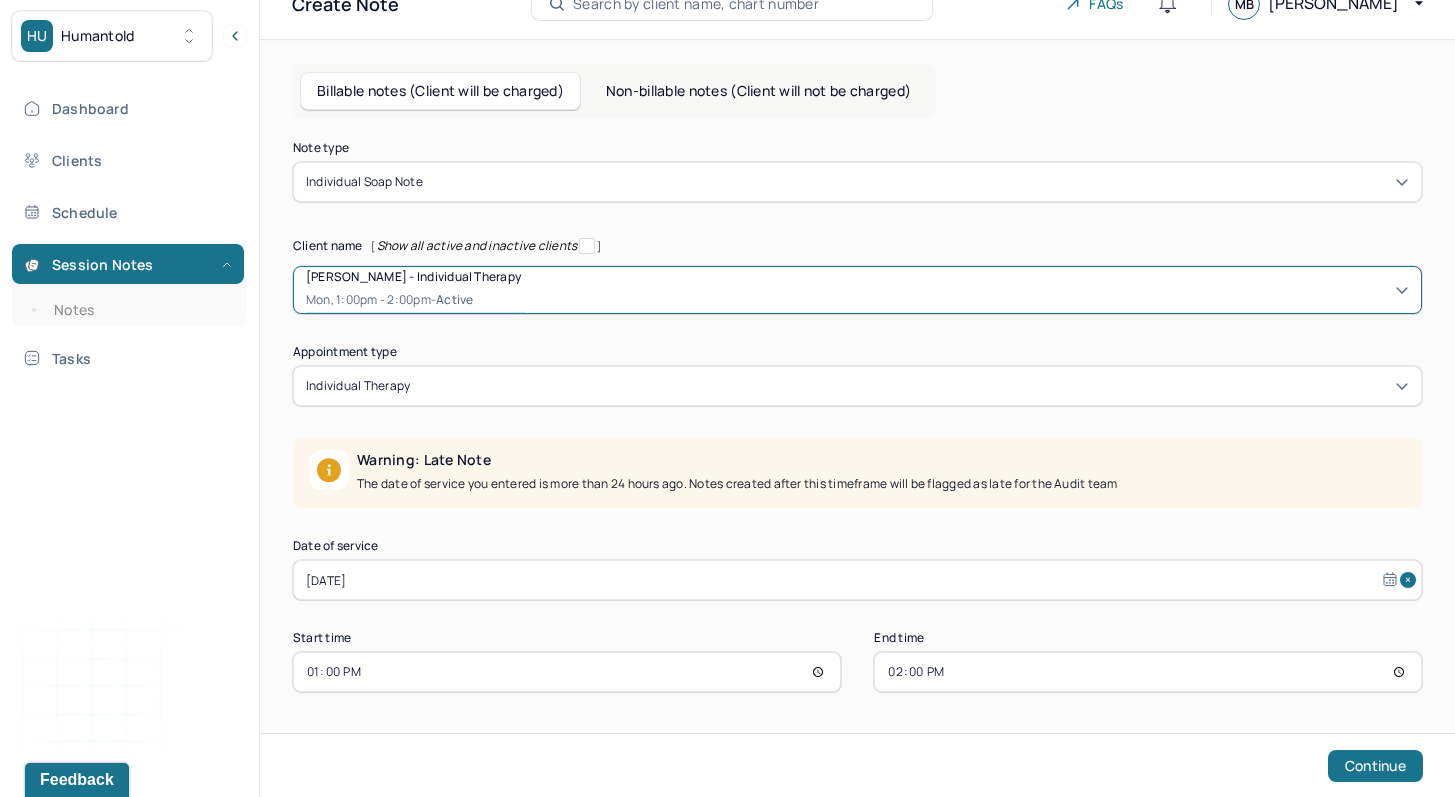 click on "[DATE]" at bounding box center (857, 580) 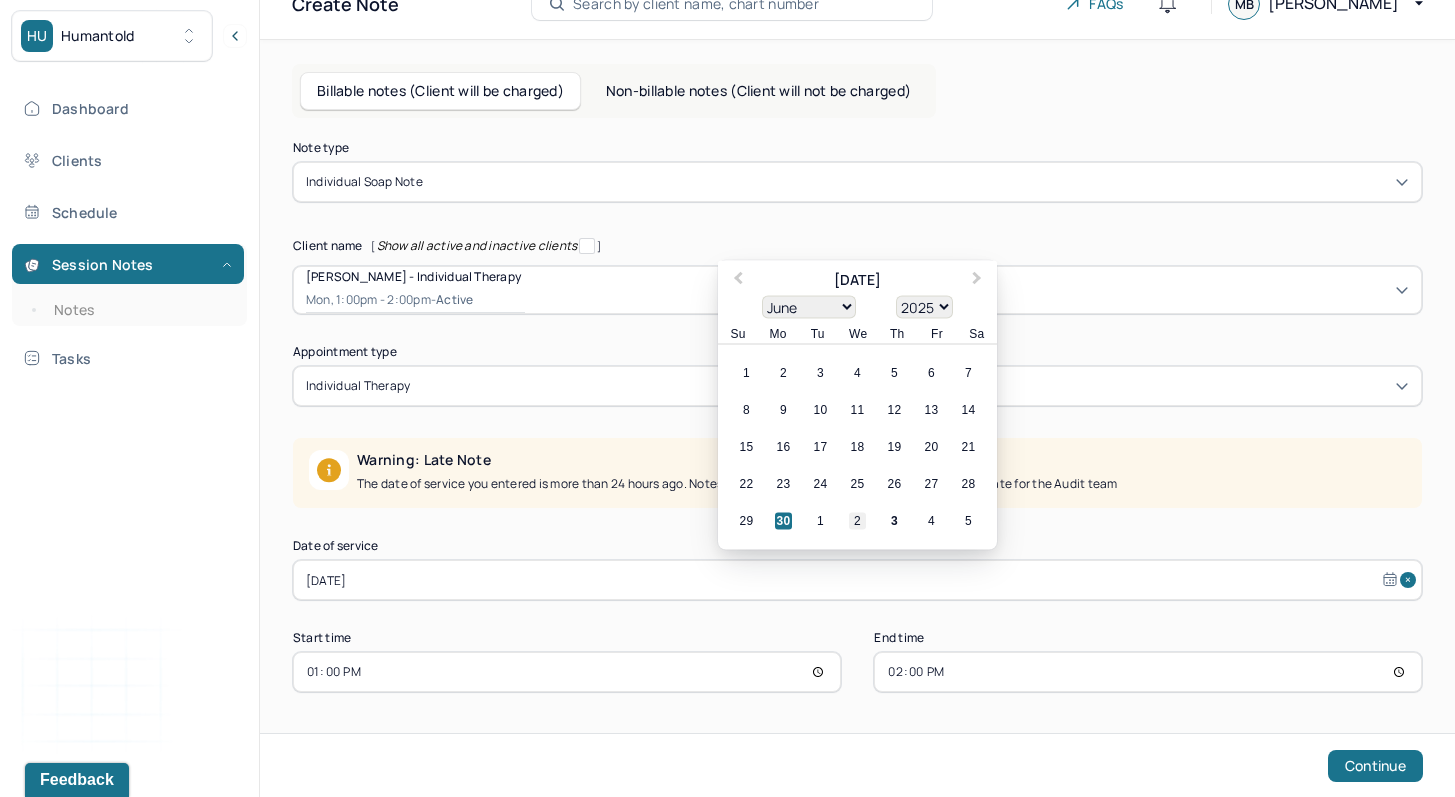 click on "2" at bounding box center (857, 521) 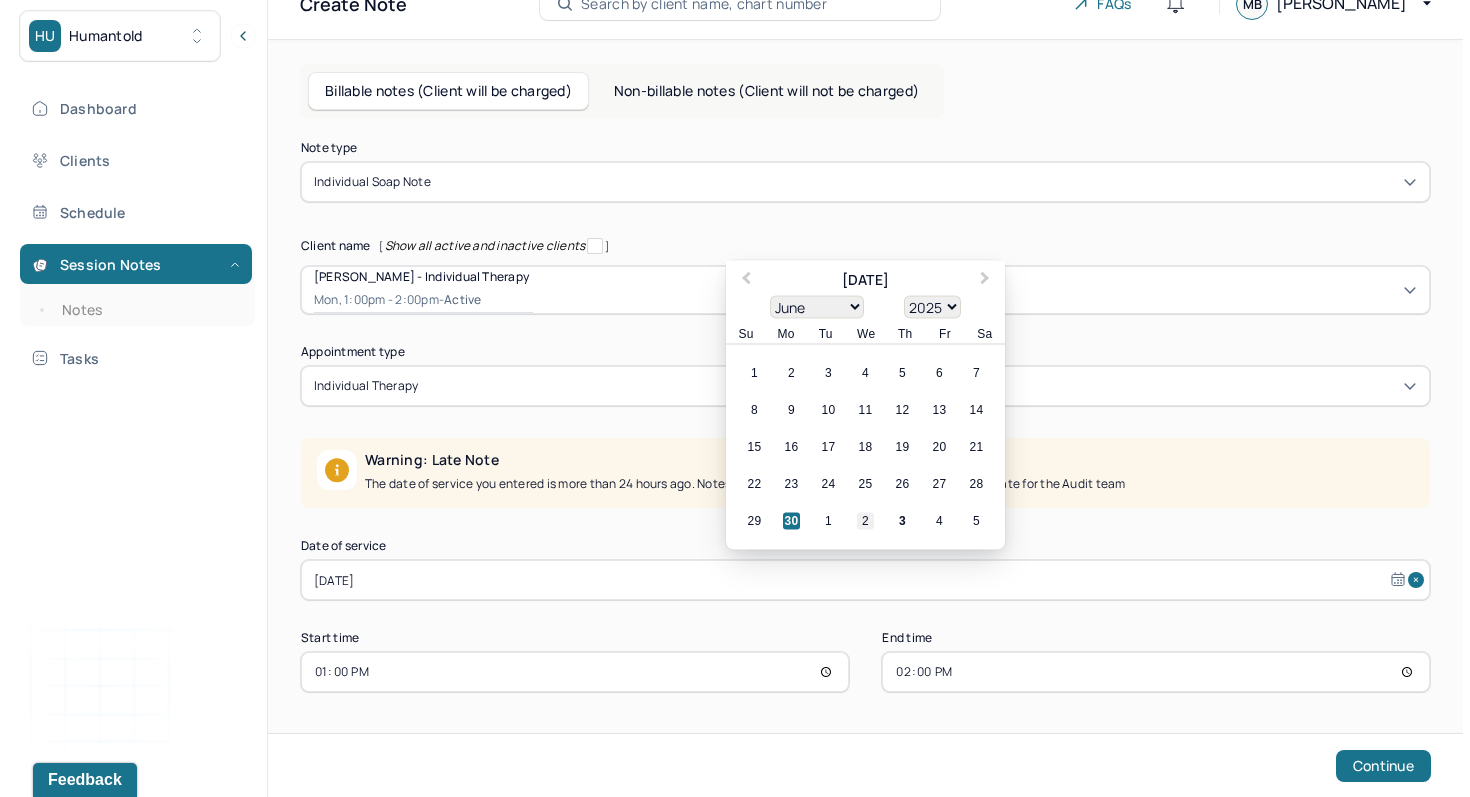scroll, scrollTop: 0, scrollLeft: 0, axis: both 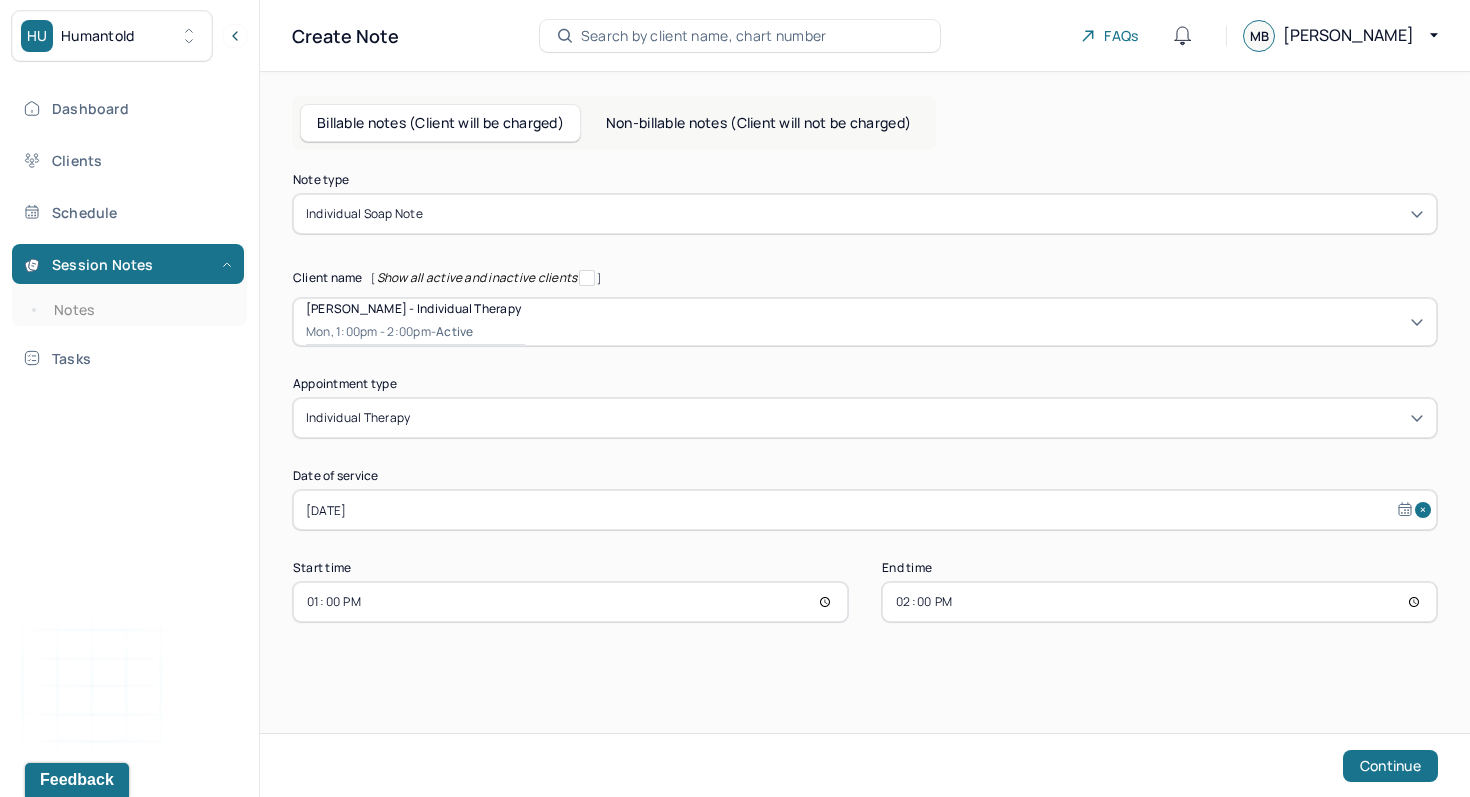 click on "14:00" at bounding box center (1159, 602) 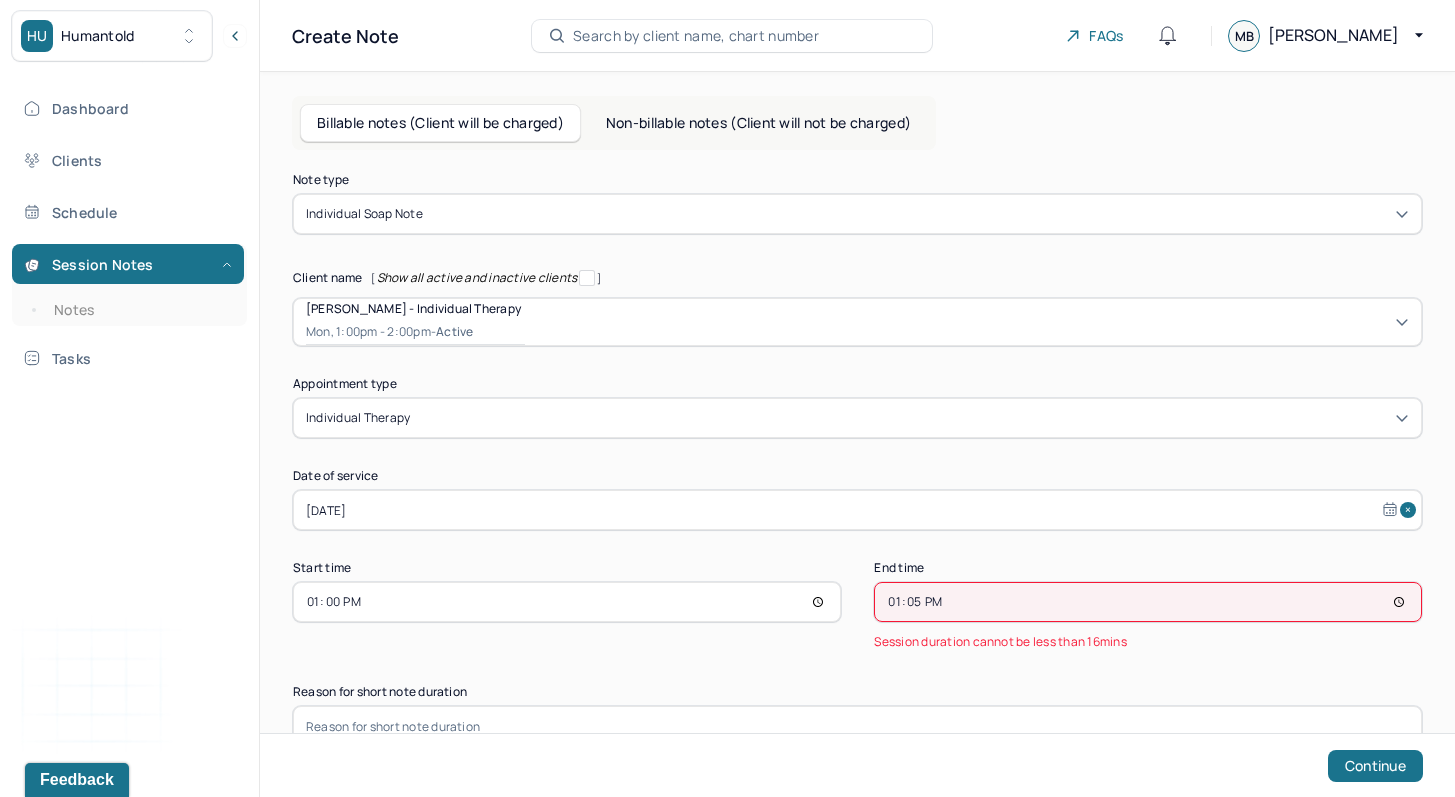 type on "13:55" 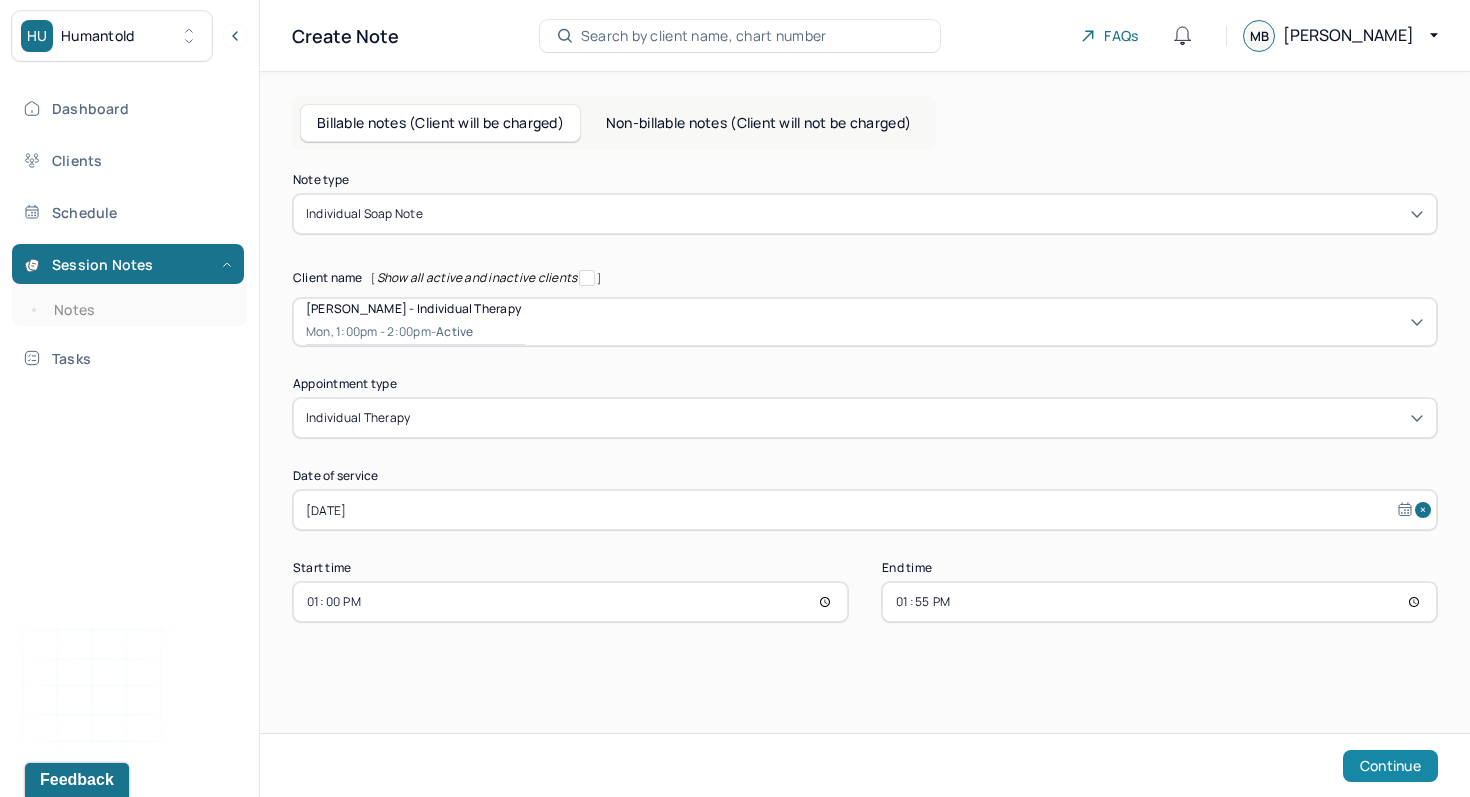 click on "Continue" at bounding box center (1390, 766) 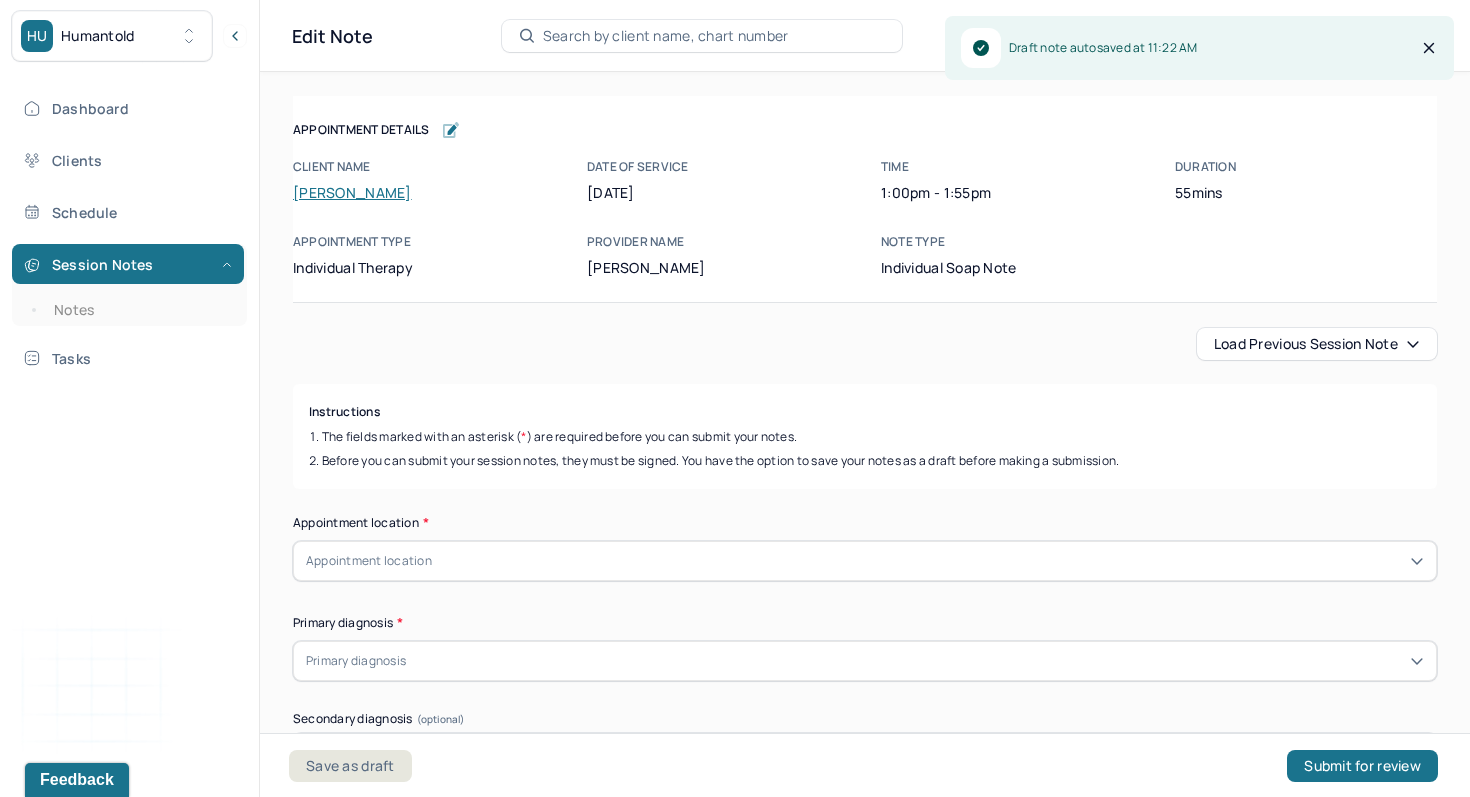 click on "Load previous session note" at bounding box center [1317, 344] 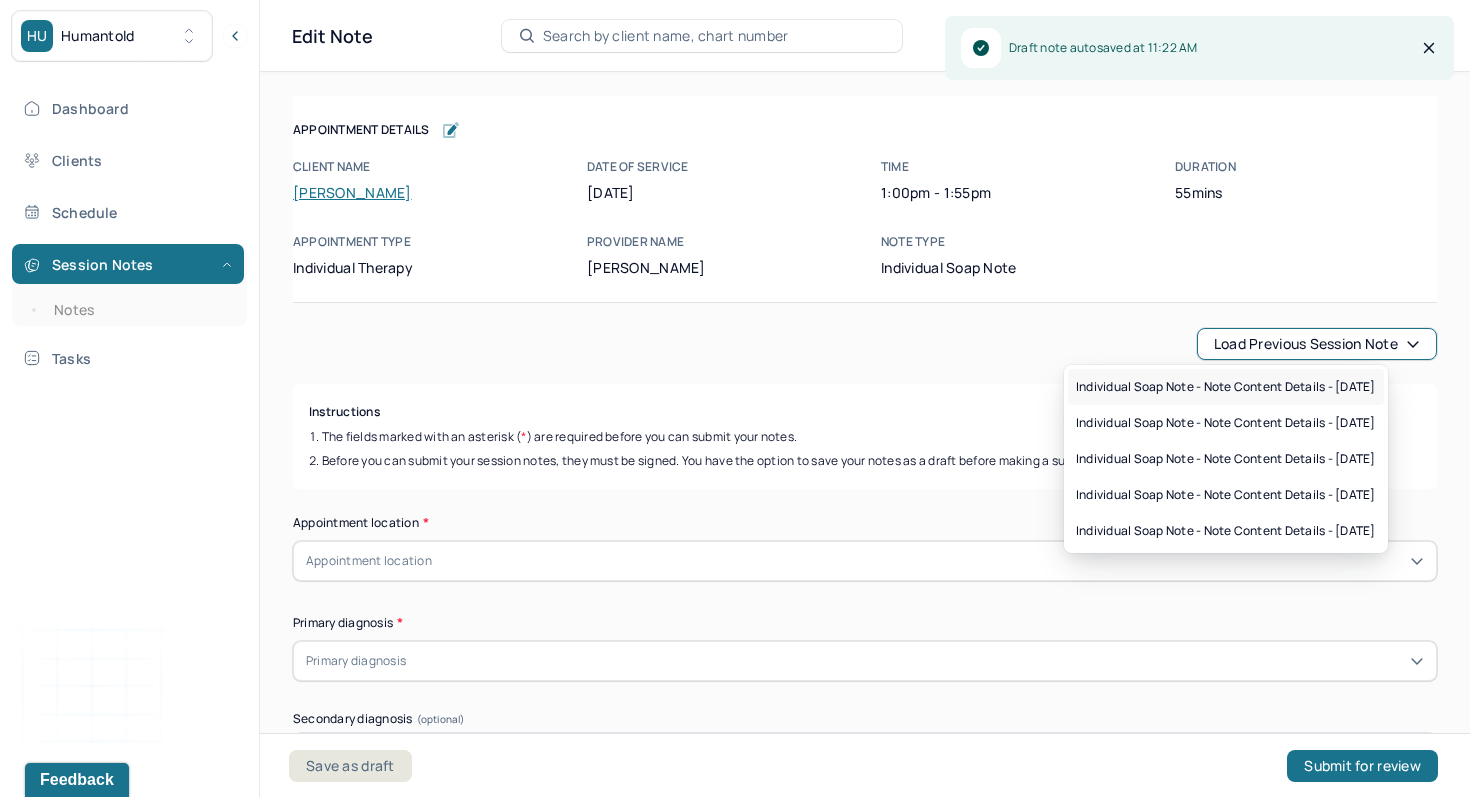 click on "Individual soap note   - Note content Details -   [DATE]" at bounding box center [1226, 387] 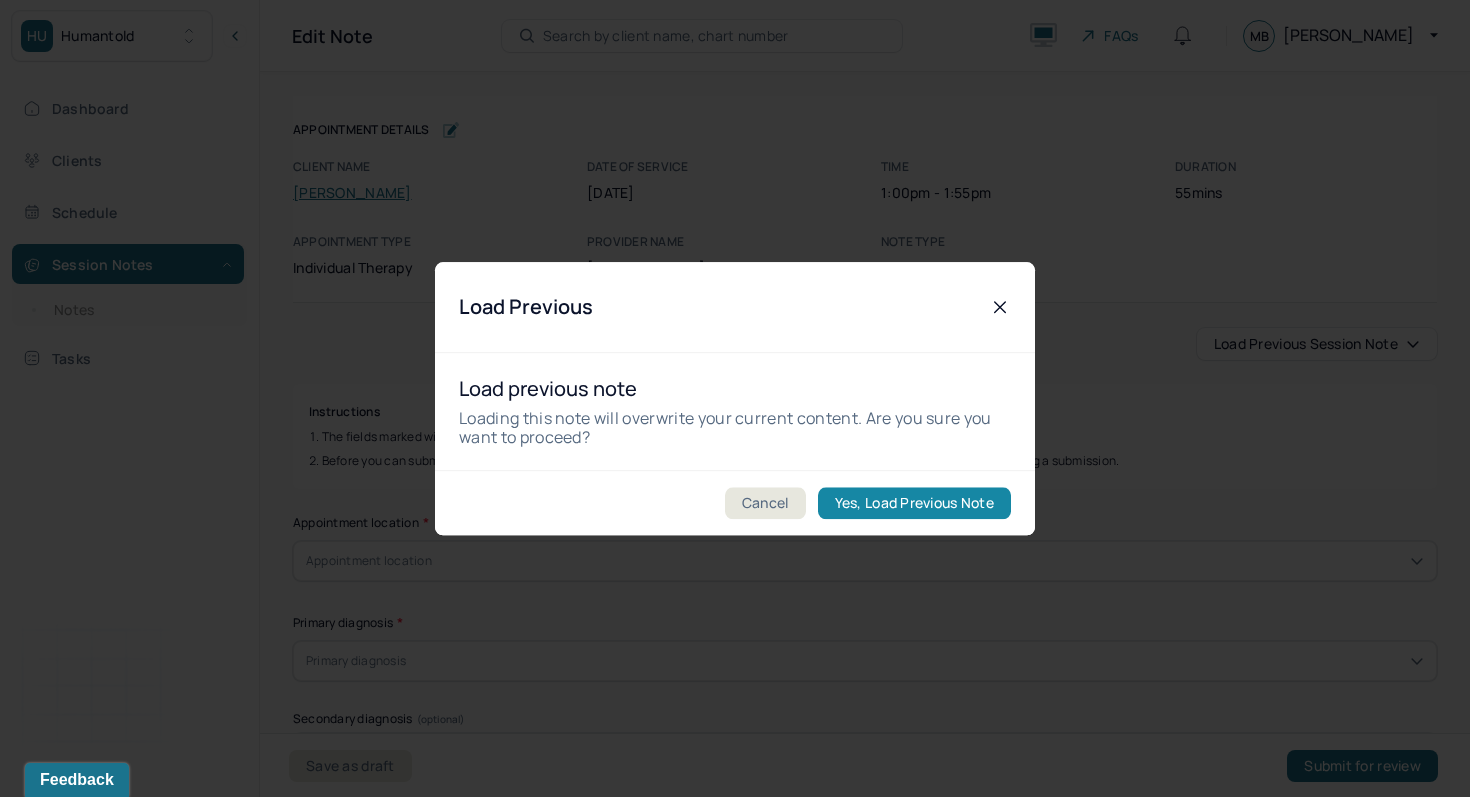 click on "Yes, Load Previous Note" at bounding box center [914, 503] 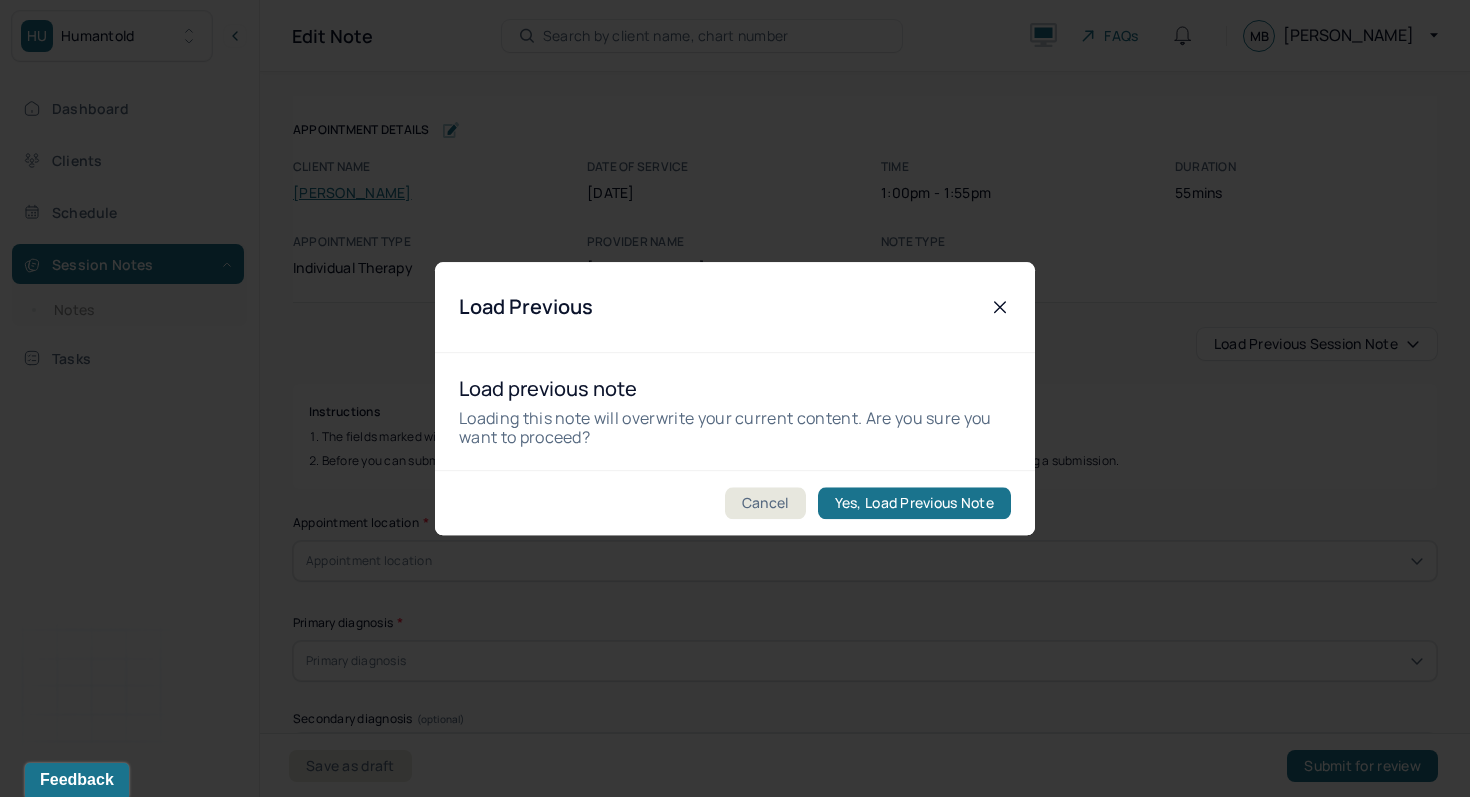 type on "Overwhelm, fatigue, people-pleasing" 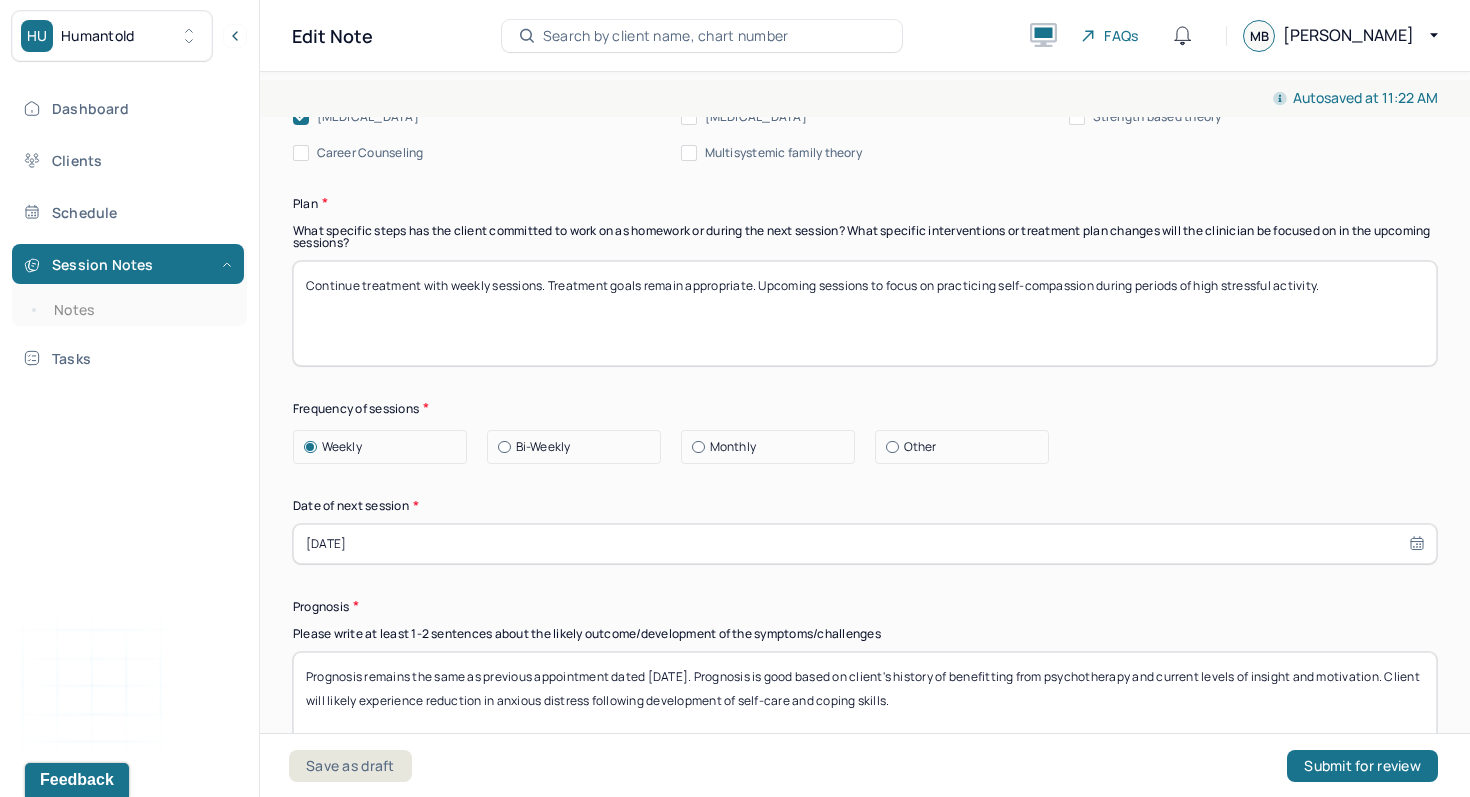 scroll, scrollTop: 2635, scrollLeft: 0, axis: vertical 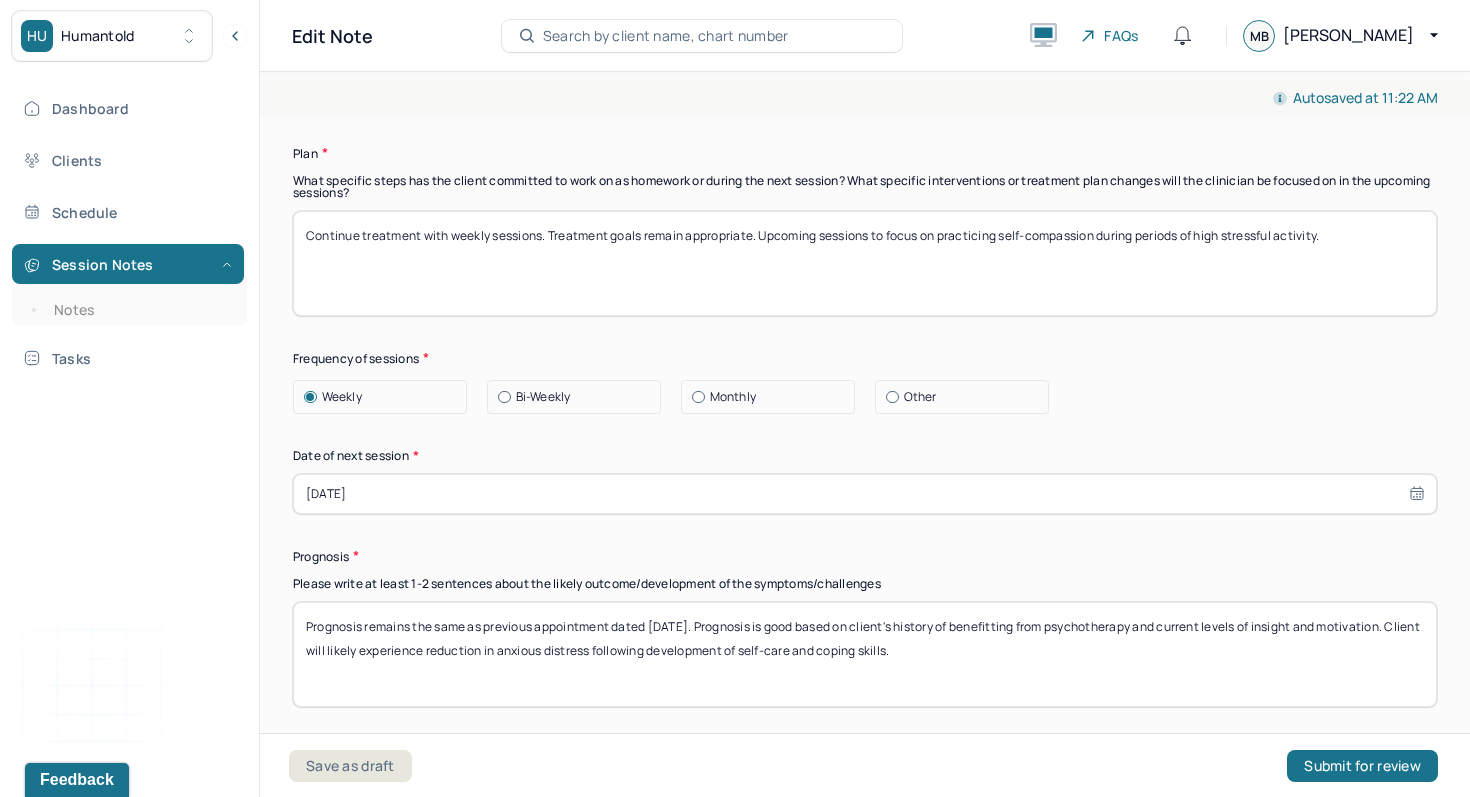 click on "Prognosis remains the same as previous appointment dated [DATE]. Prognosis is good based on client's history of benefitting from psychotherapy and current levels of insight and motivation. Client will likely experience reduction in anxious distress following development of self-care and coping skills." at bounding box center (865, 654) 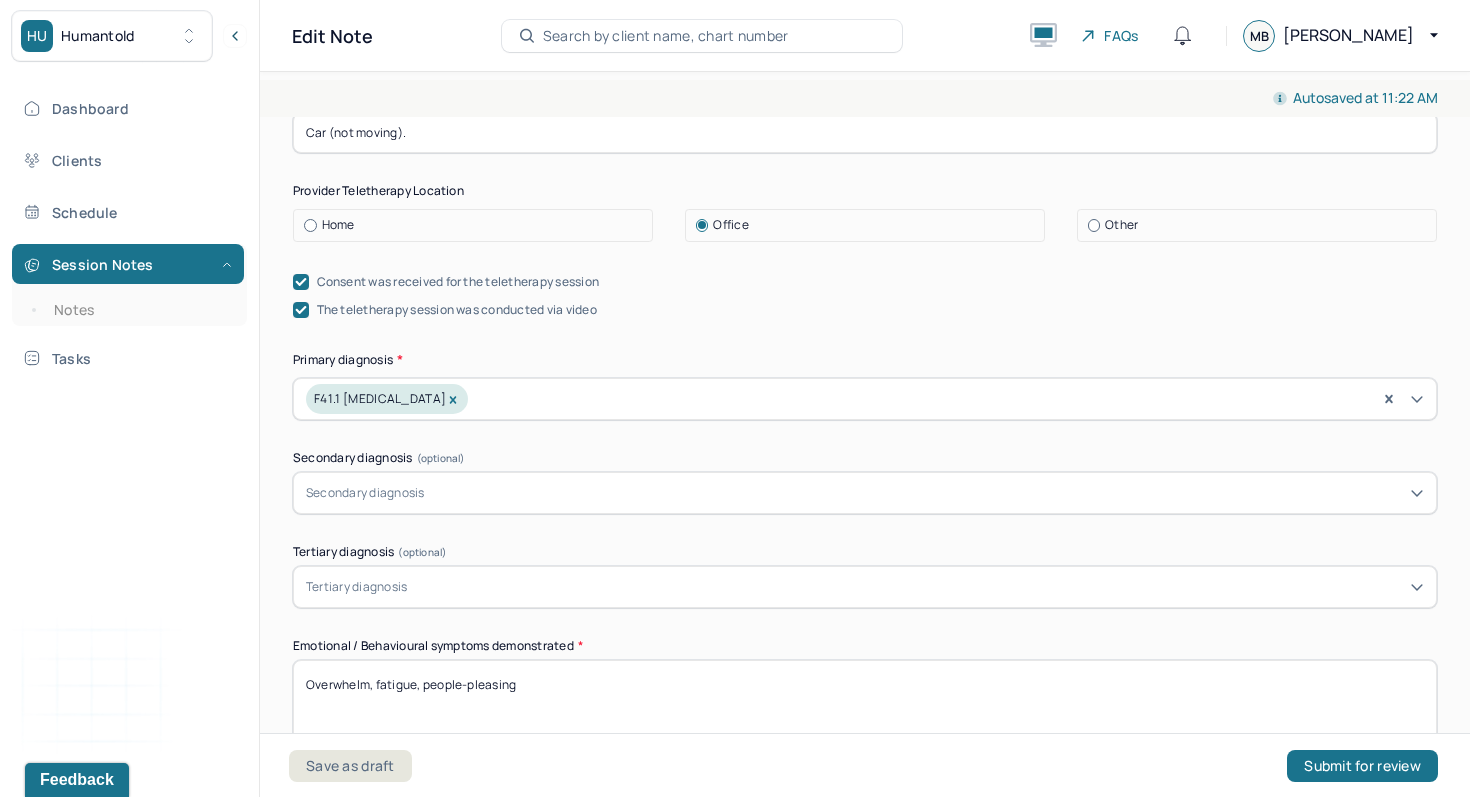 scroll, scrollTop: 0, scrollLeft: 0, axis: both 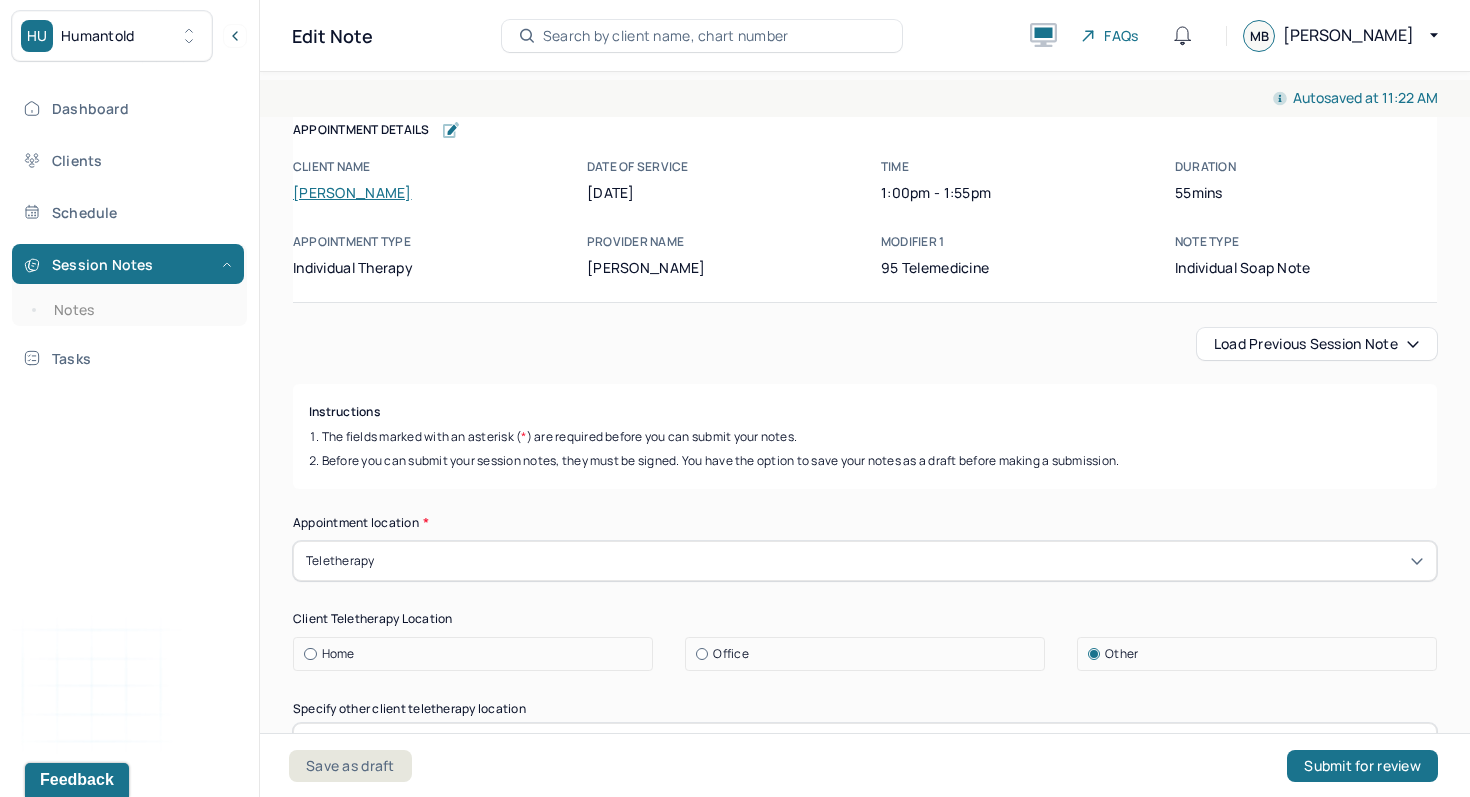 click on "Load previous session note" at bounding box center [865, 344] 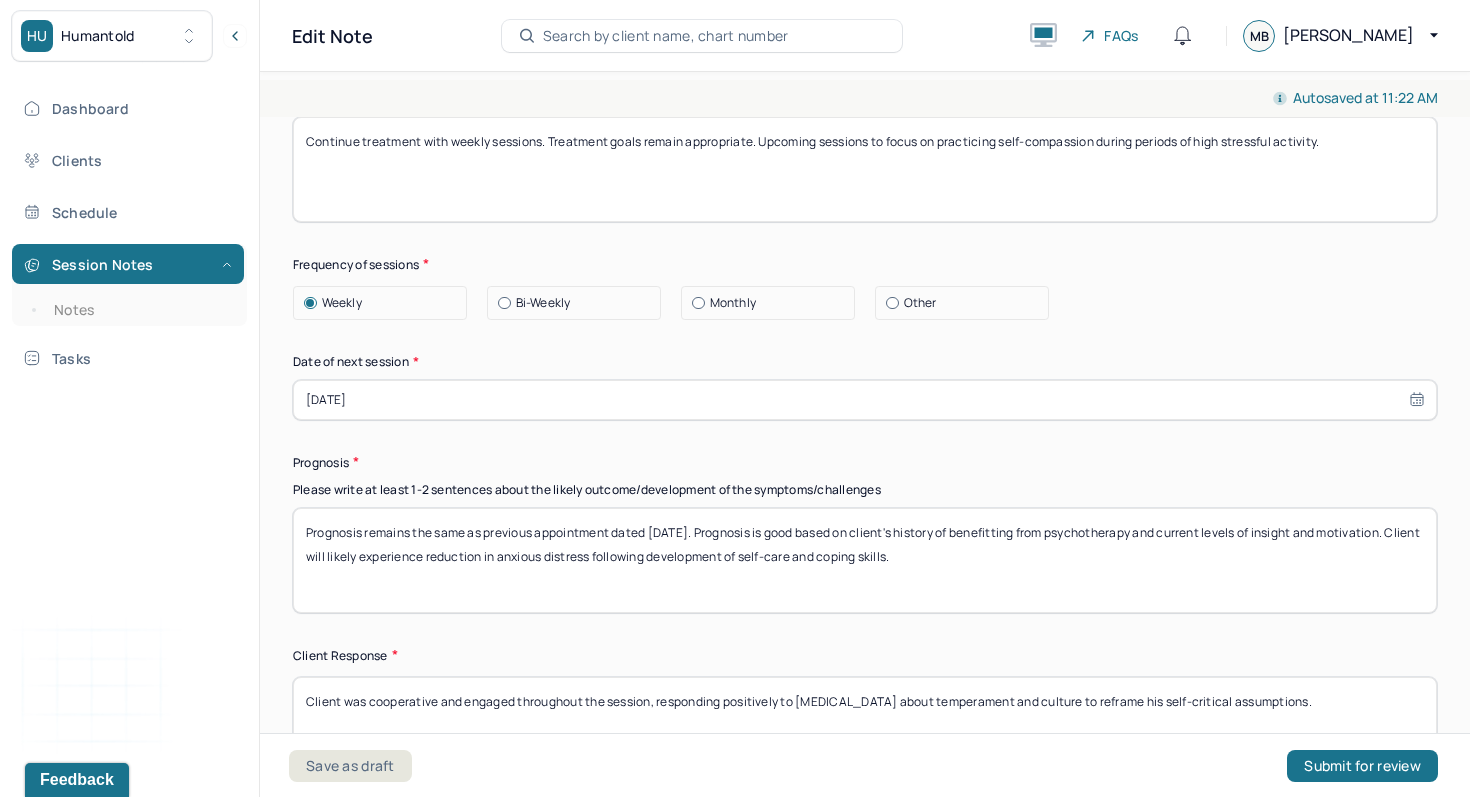 scroll, scrollTop: 2983, scrollLeft: 0, axis: vertical 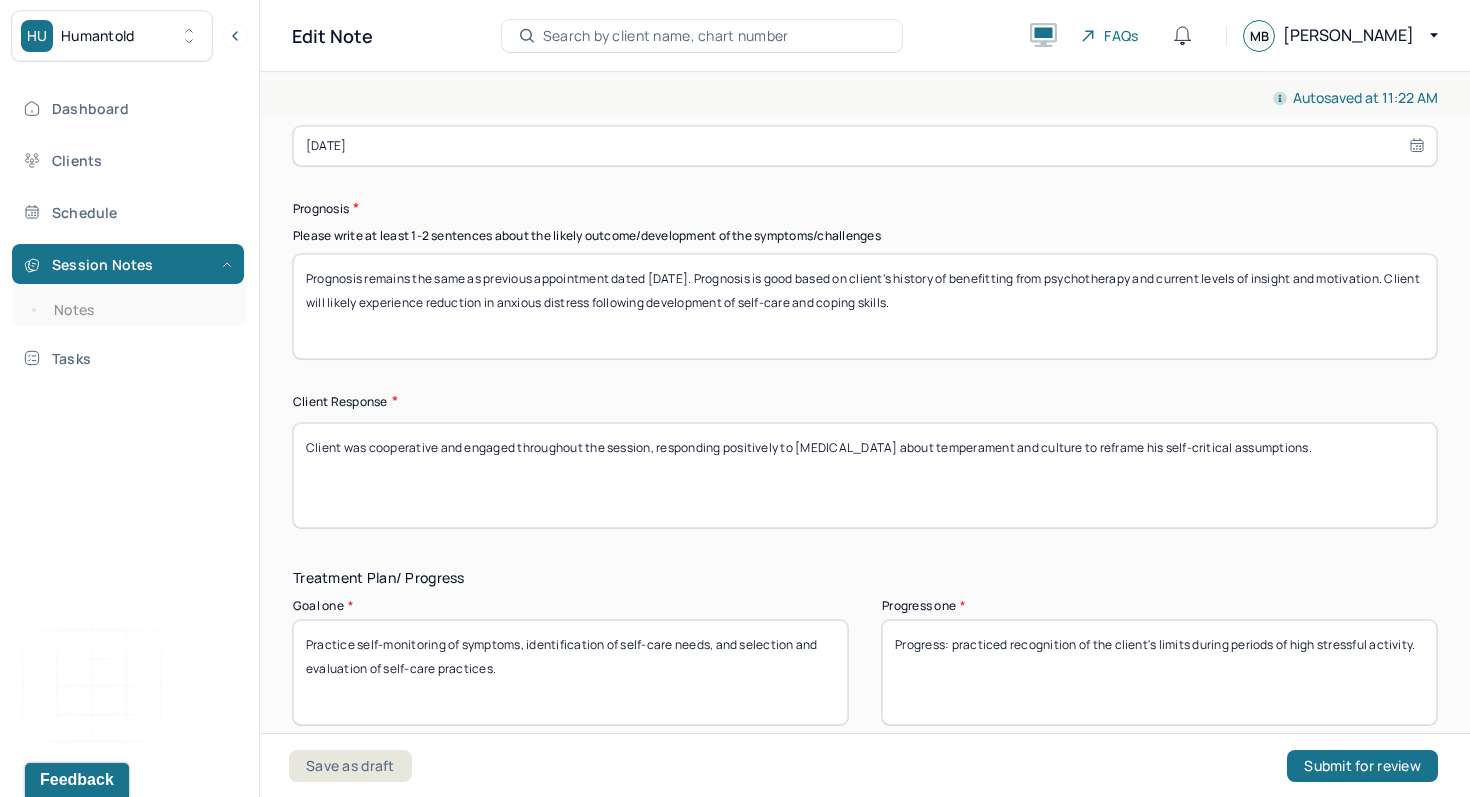 click on "Prognosis remains the same as previous appointment dated [DATE]. Prognosis is good based on client's history of benefitting from psychotherapy and current levels of insight and motivation. Client will likely experience reduction in anxious distress following development of self-care and coping skills." at bounding box center [865, 306] 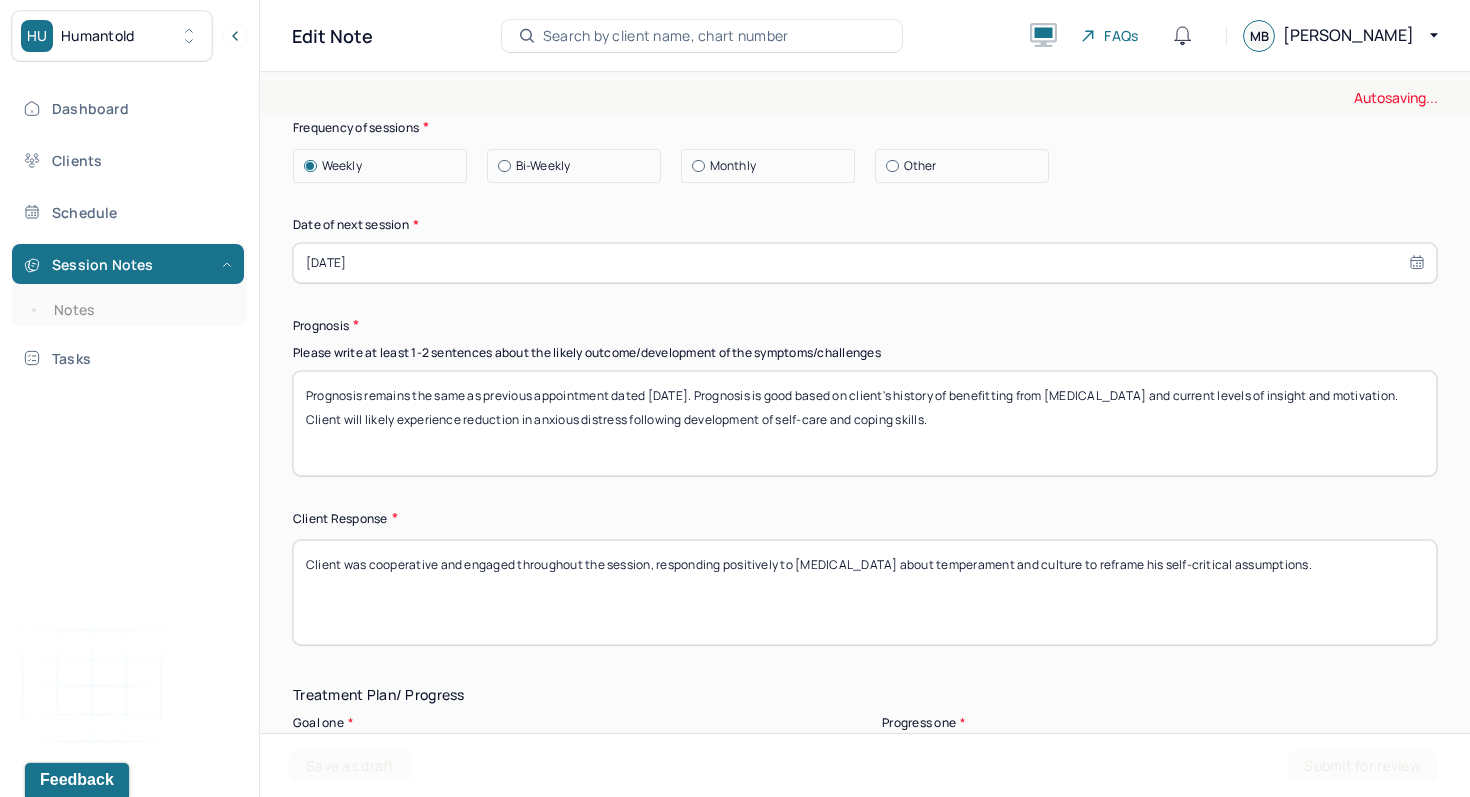 scroll, scrollTop: 2864, scrollLeft: 0, axis: vertical 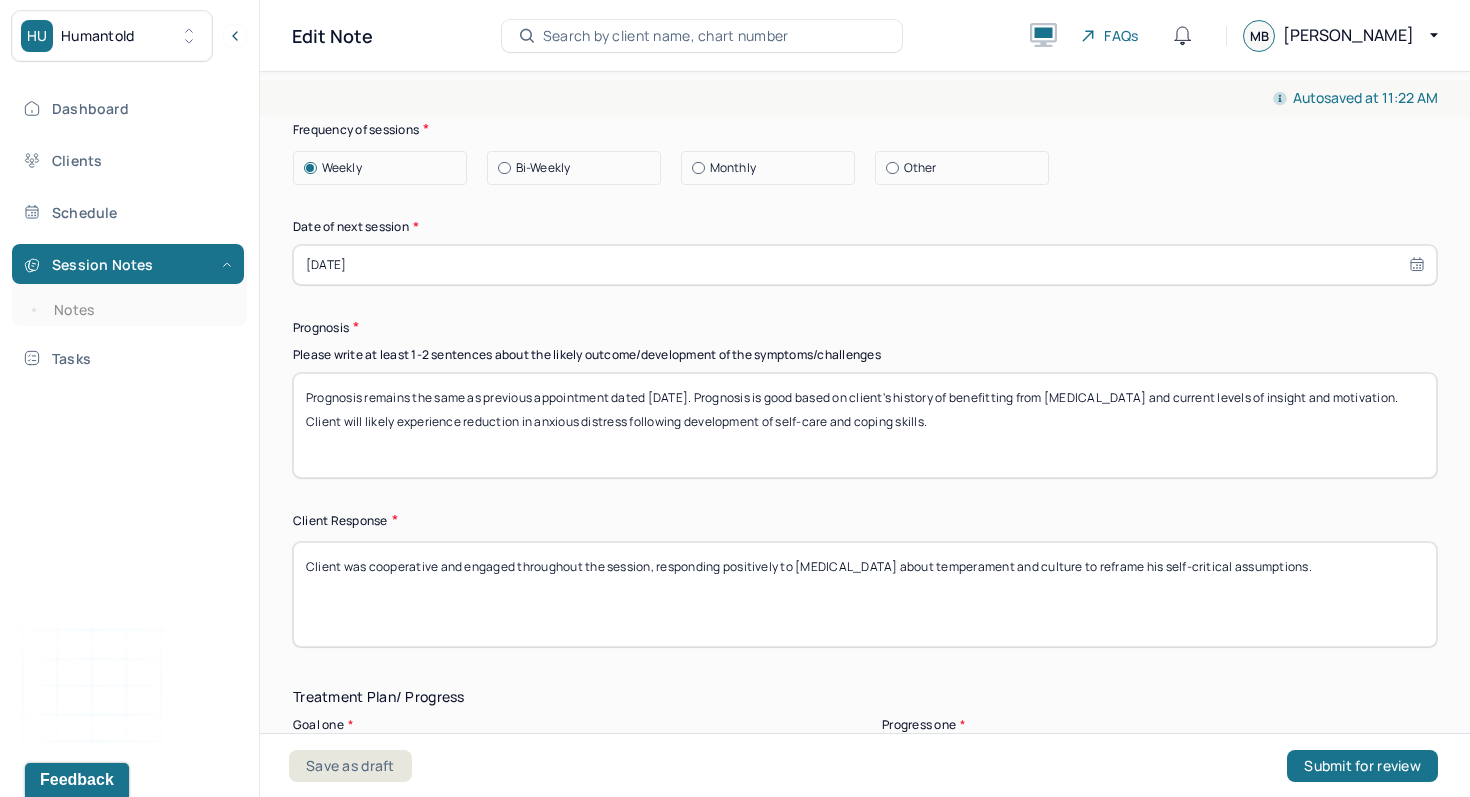 type on "Prognosis remains the same as previous appointment dated [DATE]. Prognosis is good based on client's history of benefitting from [MEDICAL_DATA] and current levels of insight and motivation. Client will likely experience reduction in anxious distress following development of self-care and coping skills." 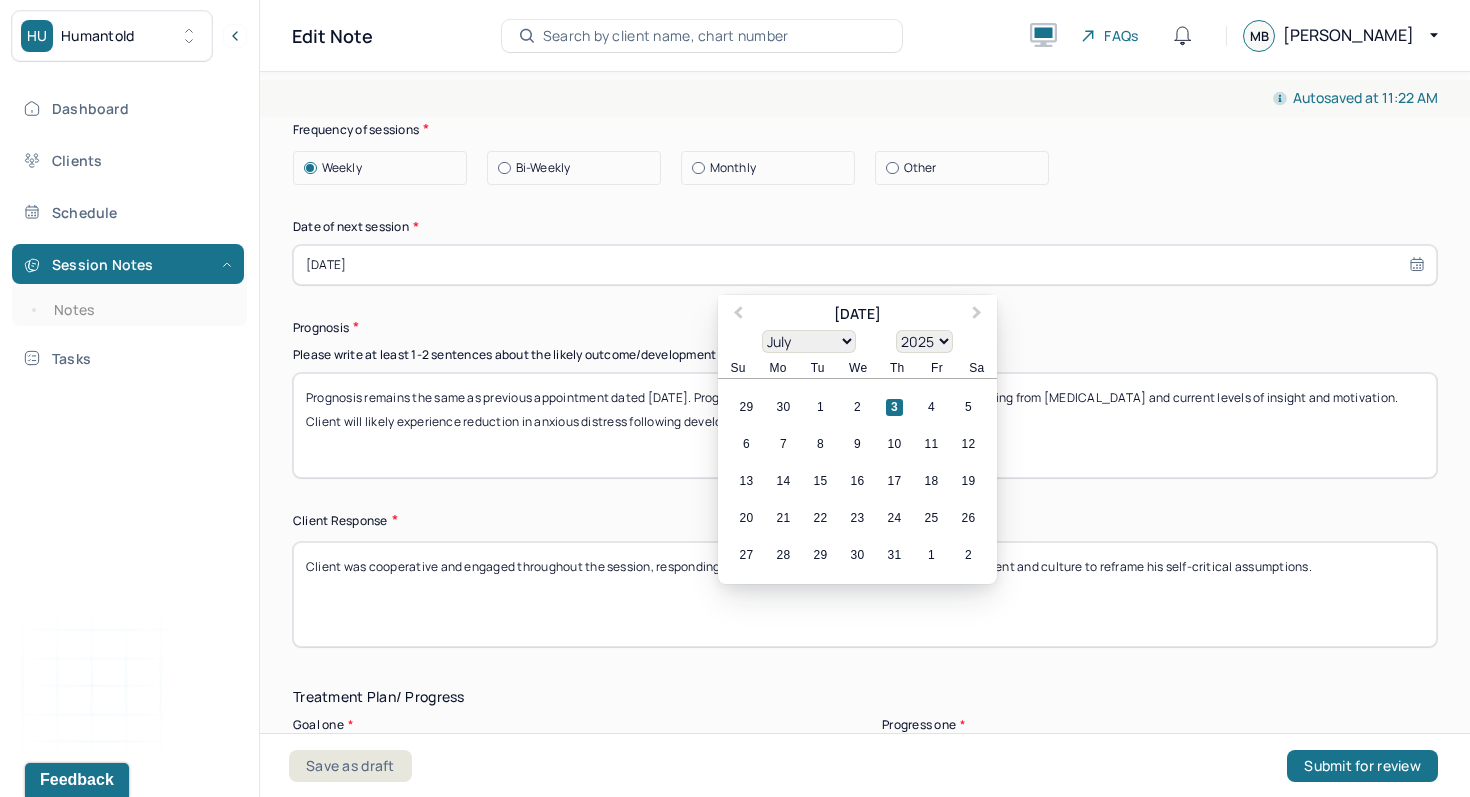 click on "[DATE]" at bounding box center [865, 265] 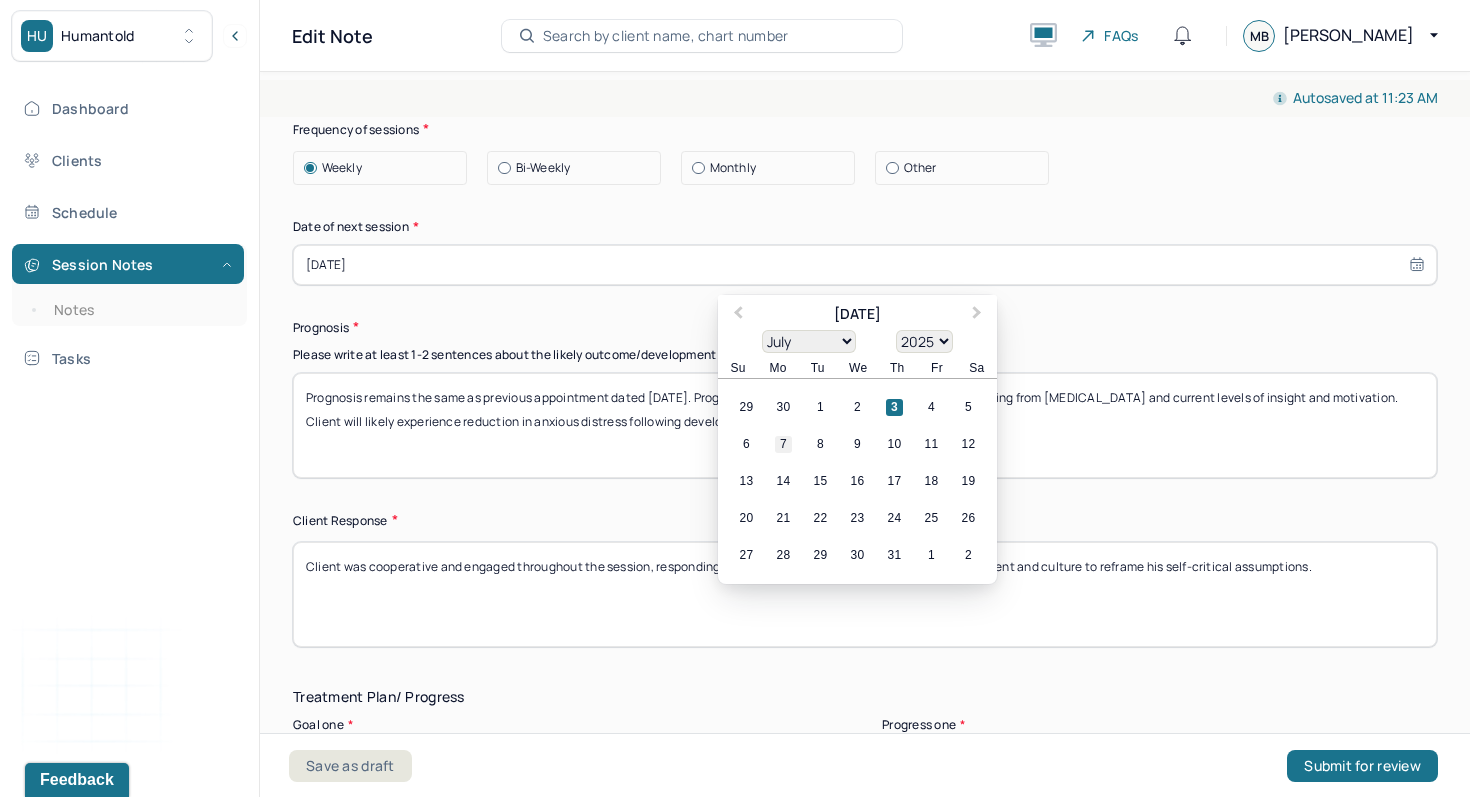 click on "7" at bounding box center (783, 444) 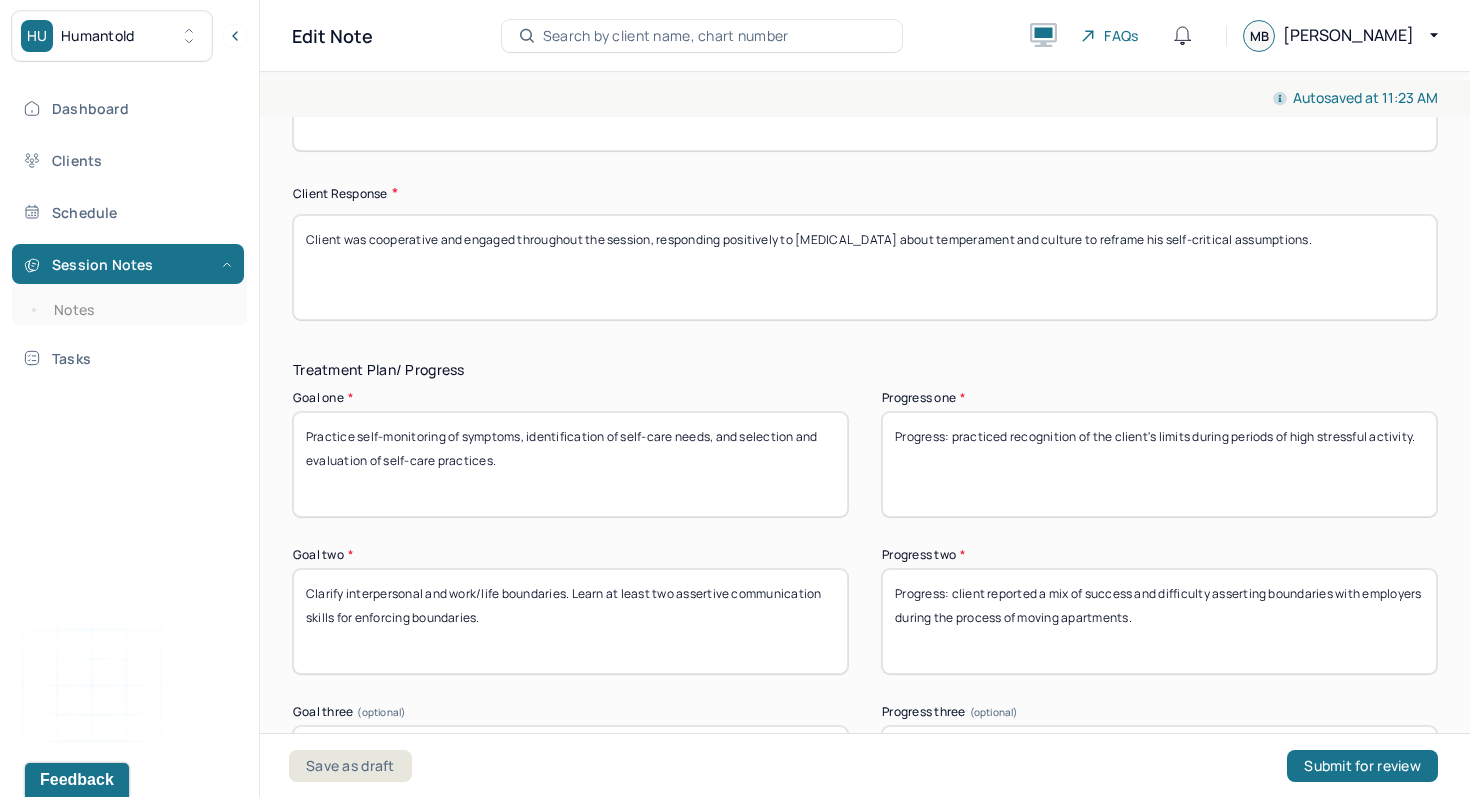 scroll, scrollTop: 3189, scrollLeft: 0, axis: vertical 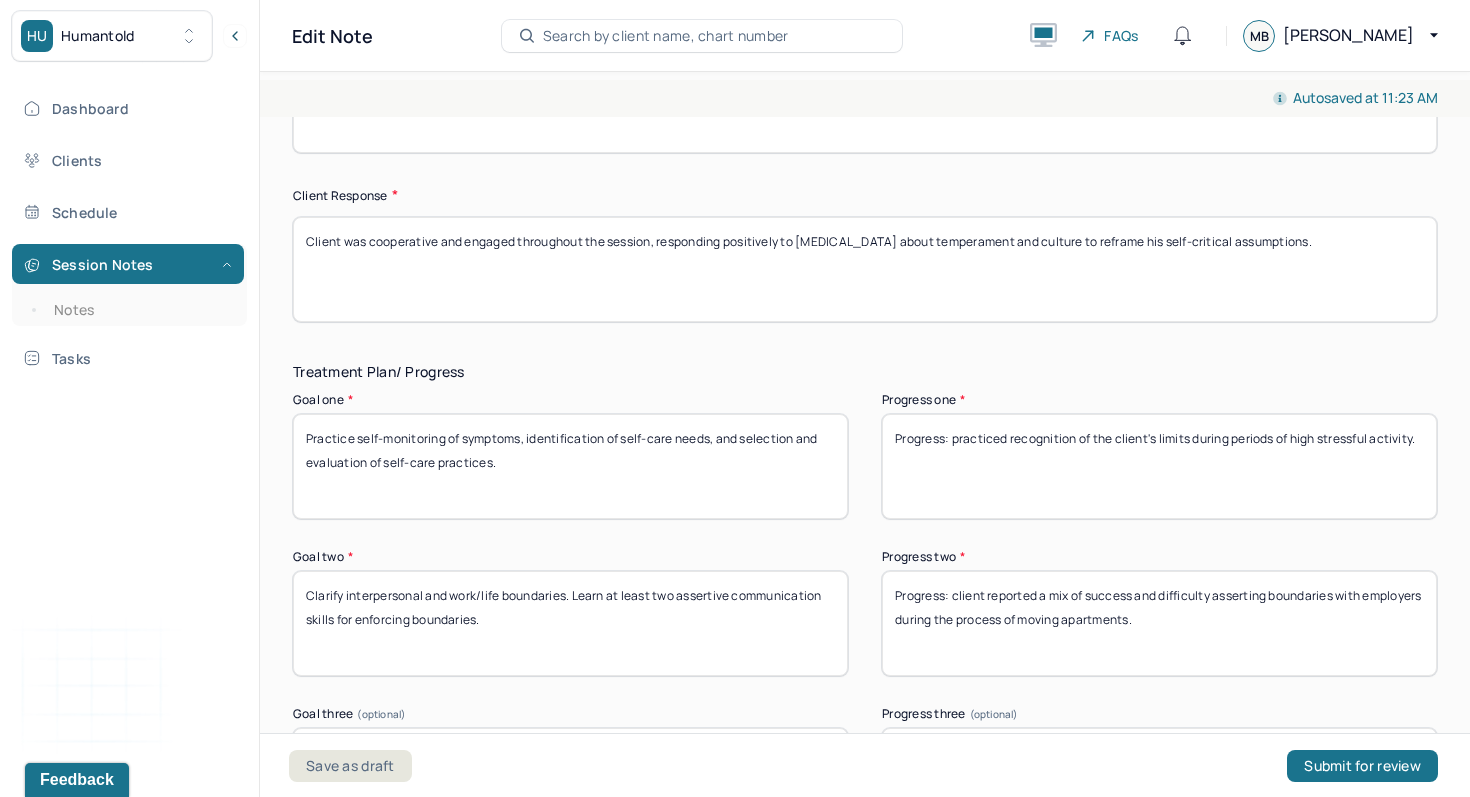 drag, startPoint x: 1355, startPoint y: 295, endPoint x: 286, endPoint y: 239, distance: 1070.4658 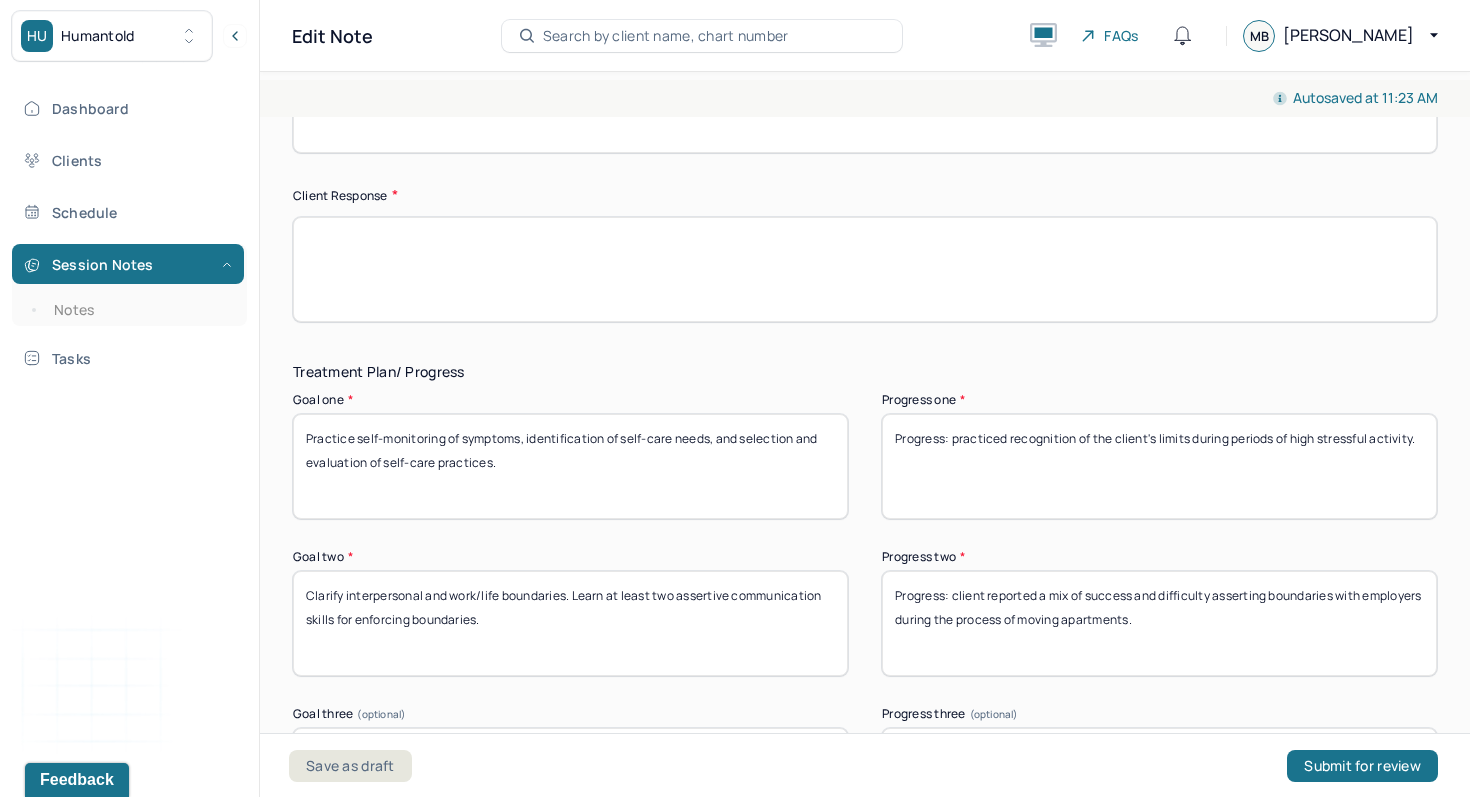 type 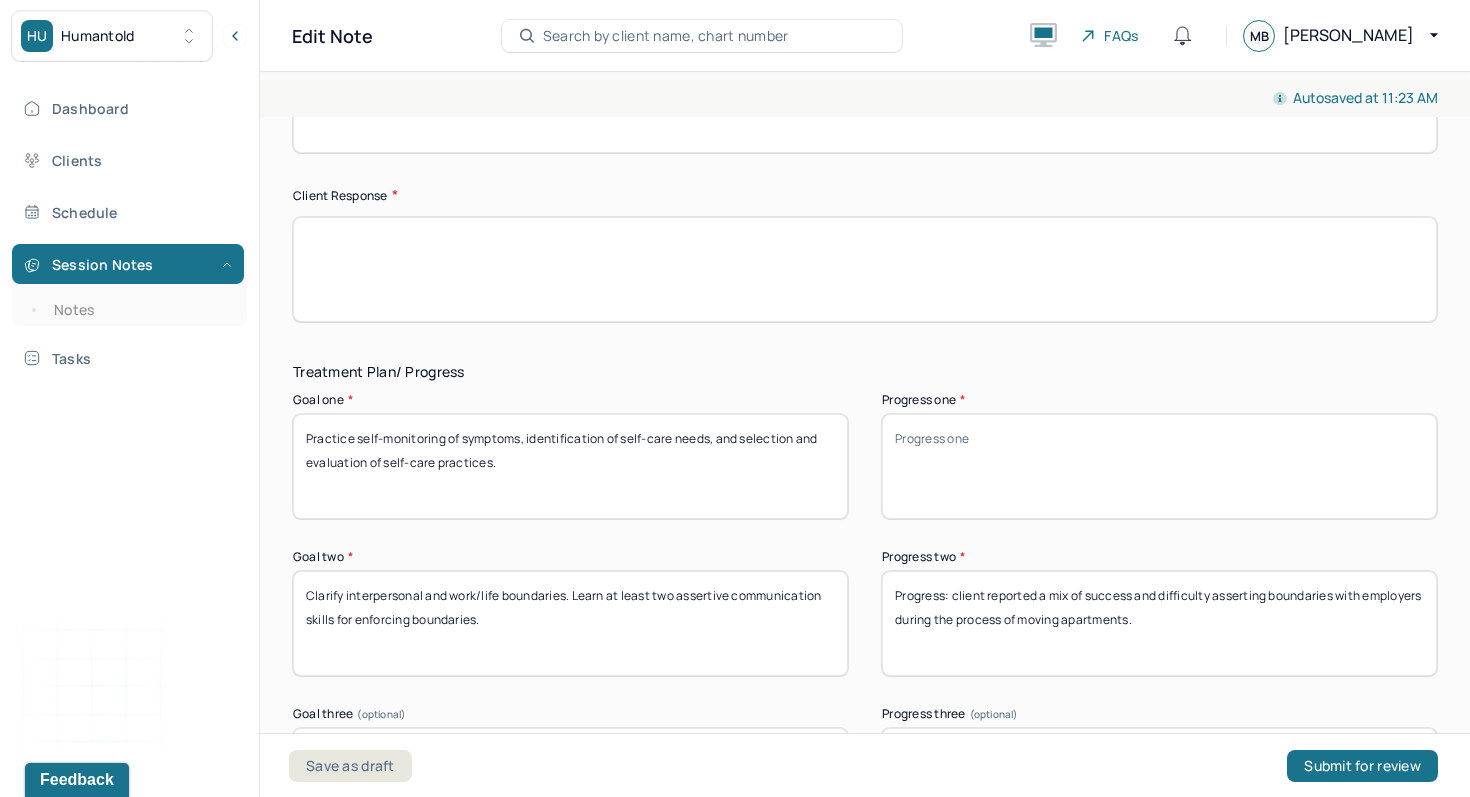 type 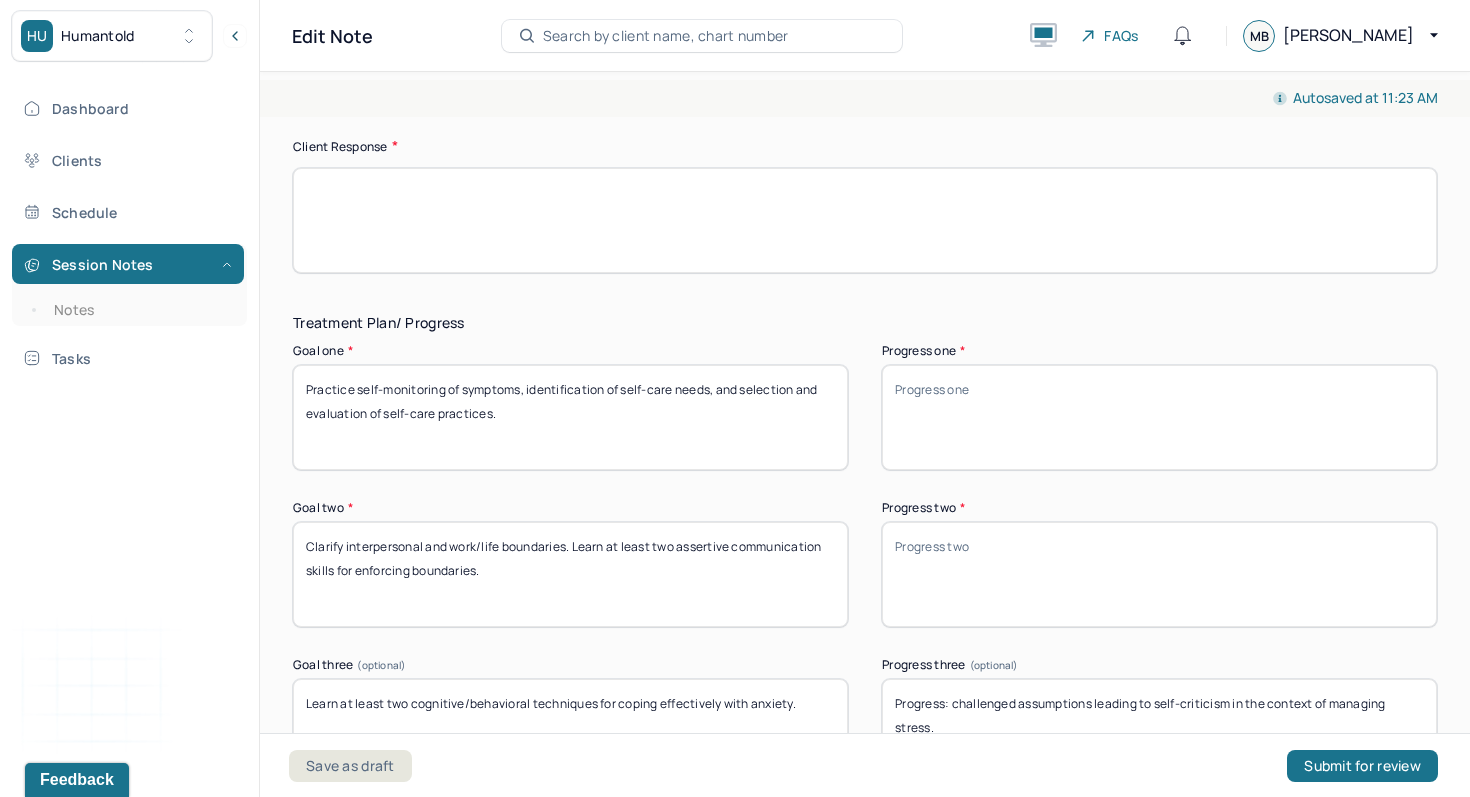 scroll, scrollTop: 3347, scrollLeft: 0, axis: vertical 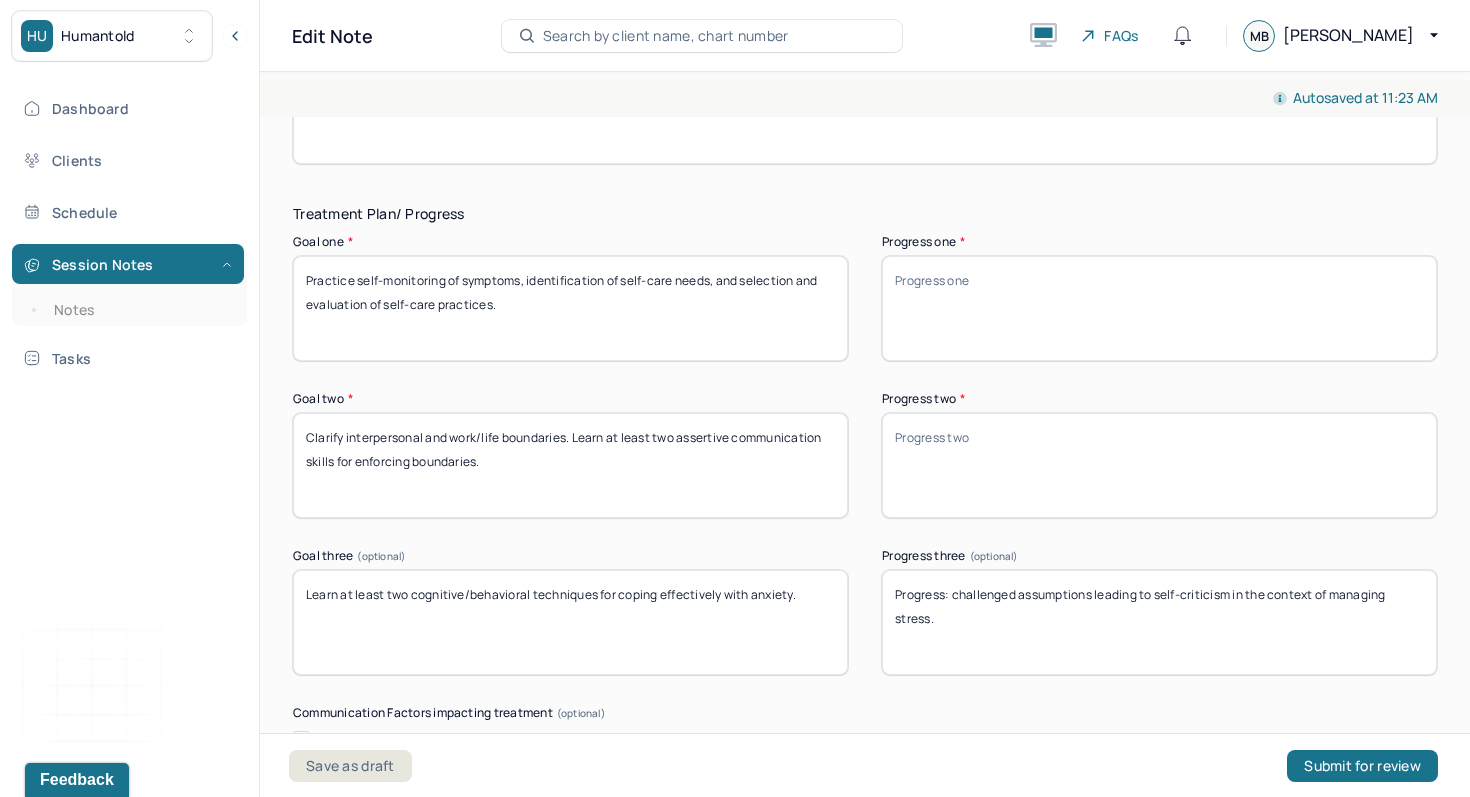 type 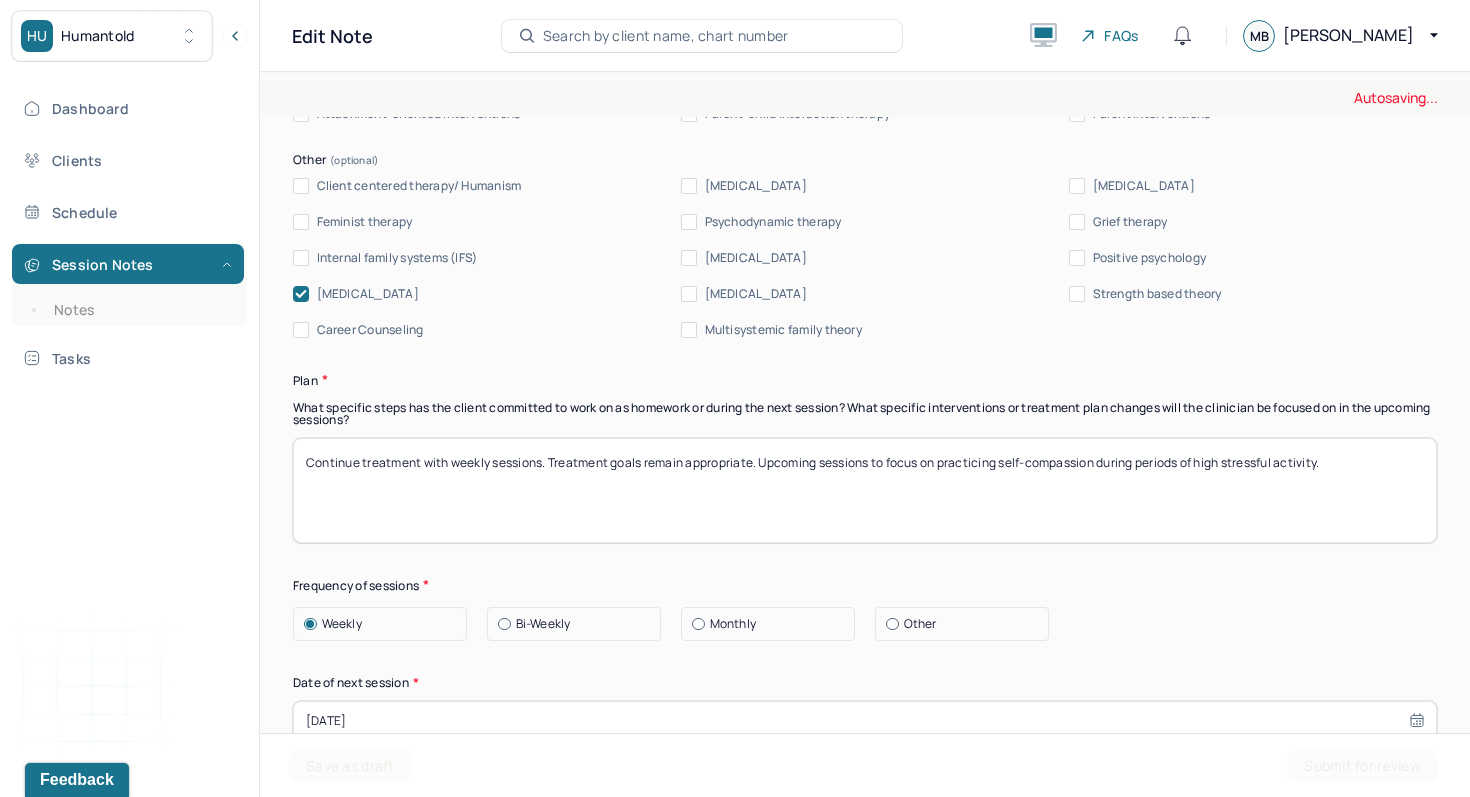 scroll, scrollTop: 2407, scrollLeft: 0, axis: vertical 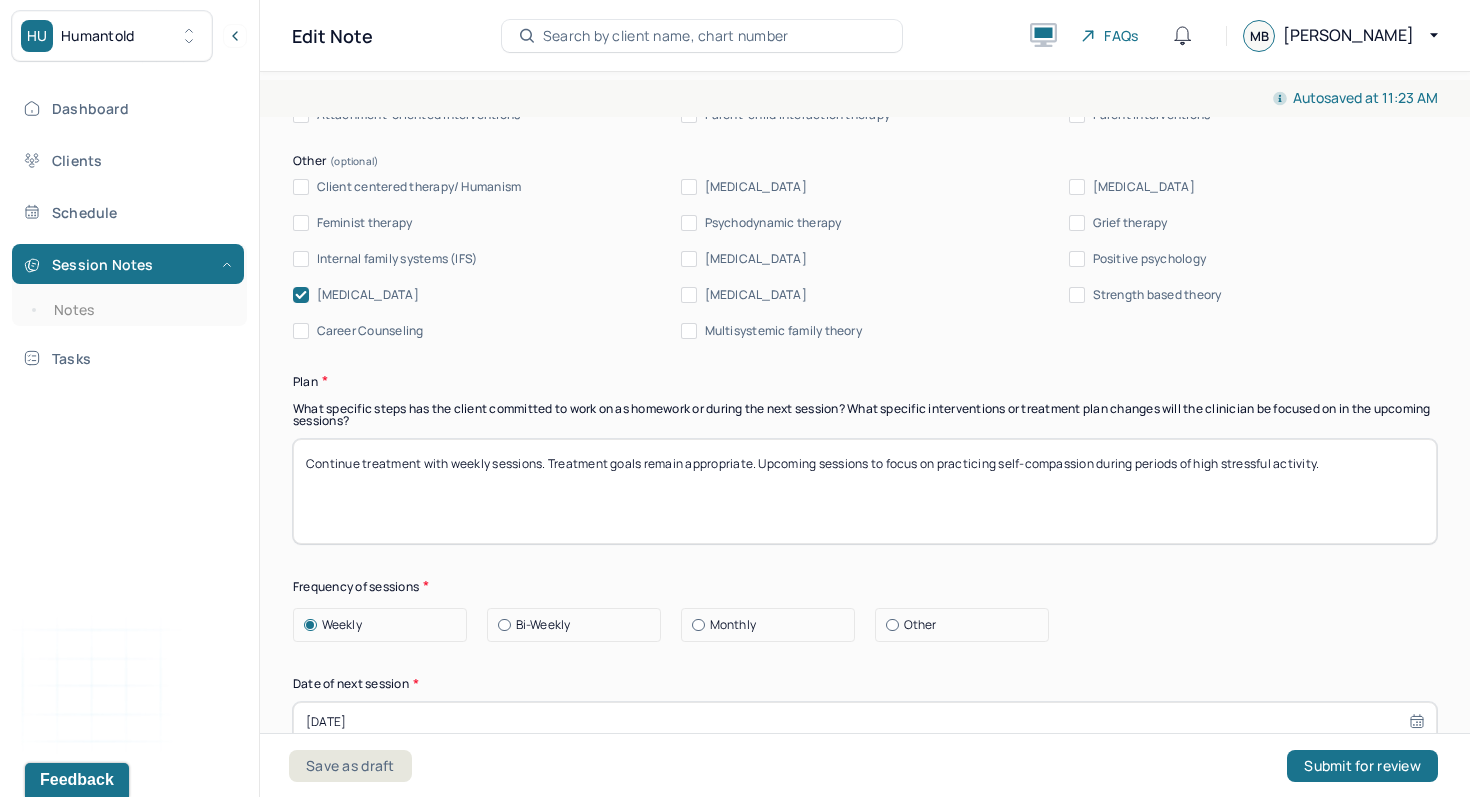 type 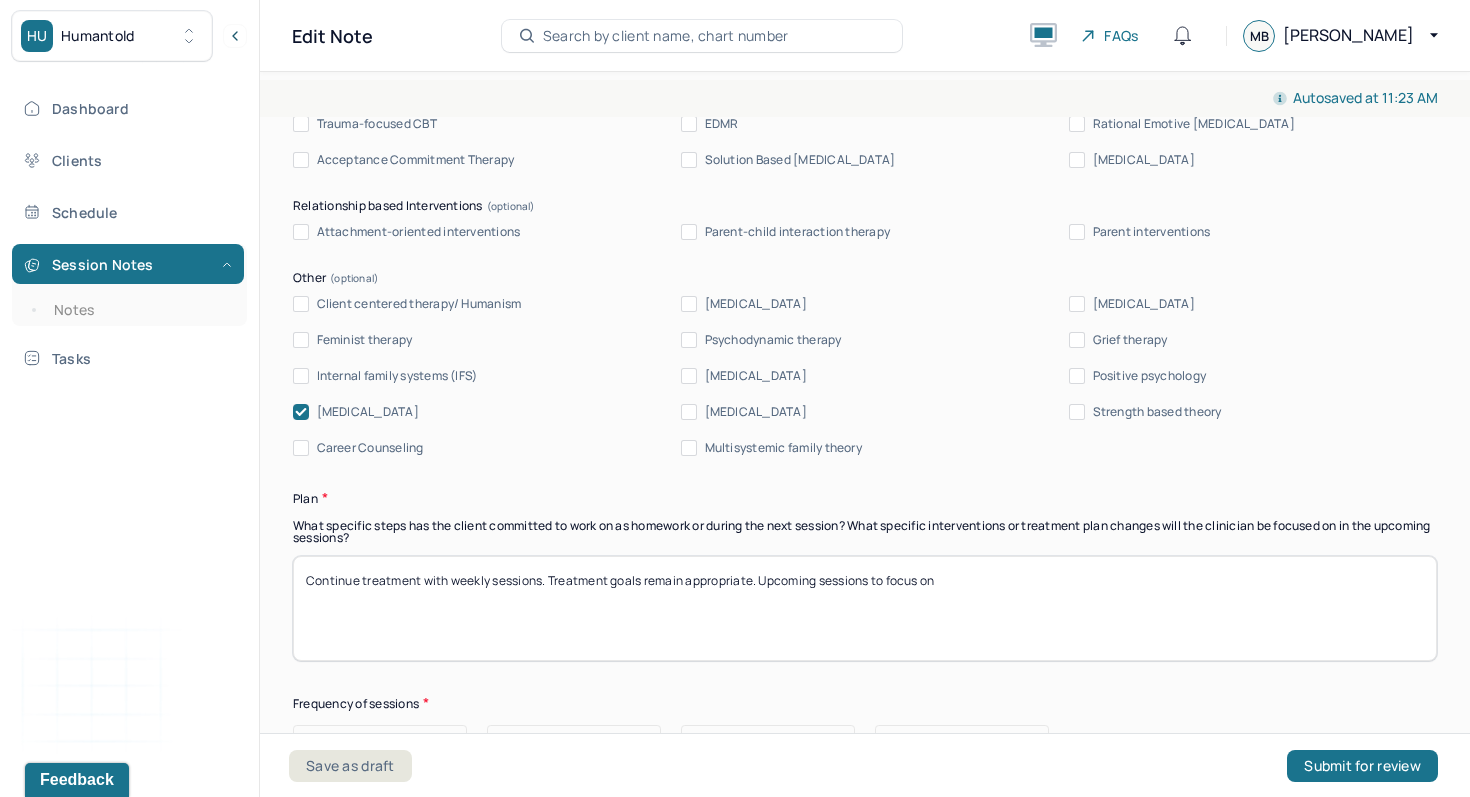 type on "Continue treatment with weekly sessions. Treatment goals remain appropriate. Upcoming sessions to focus on" 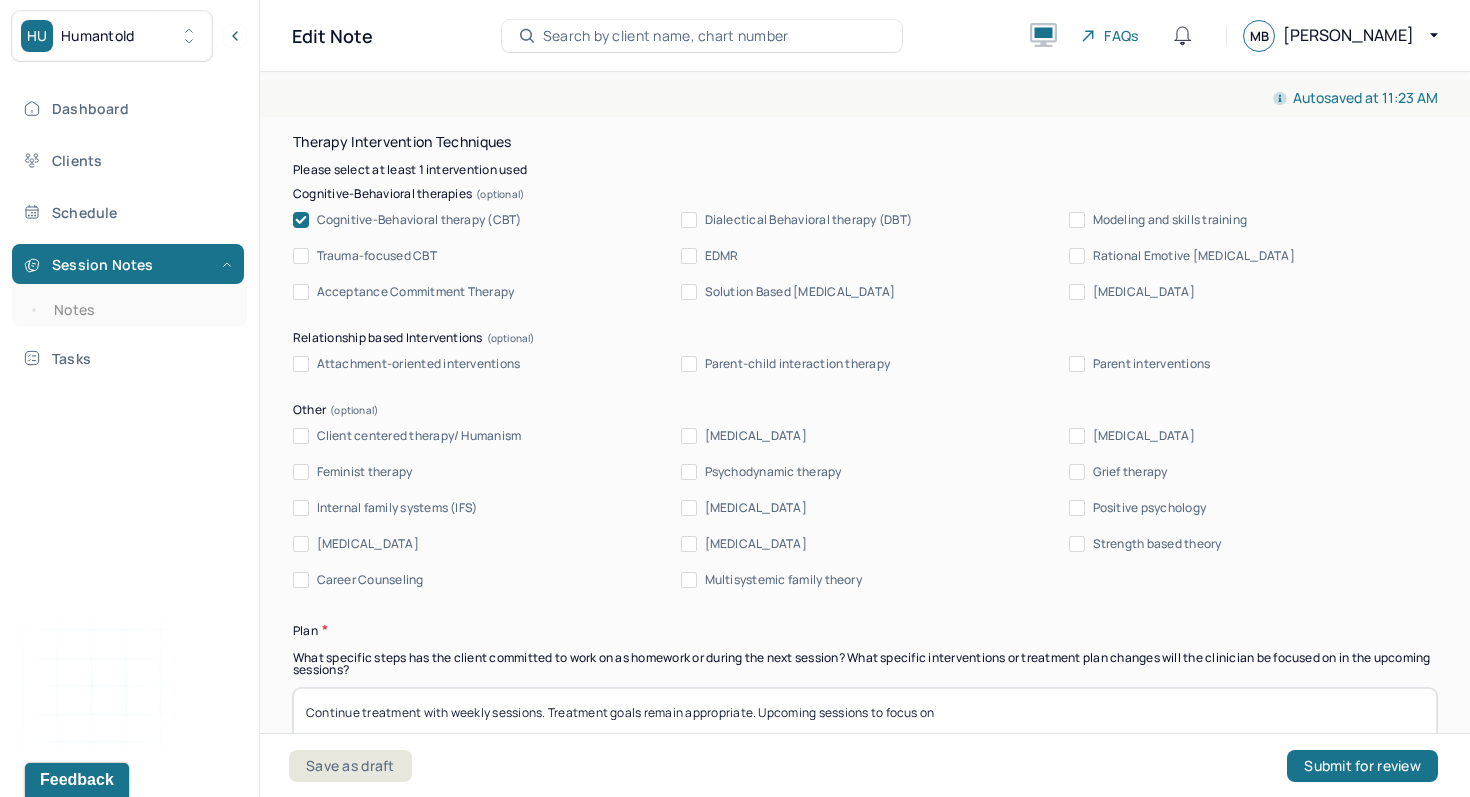 scroll, scrollTop: 2151, scrollLeft: 0, axis: vertical 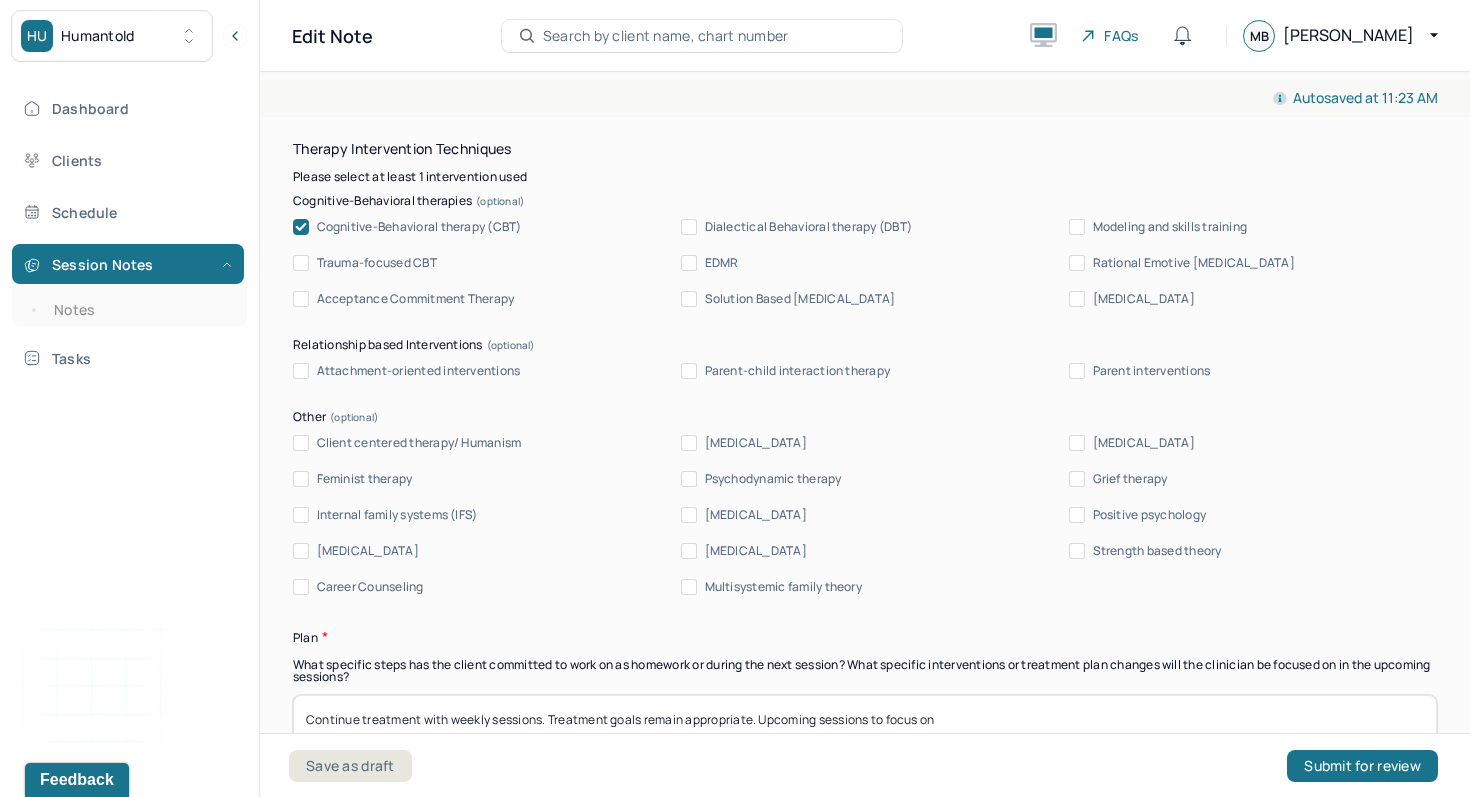 click on "Cognitive-Behavioral therapy (CBT)" at bounding box center (419, 227) 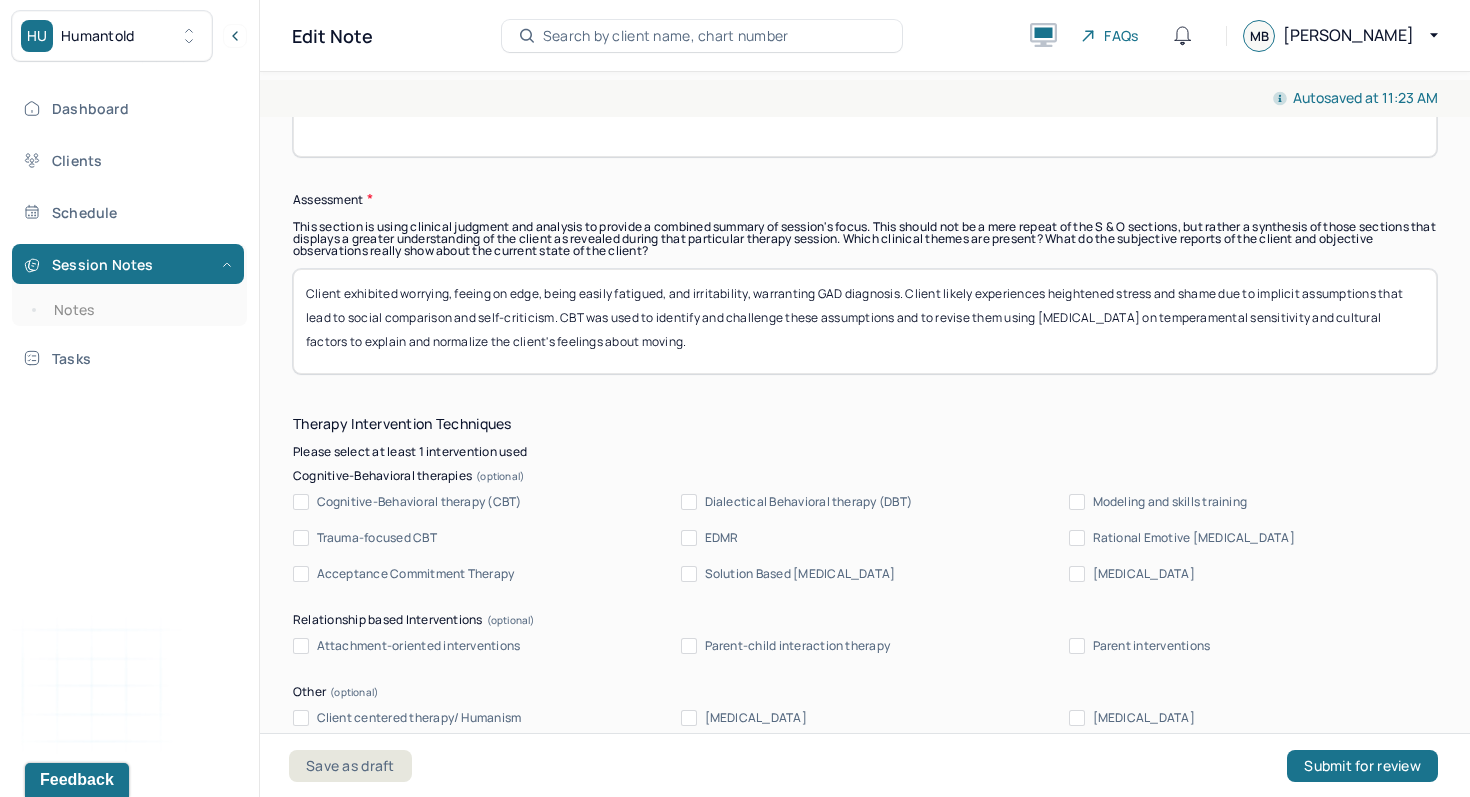 scroll, scrollTop: 1797, scrollLeft: 0, axis: vertical 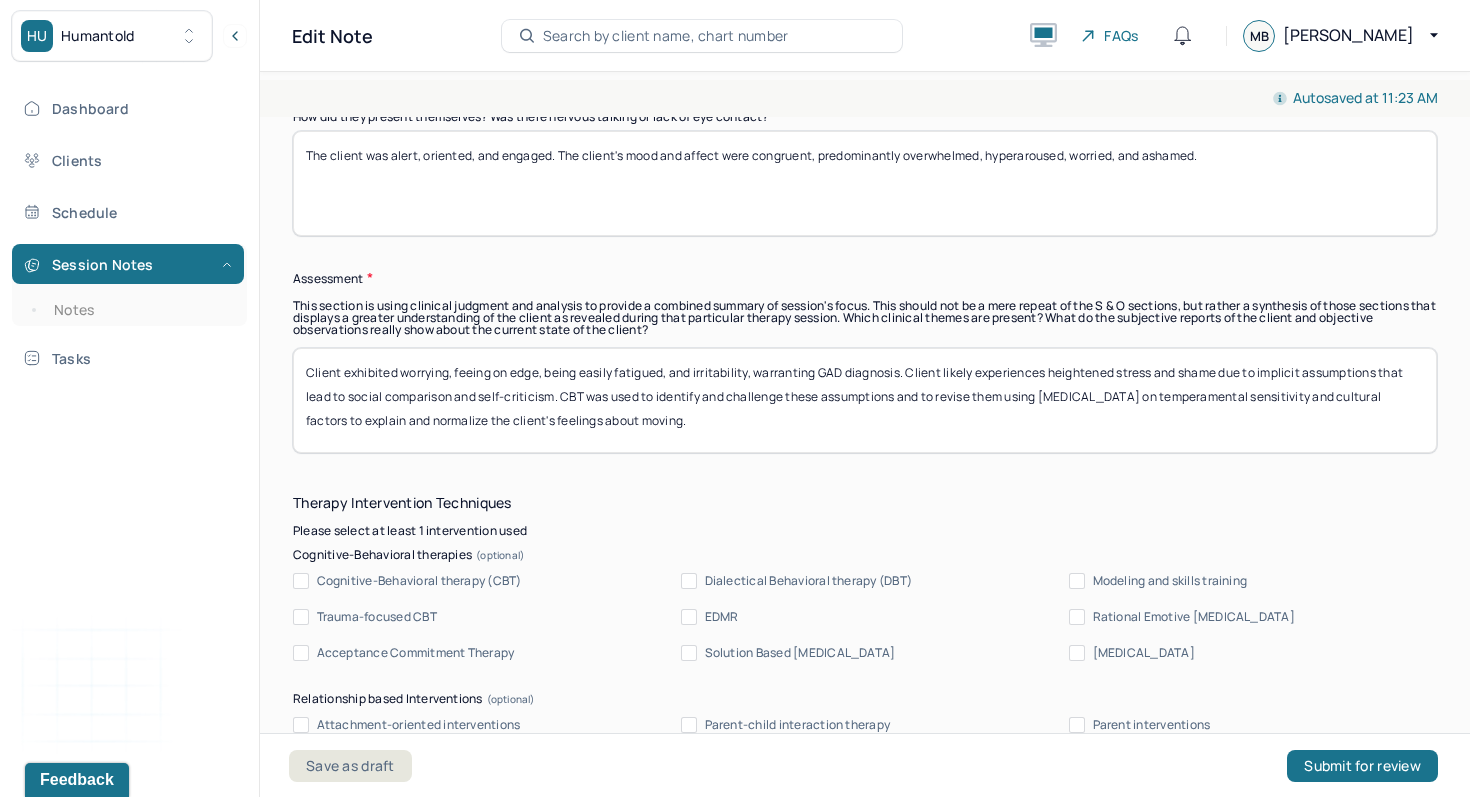 drag, startPoint x: 910, startPoint y: 378, endPoint x: 943, endPoint y: 437, distance: 67.601776 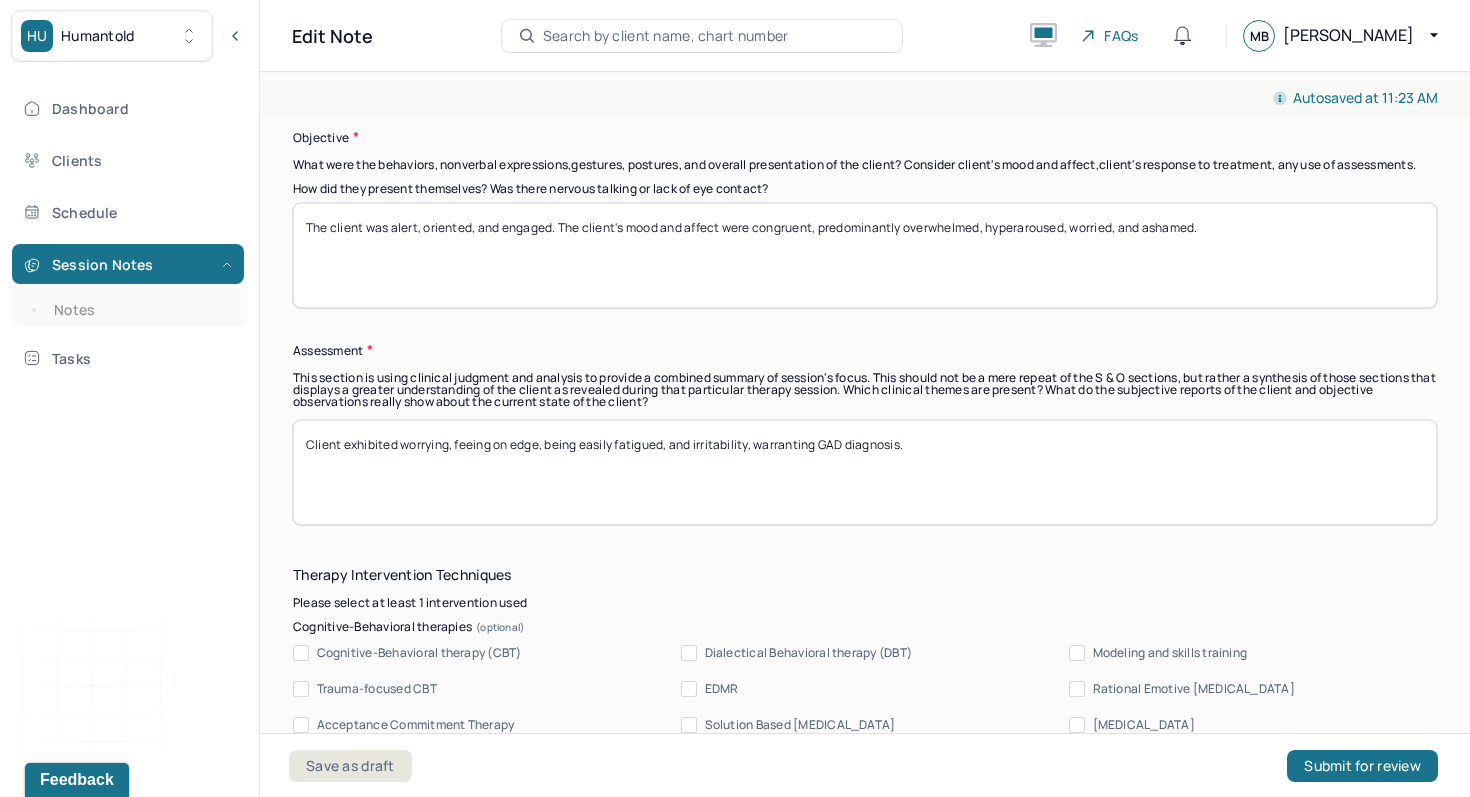 scroll, scrollTop: 1554, scrollLeft: 0, axis: vertical 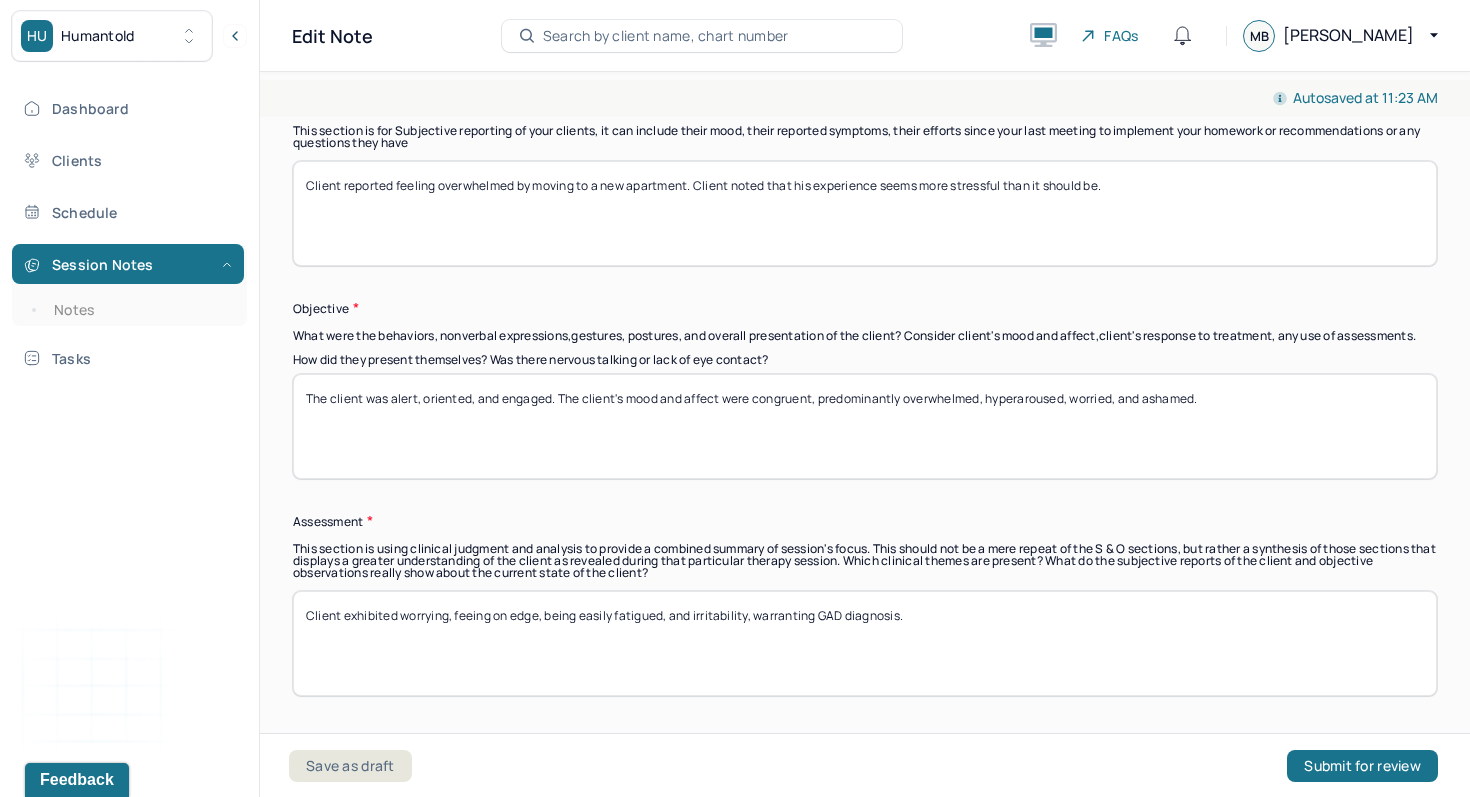 type on "Client exhibited worrying, feeing on edge, being easily fatigued, and irritability, warranting GAD diagnosis." 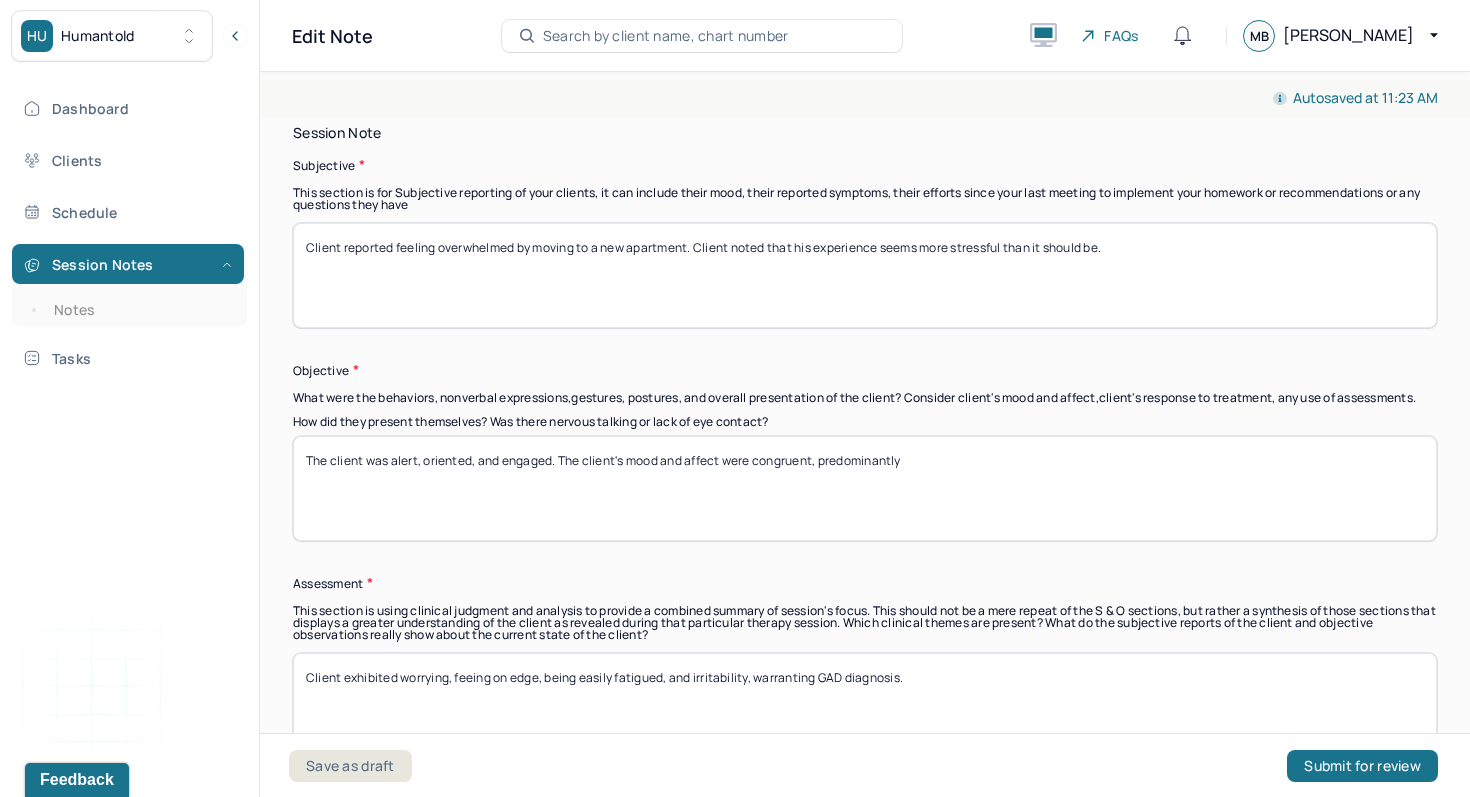 scroll, scrollTop: 1390, scrollLeft: 0, axis: vertical 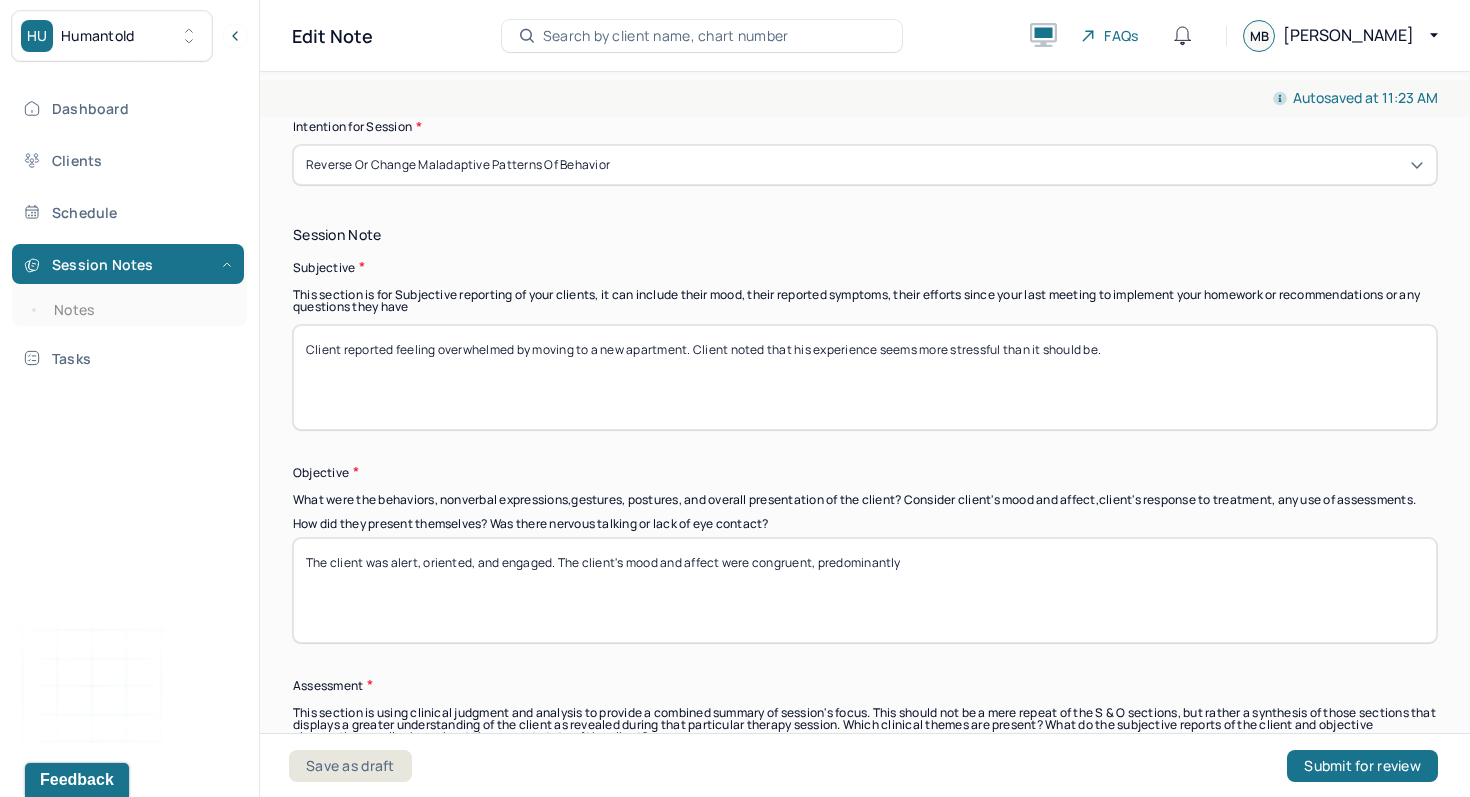type on "The client was alert, oriented, and engaged. The client's mood and affect were congruent, predominantly" 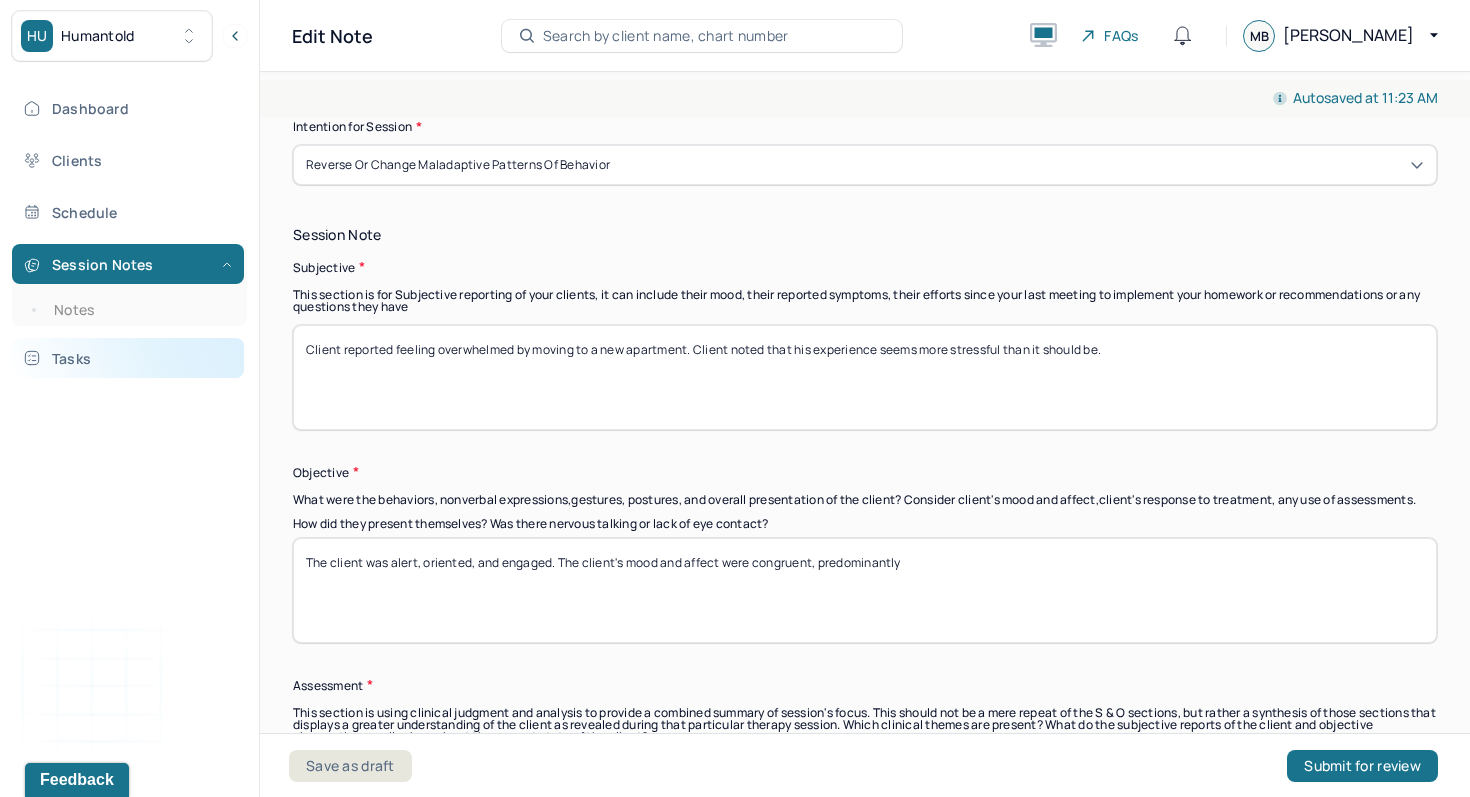 drag, startPoint x: 1187, startPoint y: 362, endPoint x: 37, endPoint y: 340, distance: 1150.2104 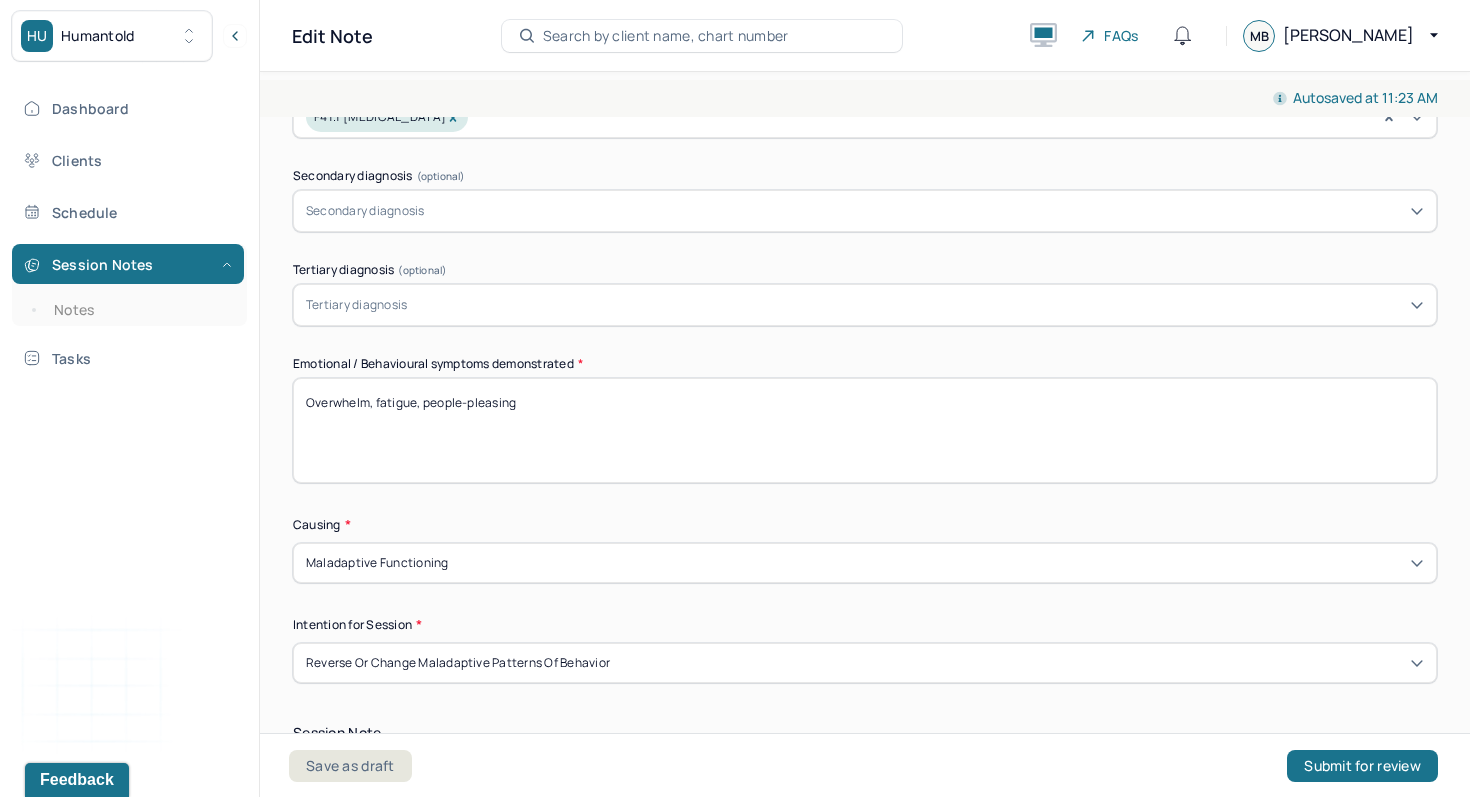 type 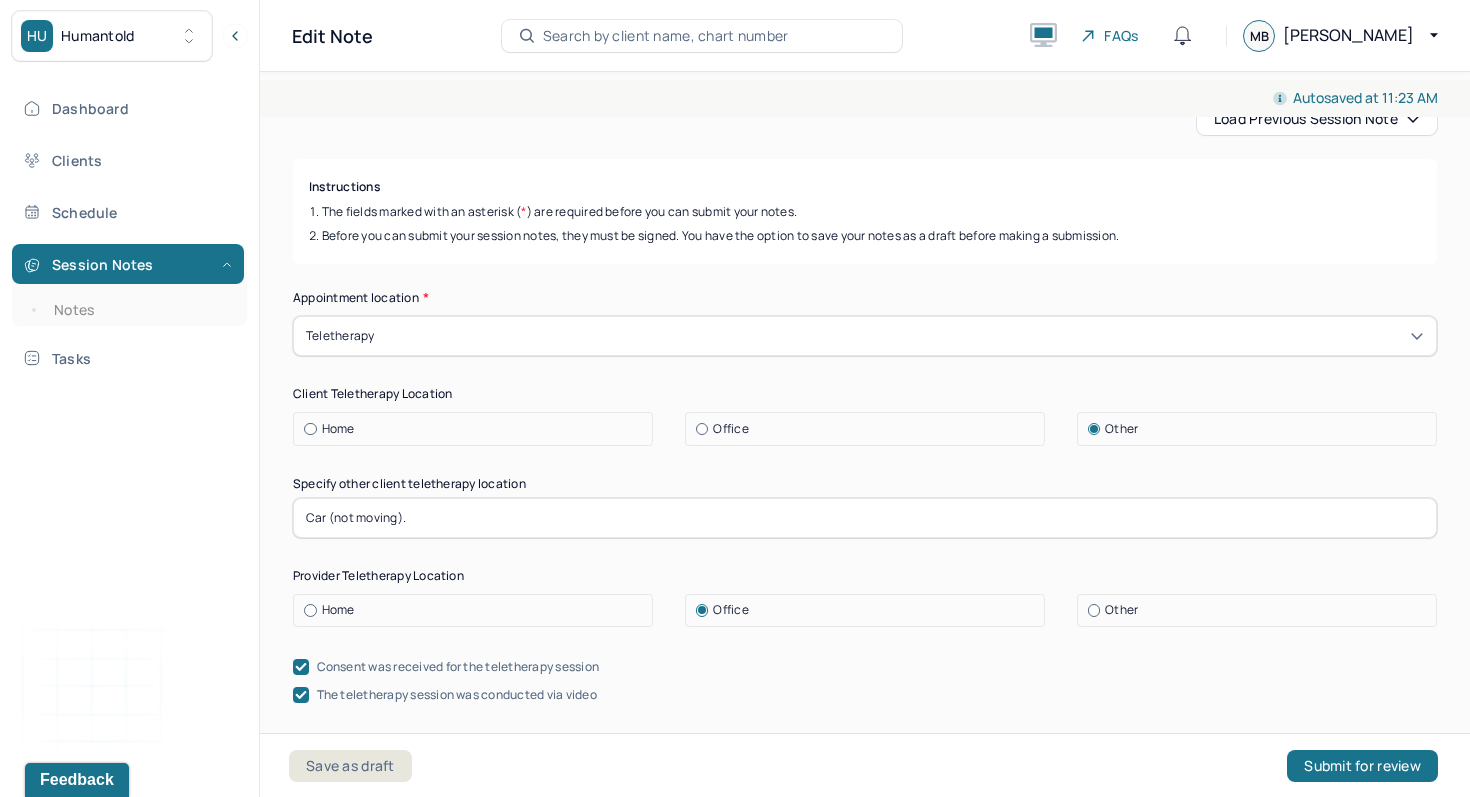 scroll, scrollTop: 0, scrollLeft: 0, axis: both 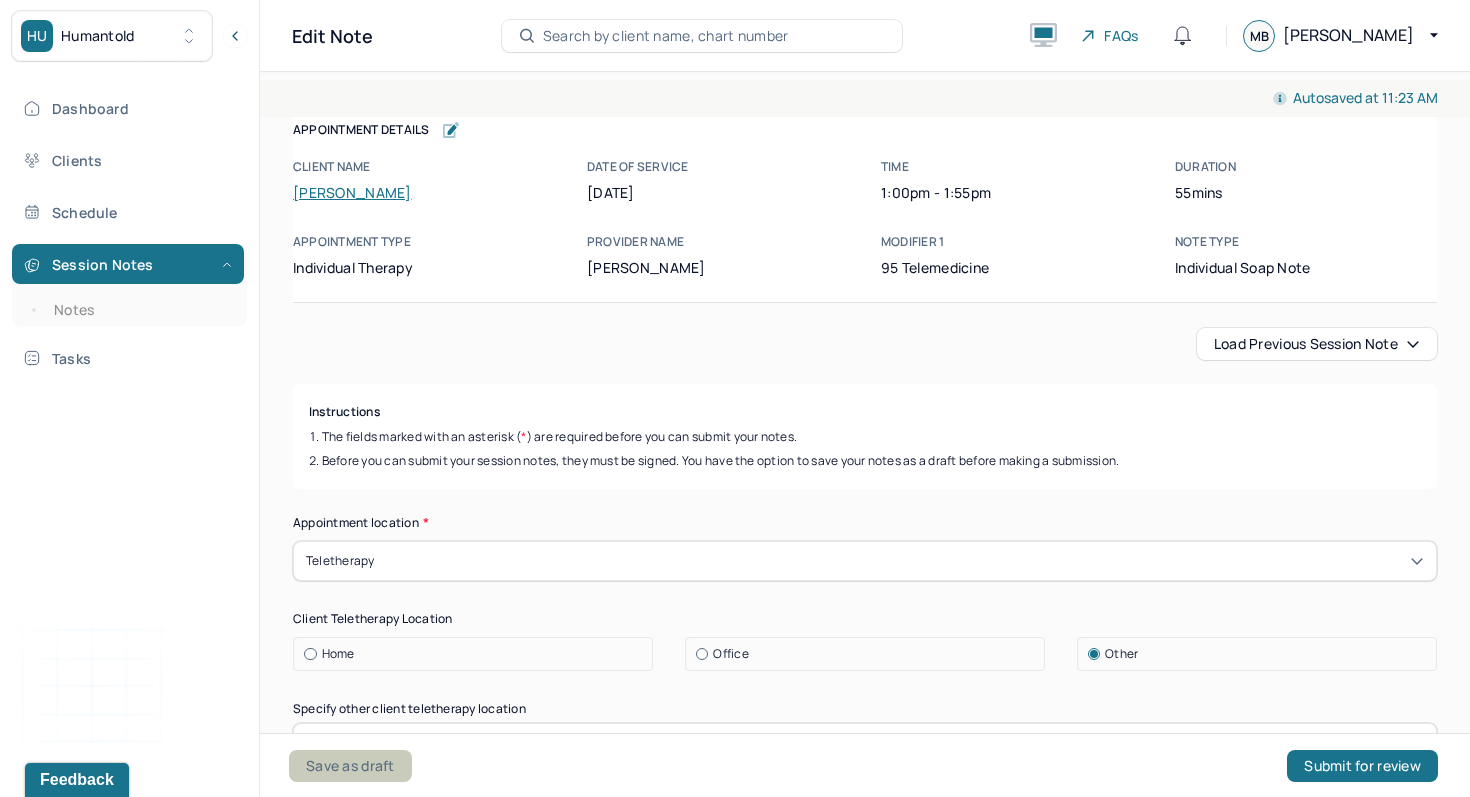 type 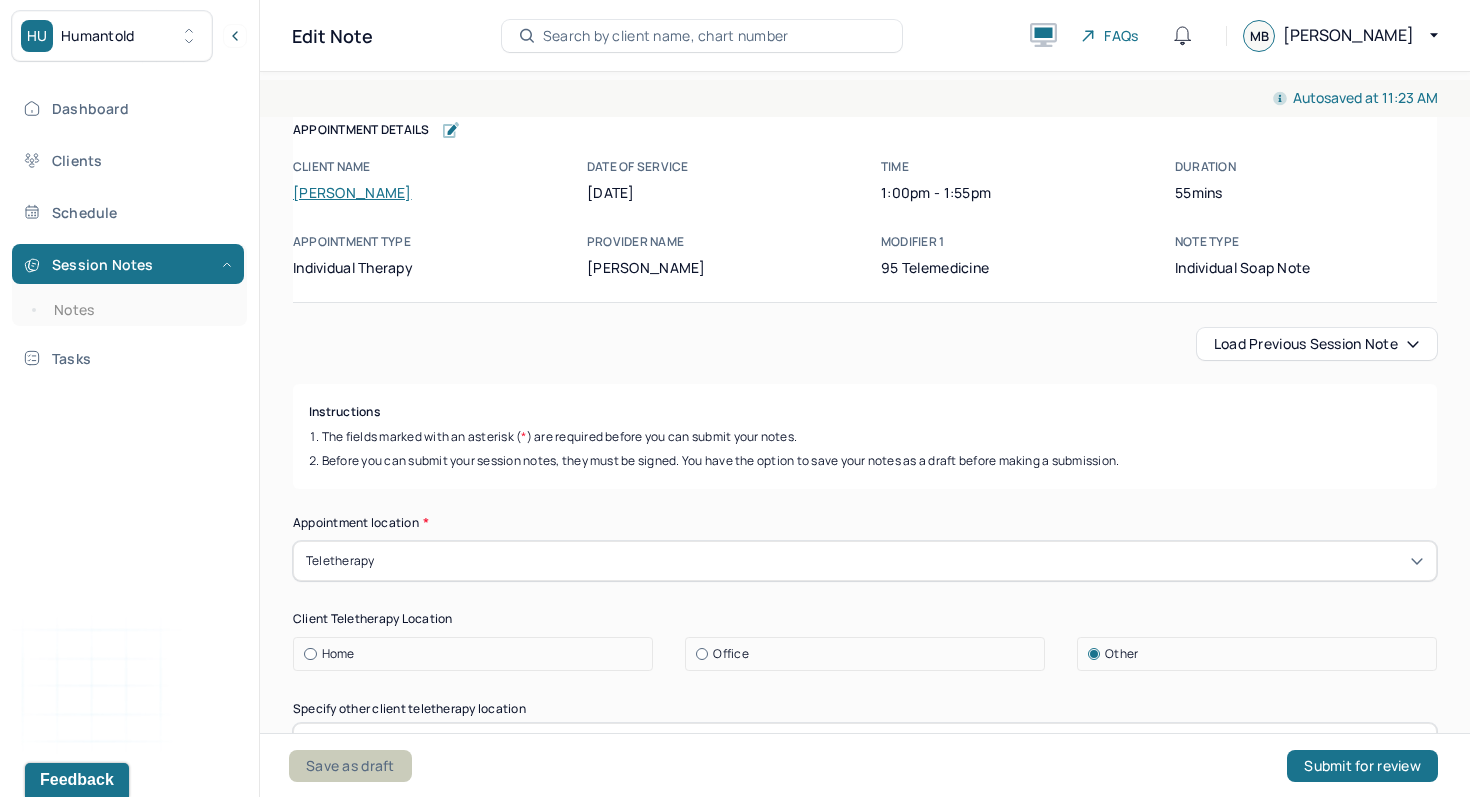click on "Save as draft" at bounding box center [350, 766] 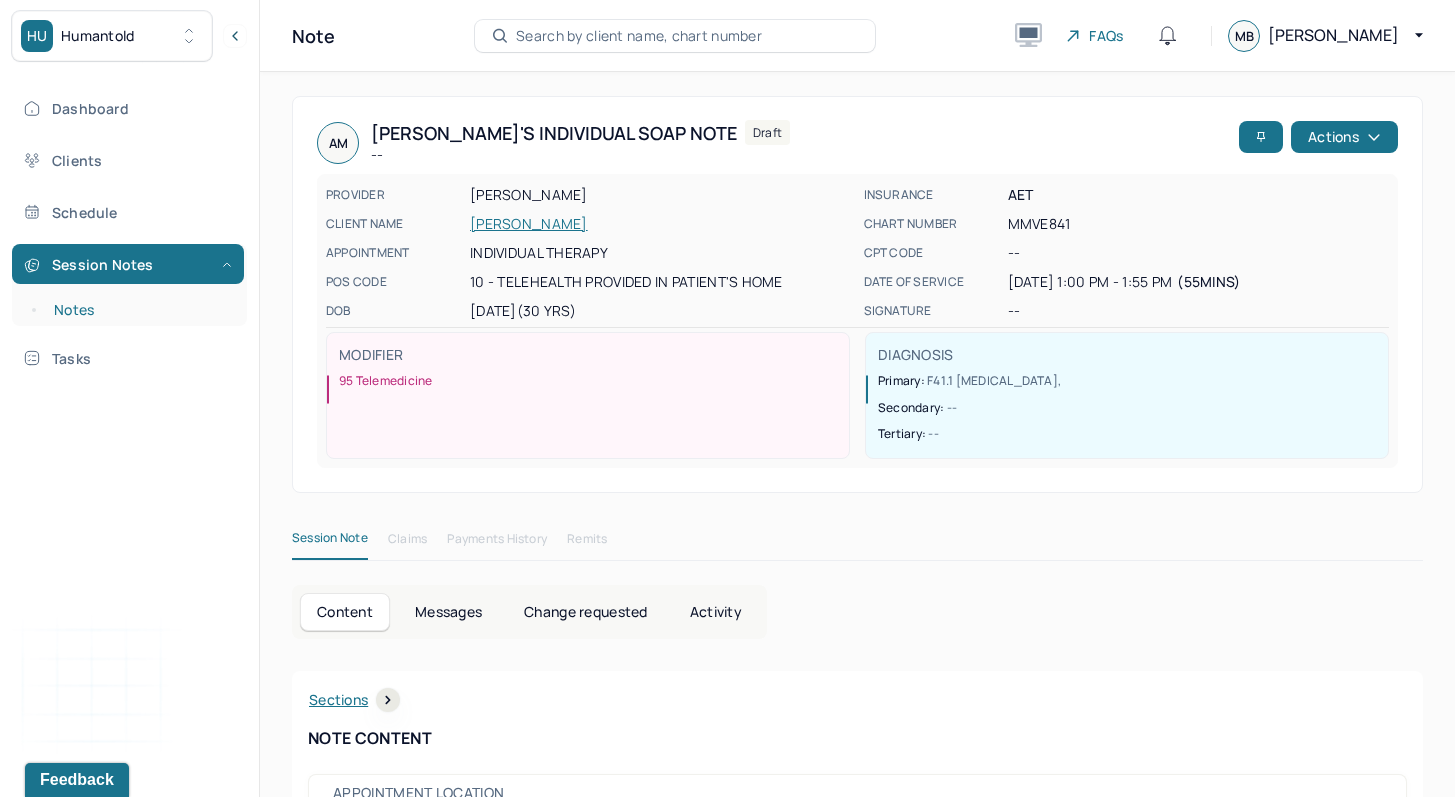 click on "Notes" at bounding box center [139, 310] 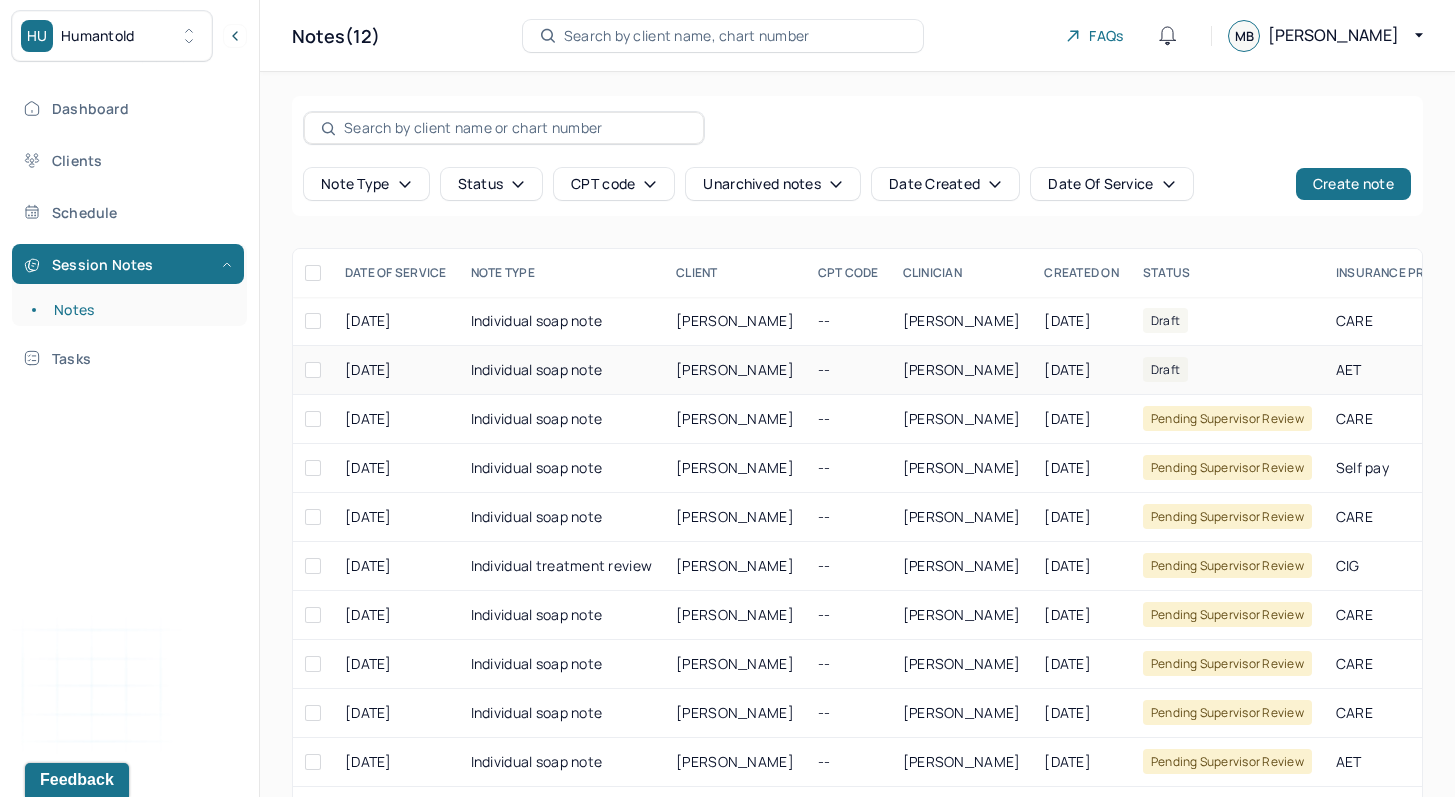 click on "Individual soap note" at bounding box center (562, 370) 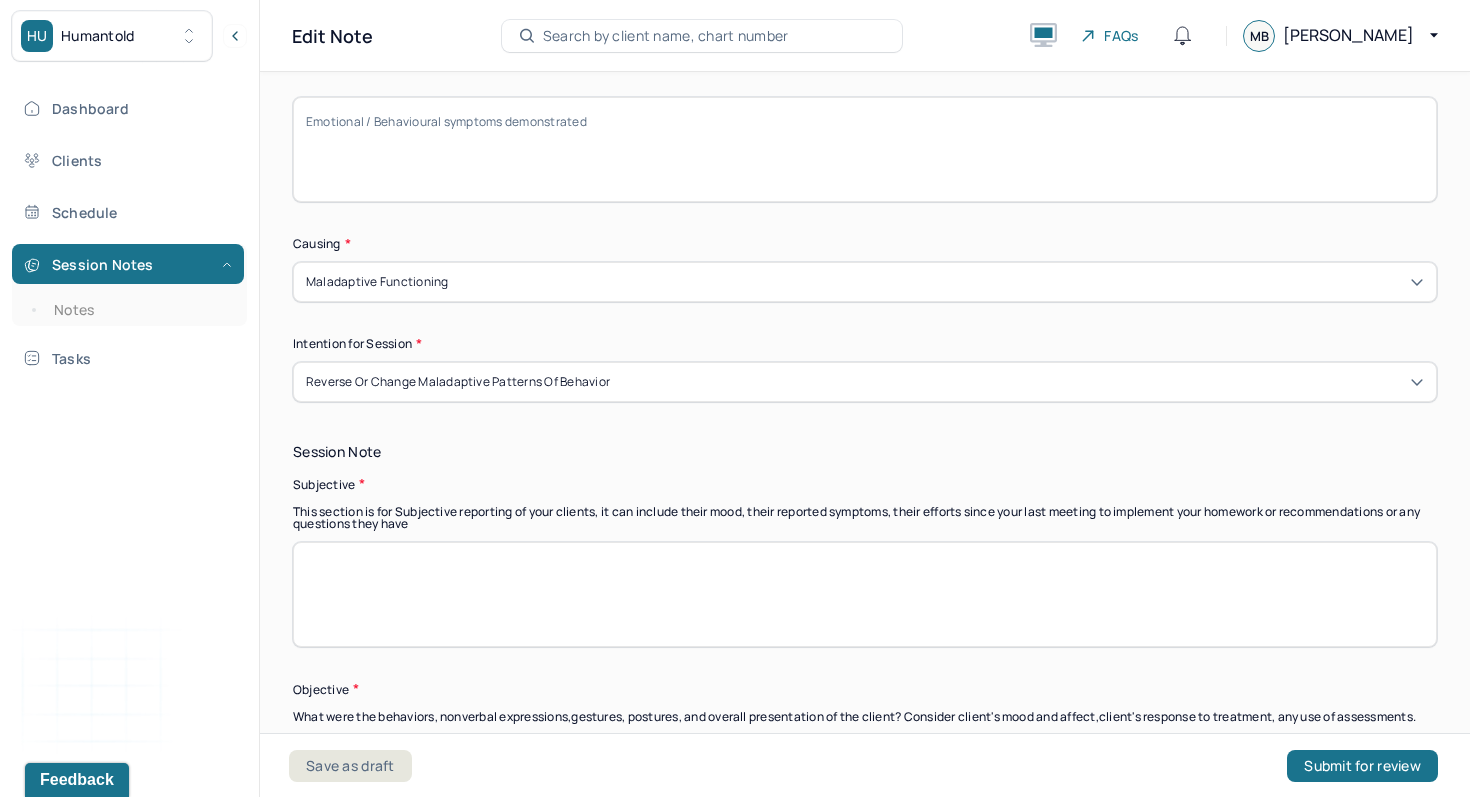 scroll, scrollTop: 1174, scrollLeft: 0, axis: vertical 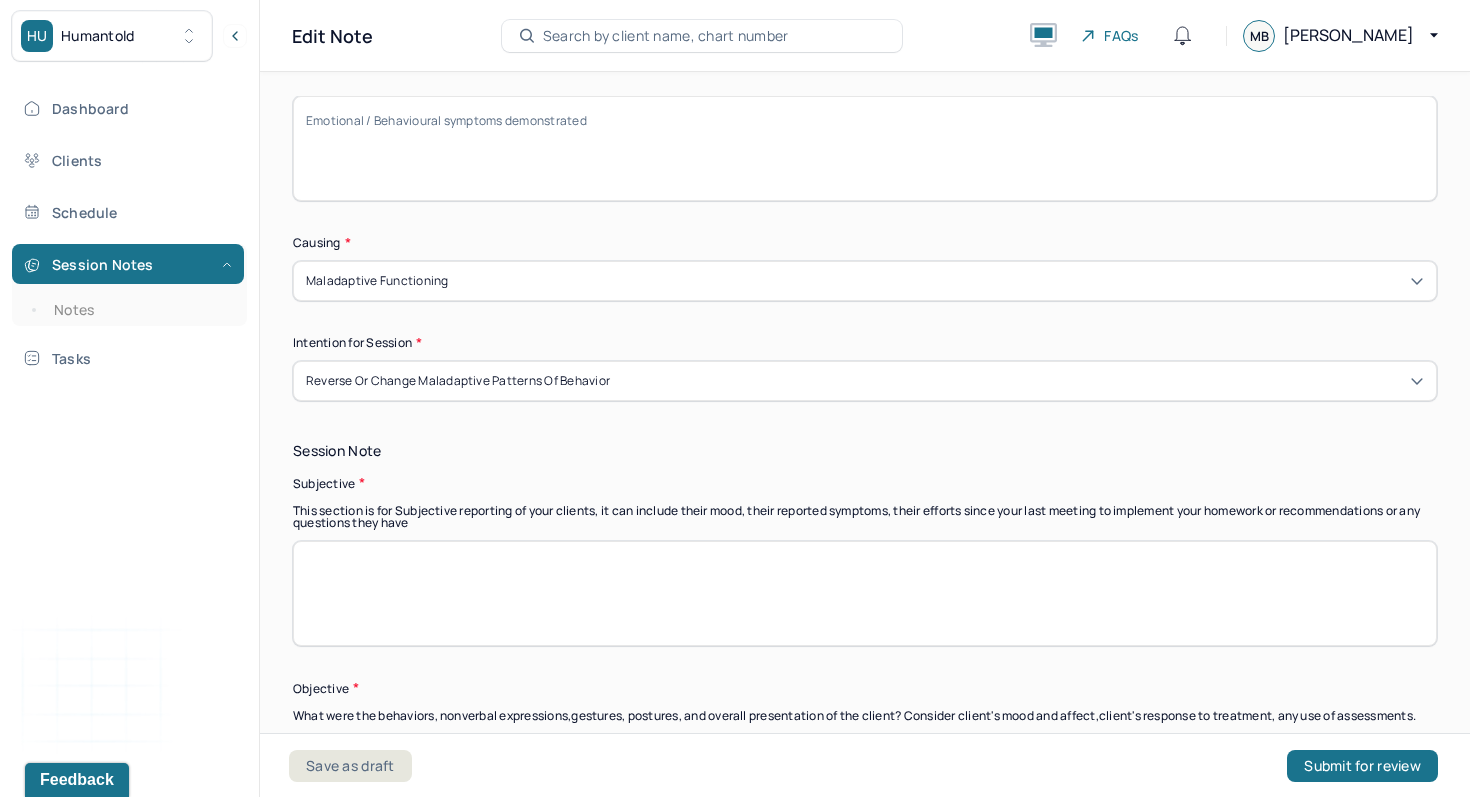 click at bounding box center (865, 593) 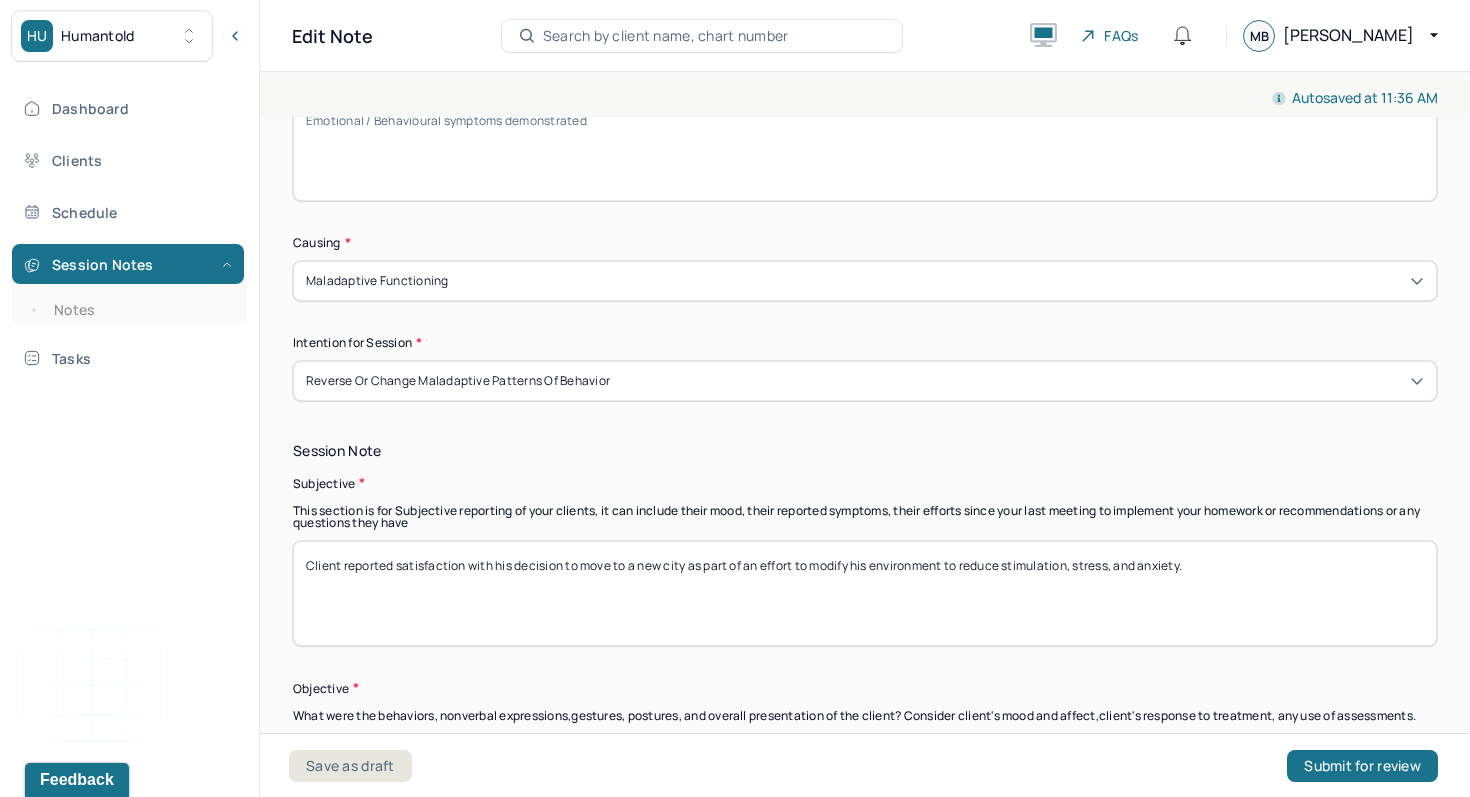drag, startPoint x: 659, startPoint y: 570, endPoint x: 672, endPoint y: 598, distance: 30.870699 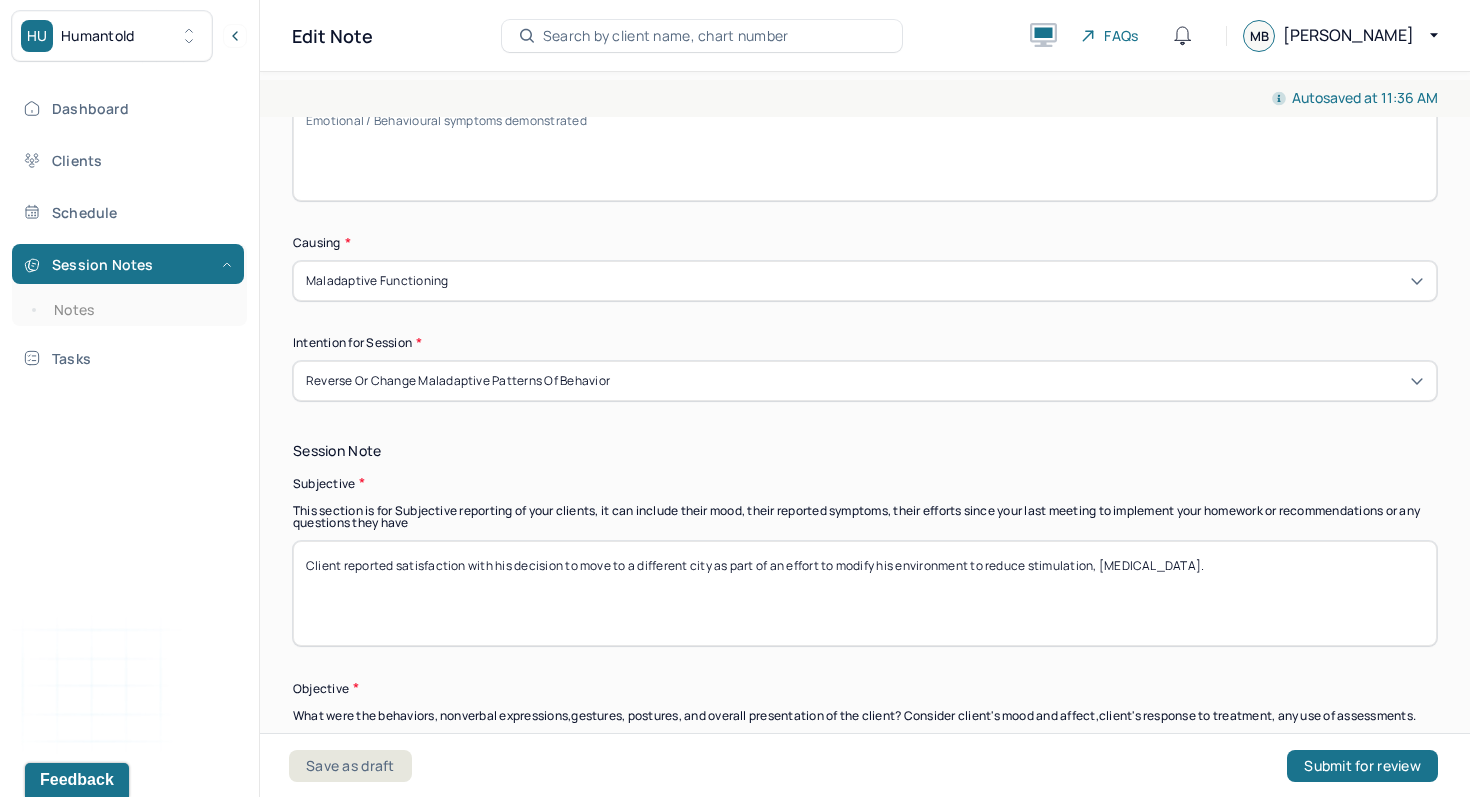 click on "Client reported satisfaction with his decision to move to a new city as part of an effort to modify his environment to reduce stimulation, stress, and anxiety." at bounding box center [865, 593] 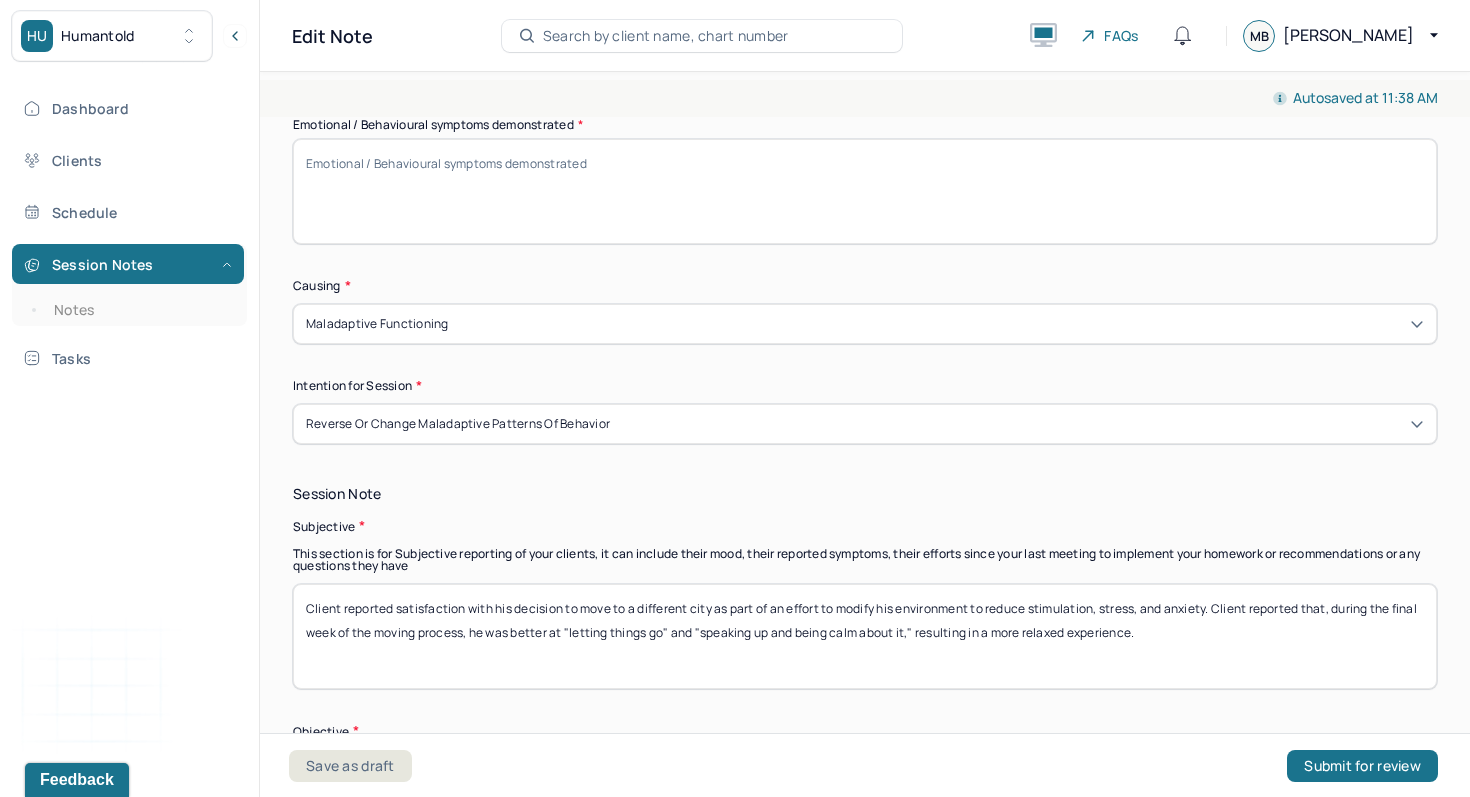 scroll, scrollTop: 1130, scrollLeft: 0, axis: vertical 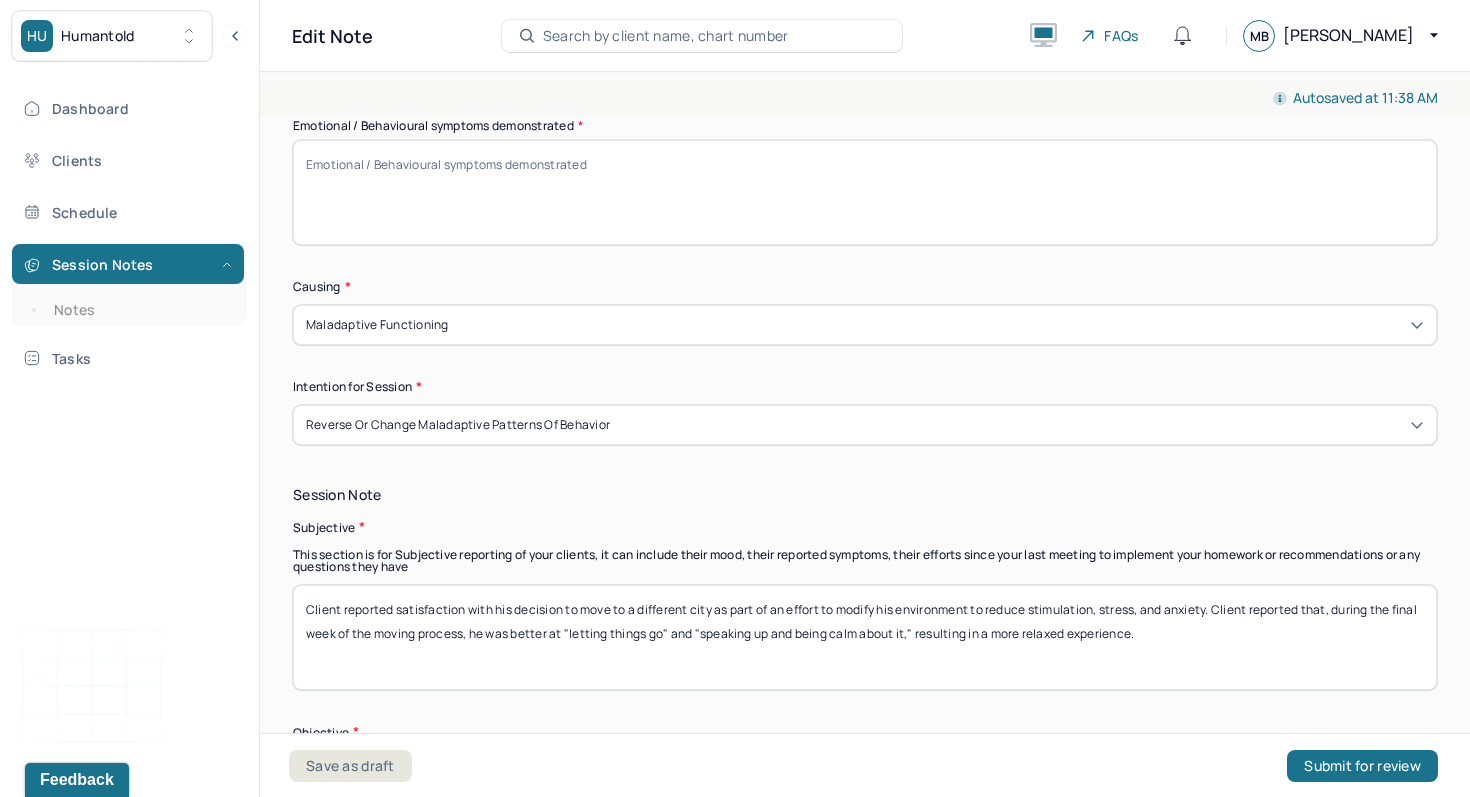 type on "Client reported satisfaction with his decision to move to a different city as part of an effort to modify his environment to reduce stimulation, stress, and anxiety. Client reported that, during the final week of the moving process, he was better at "letting things go" and "speaking up and being calm about it," resulting in a more relaxed experience." 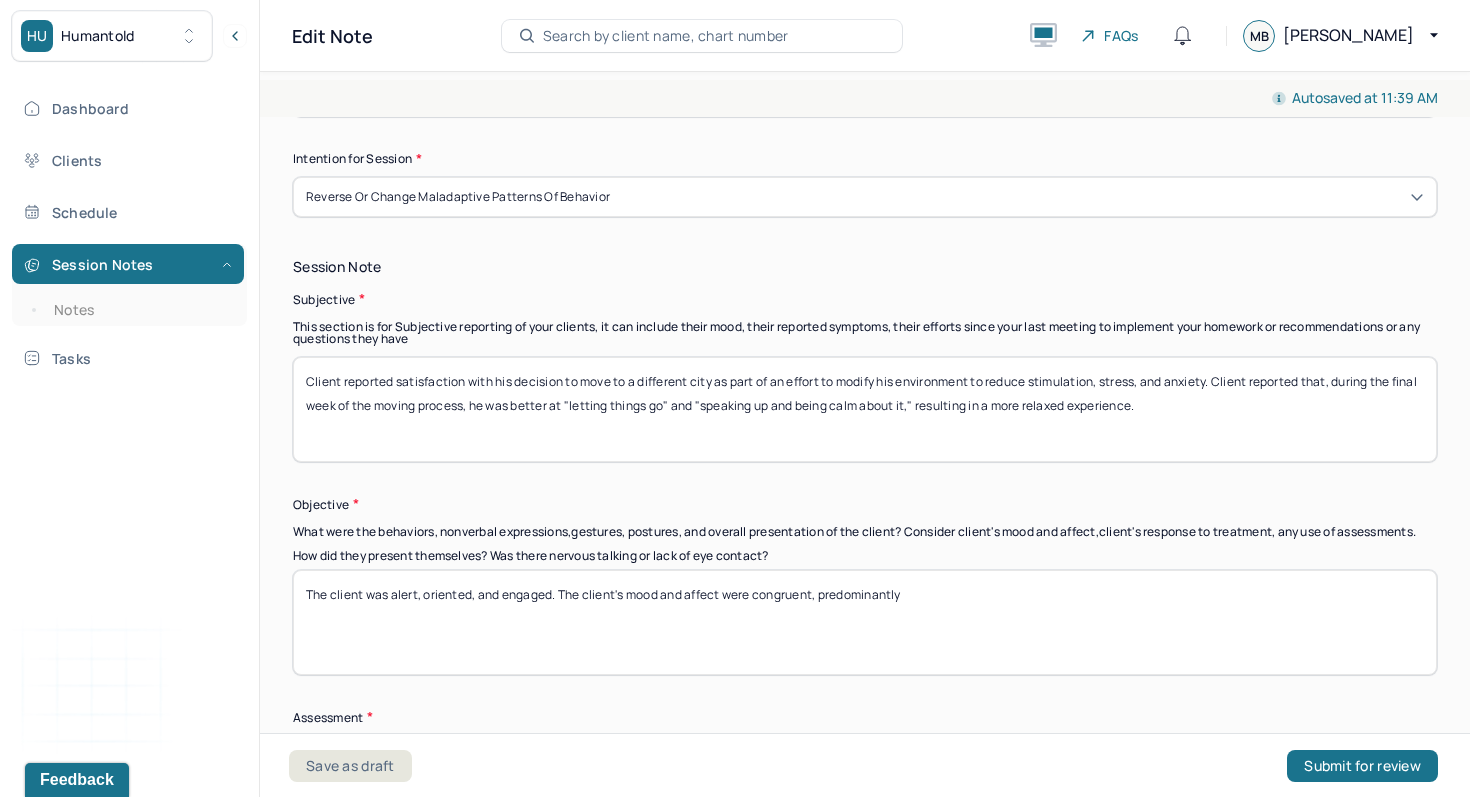 scroll, scrollTop: 1544, scrollLeft: 0, axis: vertical 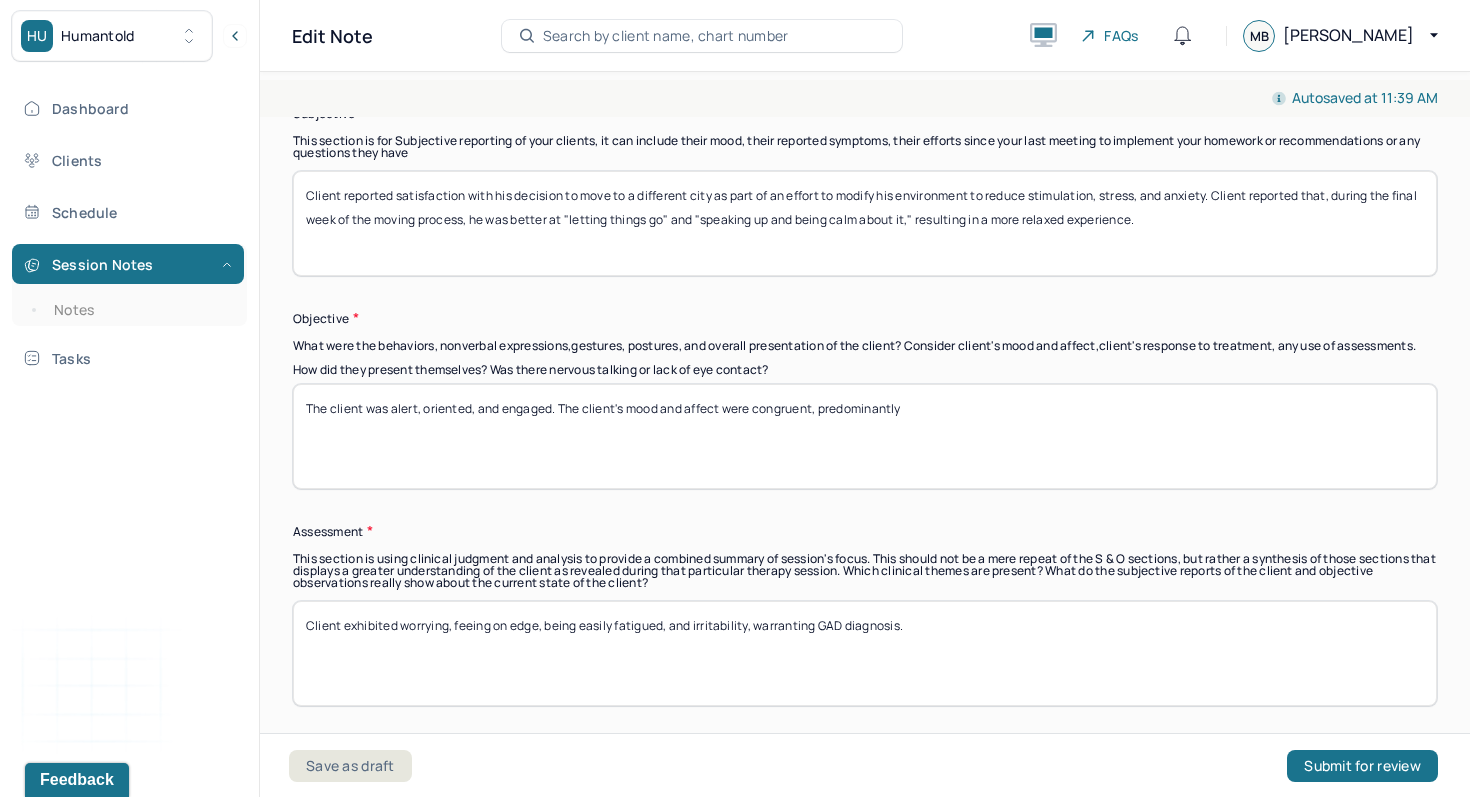 type on "Passive and assertive communication, overwhelm, worry, disorganization" 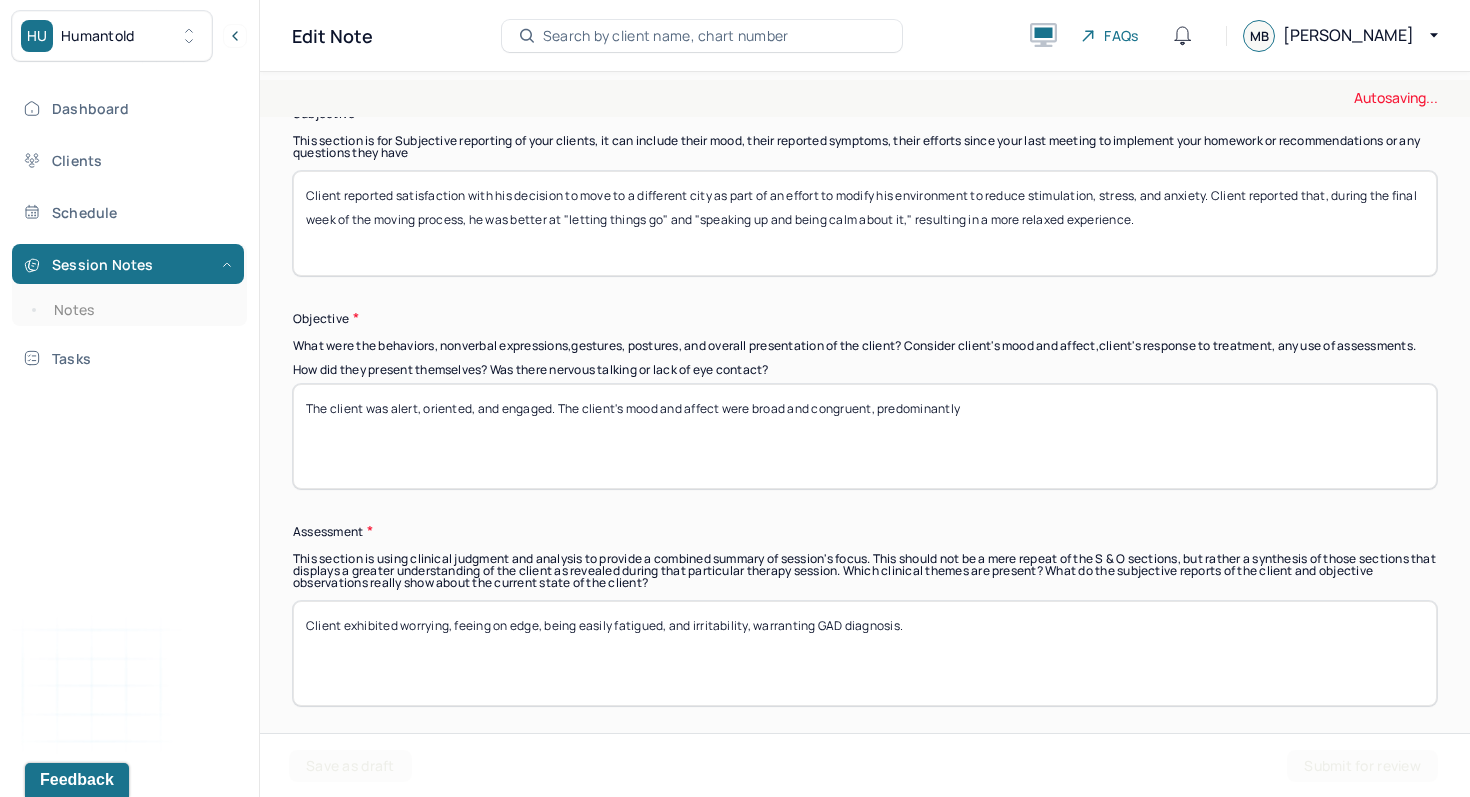 drag, startPoint x: 1140, startPoint y: 453, endPoint x: 882, endPoint y: 426, distance: 259.40894 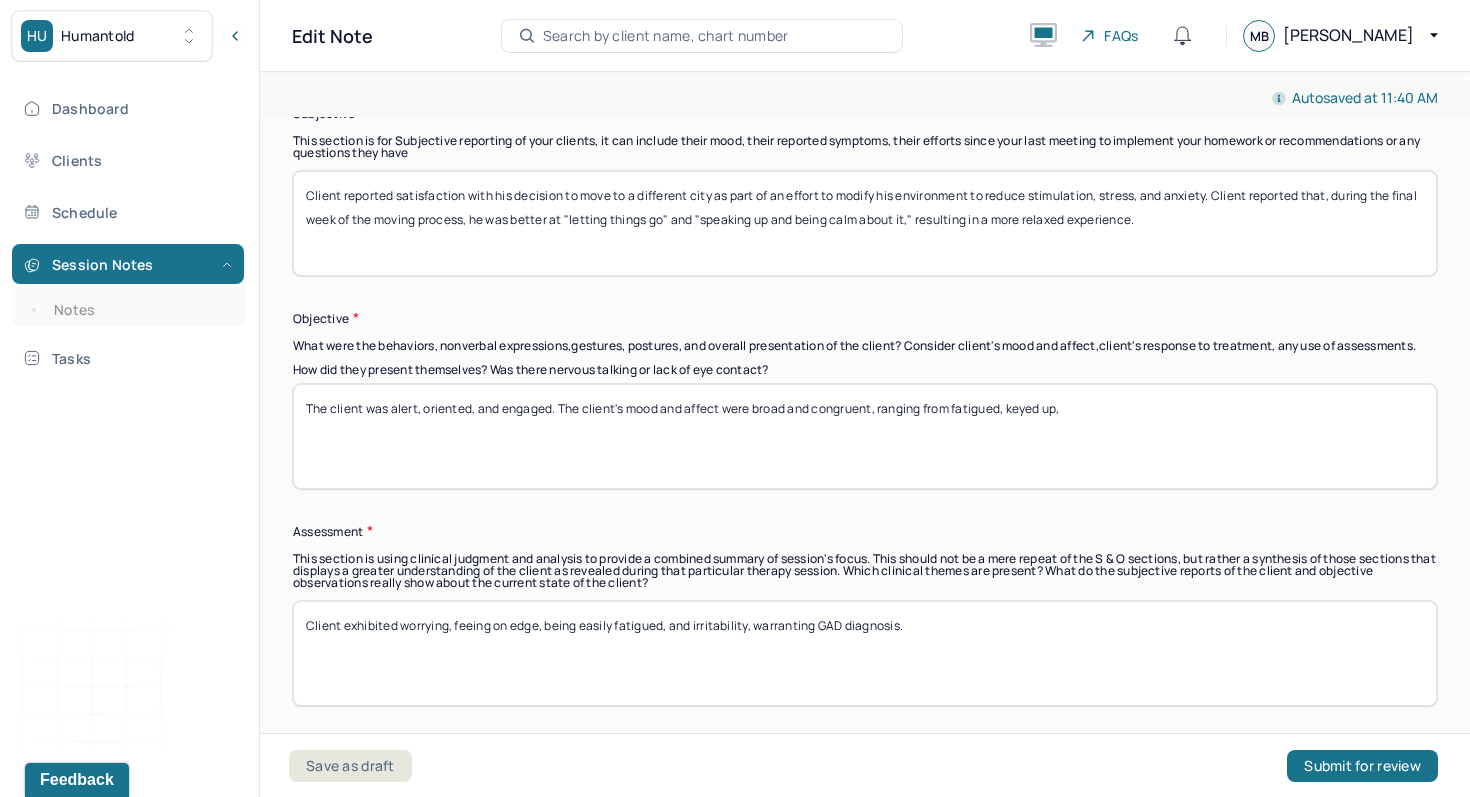 type on "The client was alert, oriented, and engaged. The client's mood and affect were broad and congruent, ranging from fatigued, keyed up," 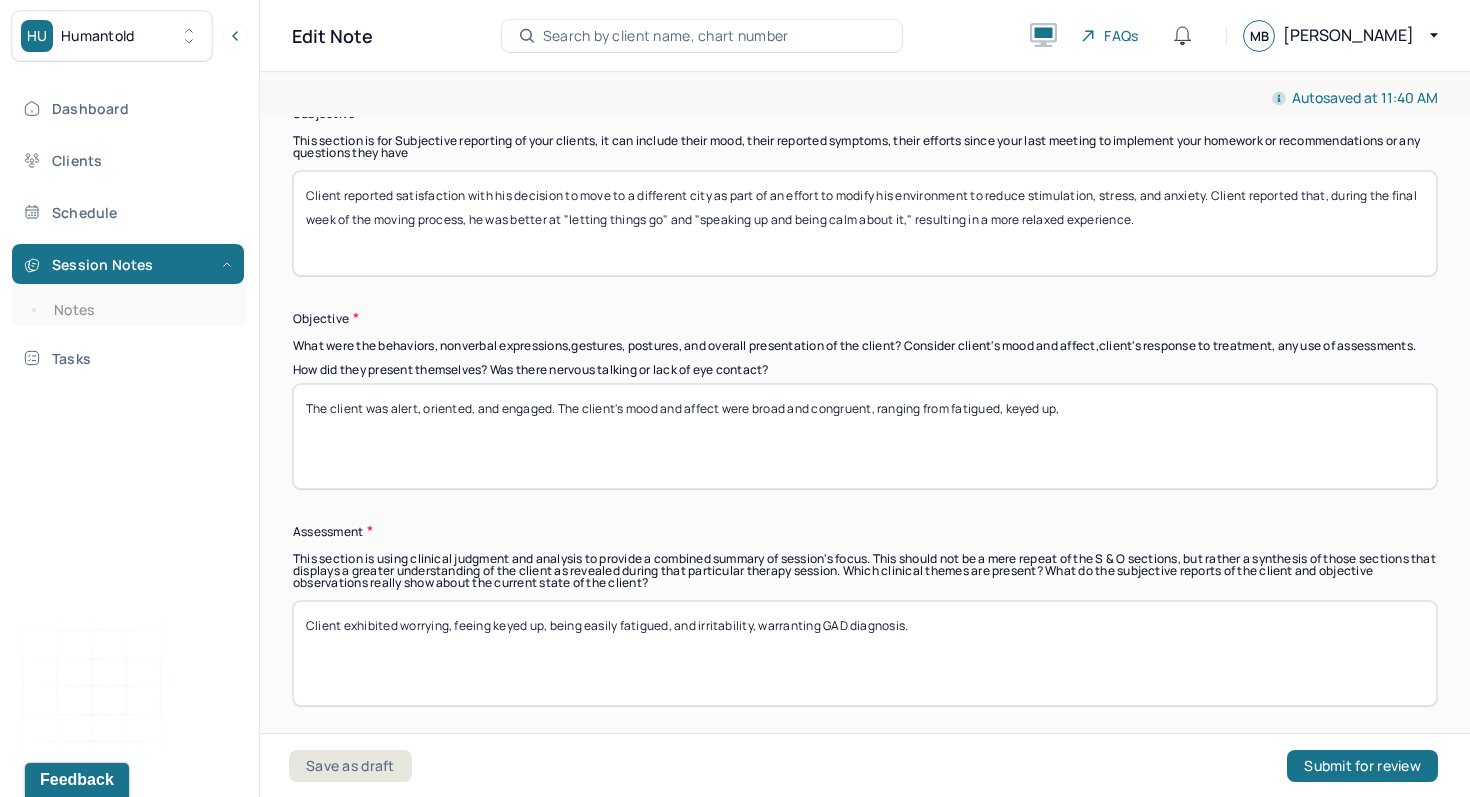 type on "Client exhibited worrying, feeing keyed up, being easily fatigued, and irritability, warranting GAD diagnosis." 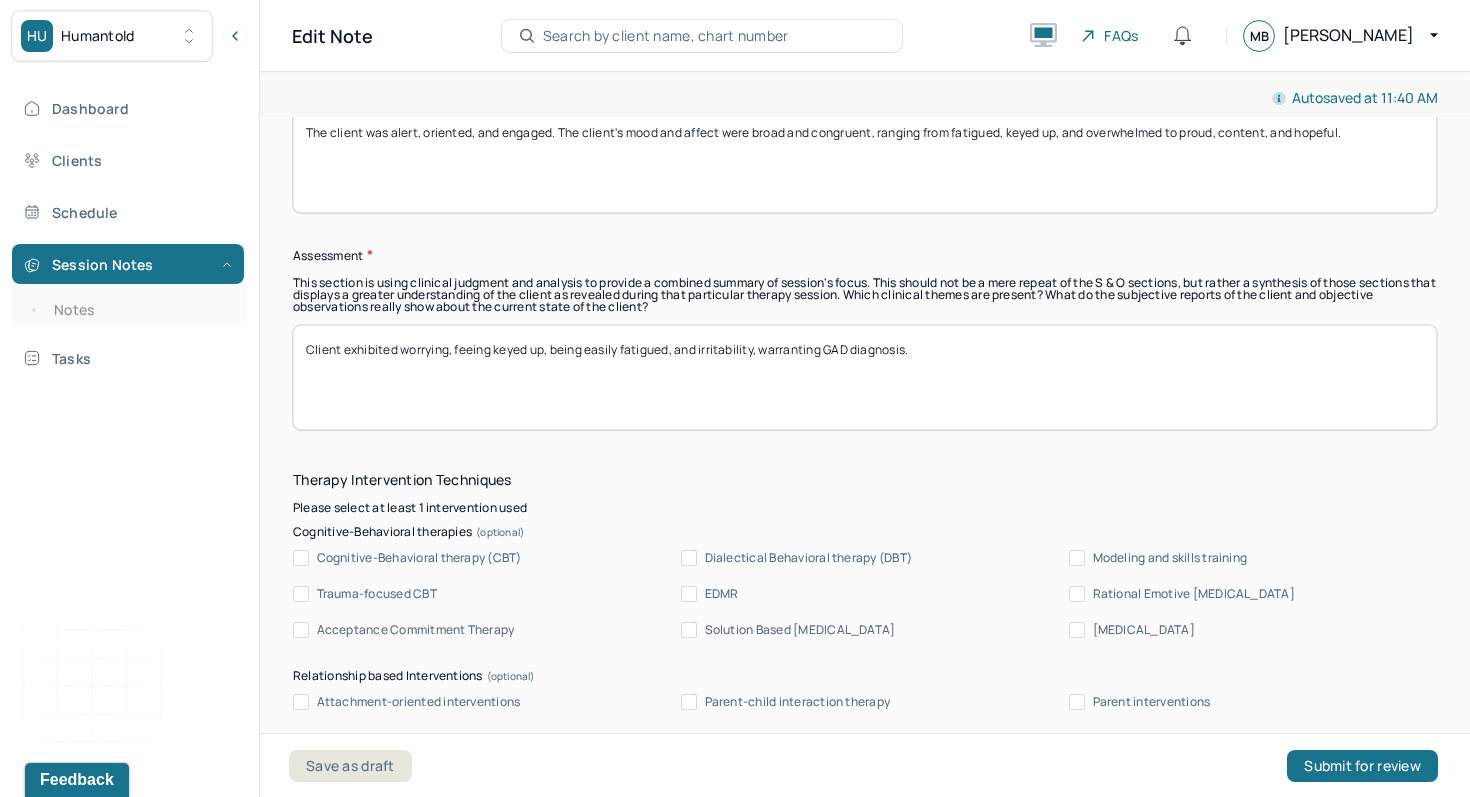 scroll, scrollTop: 1933, scrollLeft: 0, axis: vertical 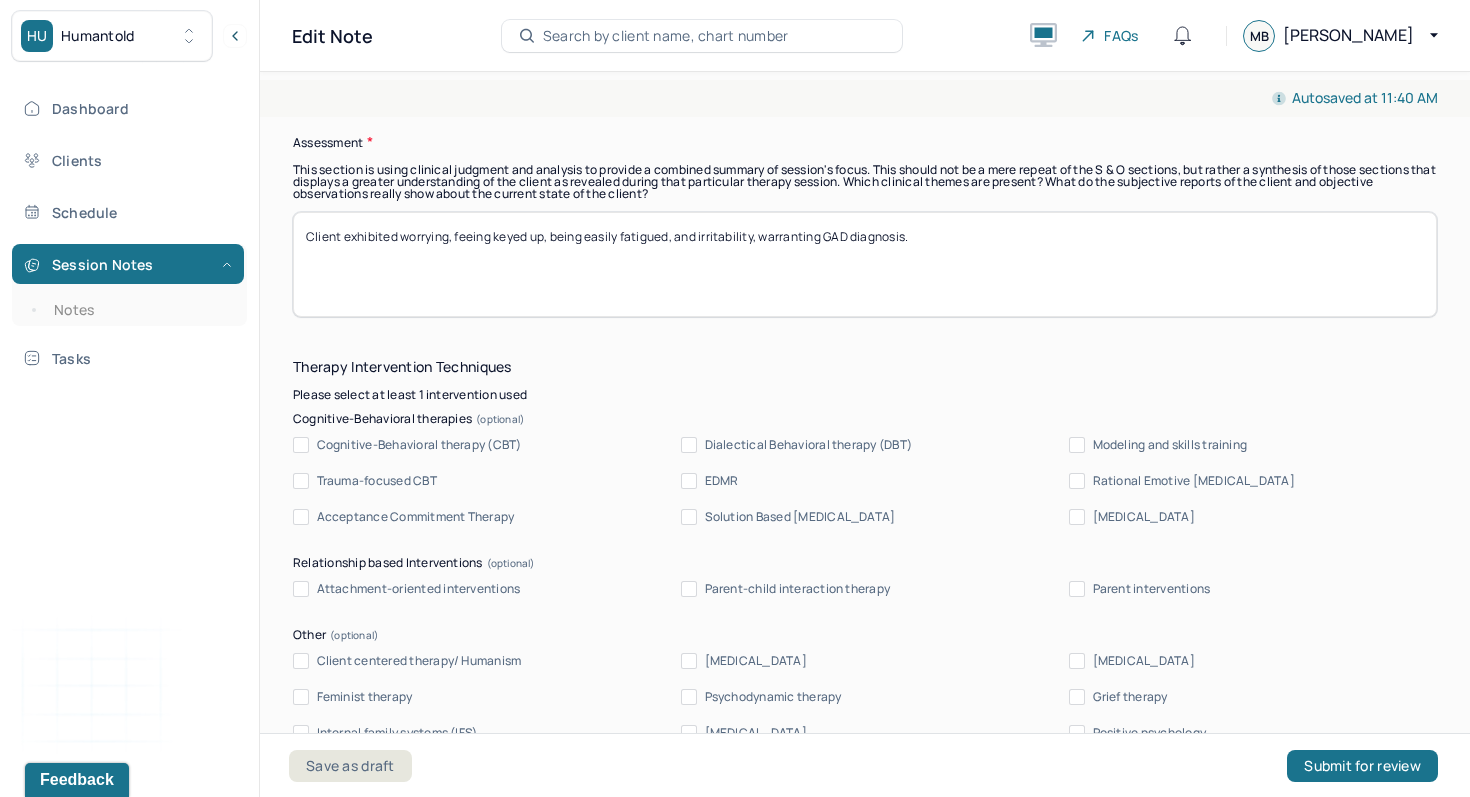 type on "The client was alert, oriented, and engaged. The client's mood and affect were broad and congruent, ranging from fatigued, keyed up, and overwhelmed to proud, content, and hopeful." 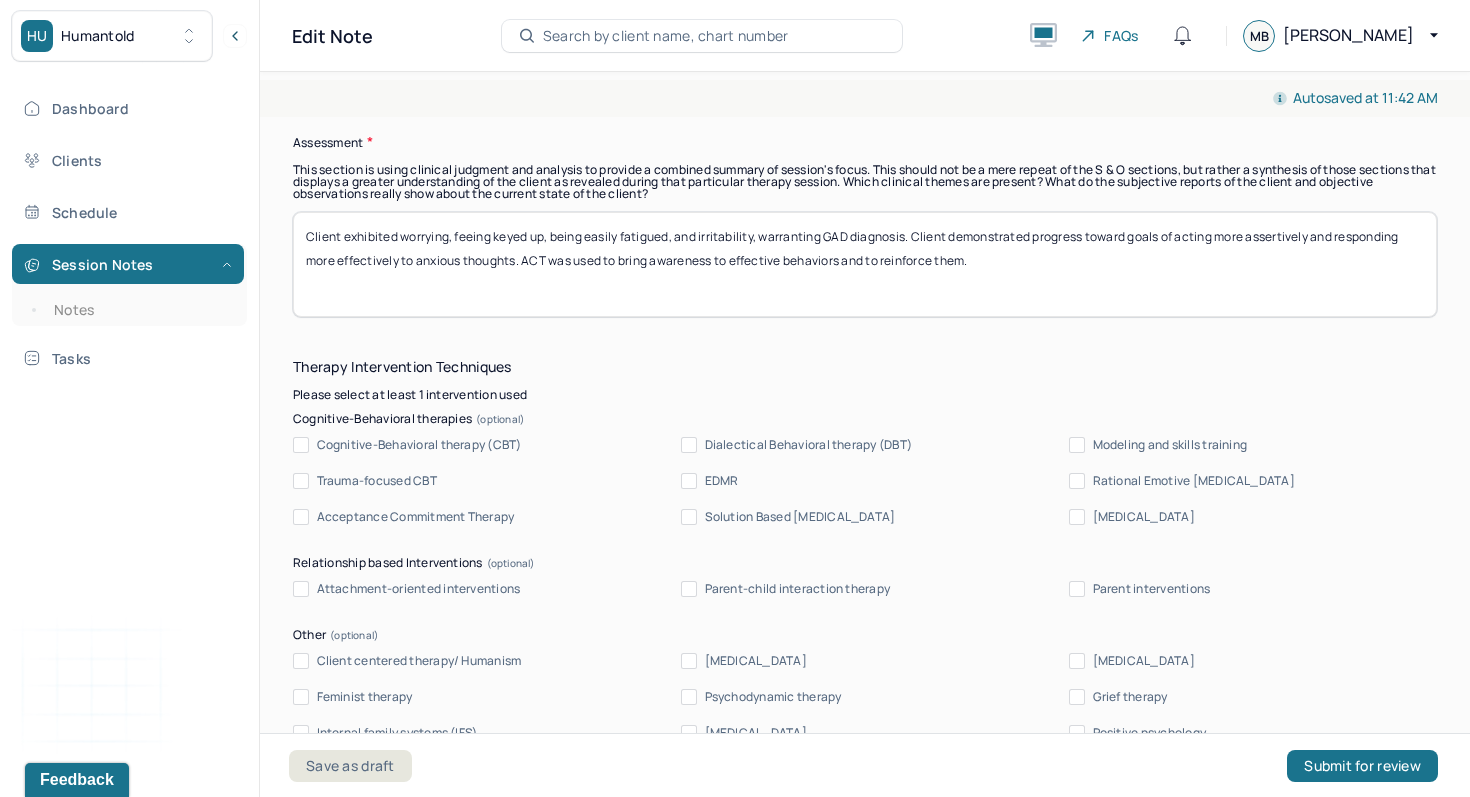 click on "Client exhibited worrying, feeing keyed up, being easily fatigued, and irritability, warranting GAD diagnosis. Client demonstrated progress toward goals of acting more assertively and responding more effectively to anxious thoughts. ACT was used to bring awareness to effective behaviors and to reinforce them." at bounding box center (865, 264) 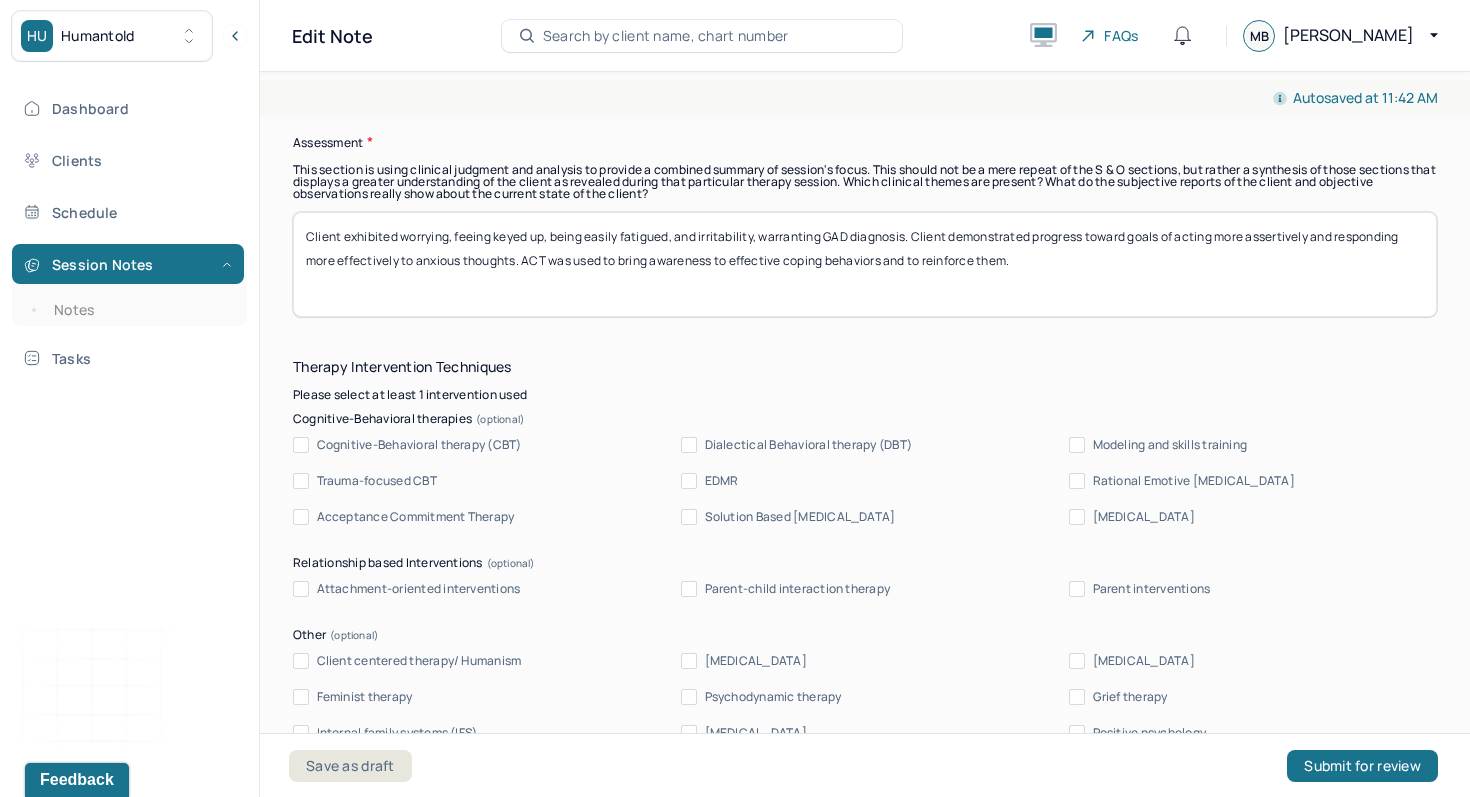 click on "Client exhibited worrying, feeing keyed up, being easily fatigued, and irritability, warranting GAD diagnosis. Client demonstrated progress toward goals of acting more assertively and responding more effectively to anxious thoughts. ACT was used to bring awareness to effective behaviors and to reinforce them." at bounding box center (865, 264) 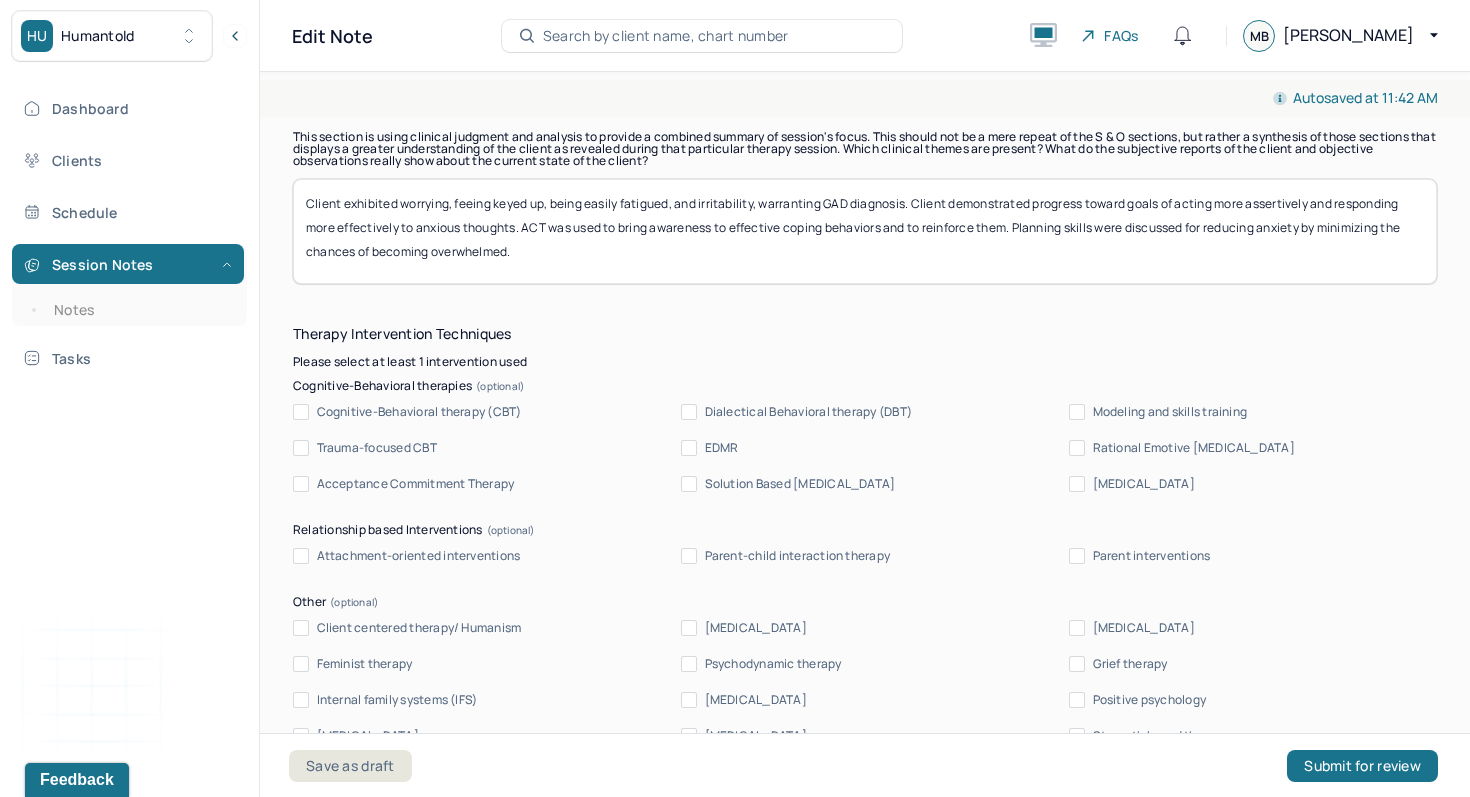scroll, scrollTop: 1967, scrollLeft: 0, axis: vertical 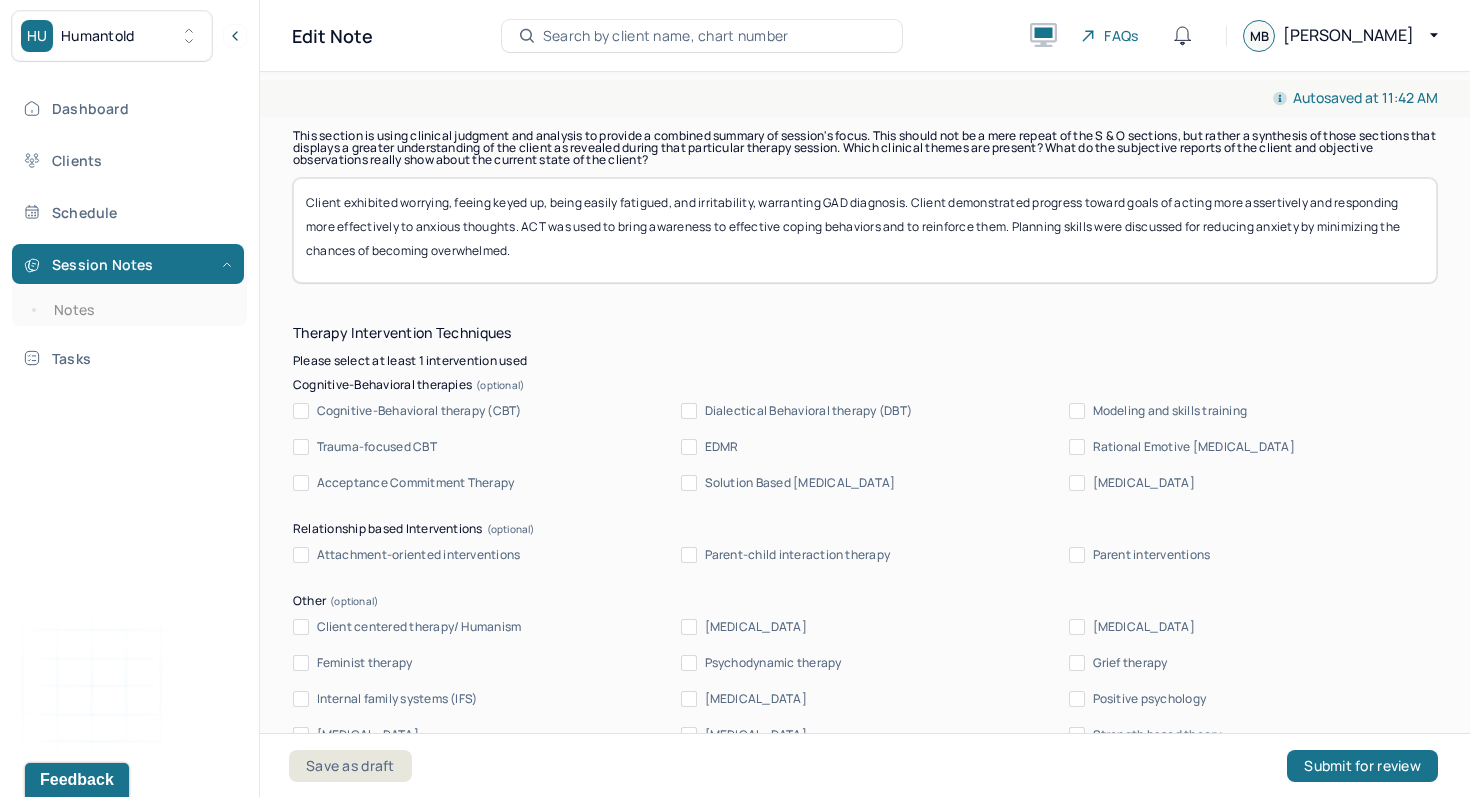 type on "Client exhibited worrying, feeing keyed up, being easily fatigued, and irritability, warranting GAD diagnosis. Client demonstrated progress toward goals of acting more assertively and responding more effectively to anxious thoughts. ACT was used to bring awareness to effective coping behaviors and to reinforce them. Planning skills were discussed for reducing anxiety by minimizing the chances of becoming overwhelmed." 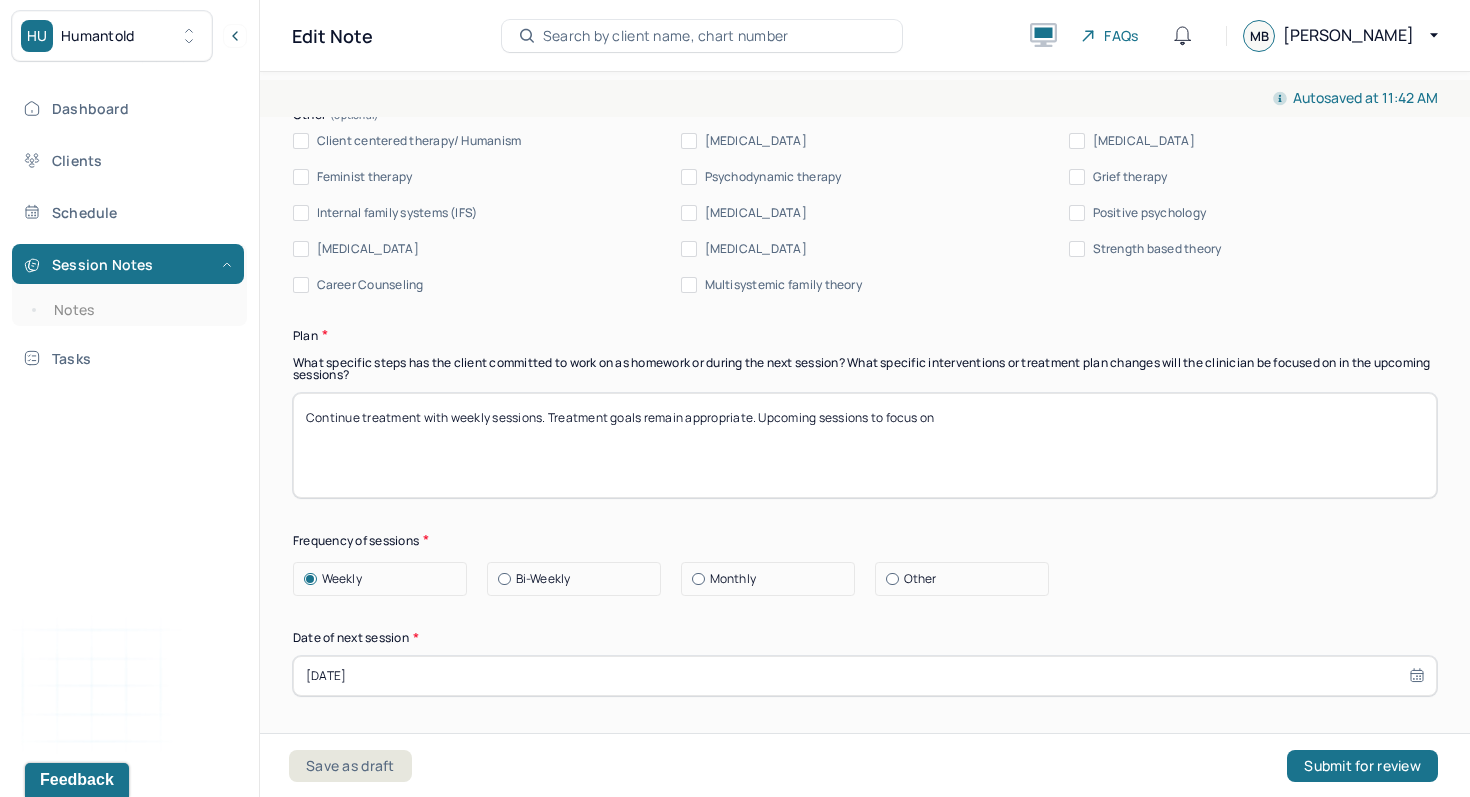scroll, scrollTop: 2454, scrollLeft: 0, axis: vertical 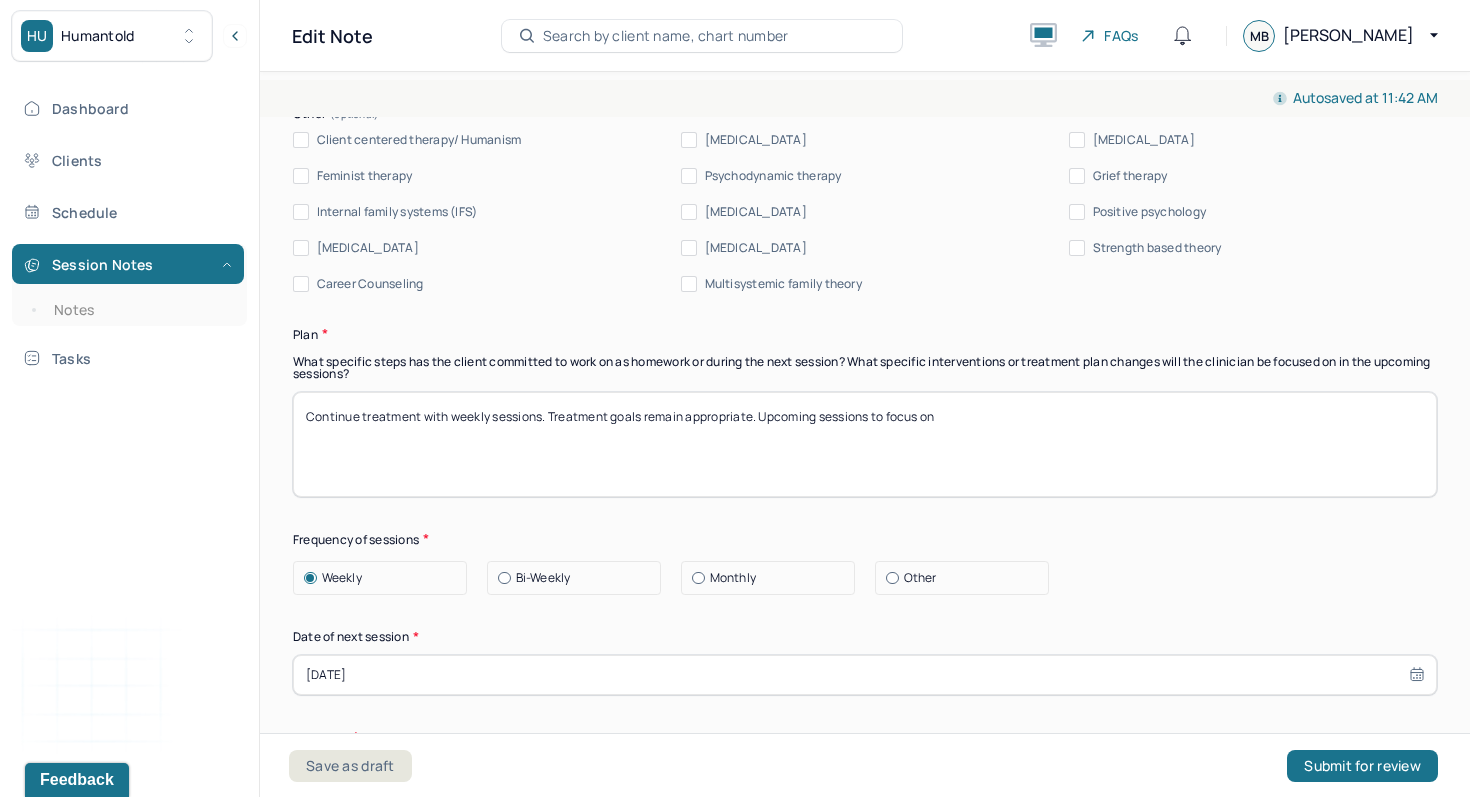click on "Continue treatment with weekly sessions. Treatment goals remain appropriate. Upcoming sessions to focus on" at bounding box center (865, 444) 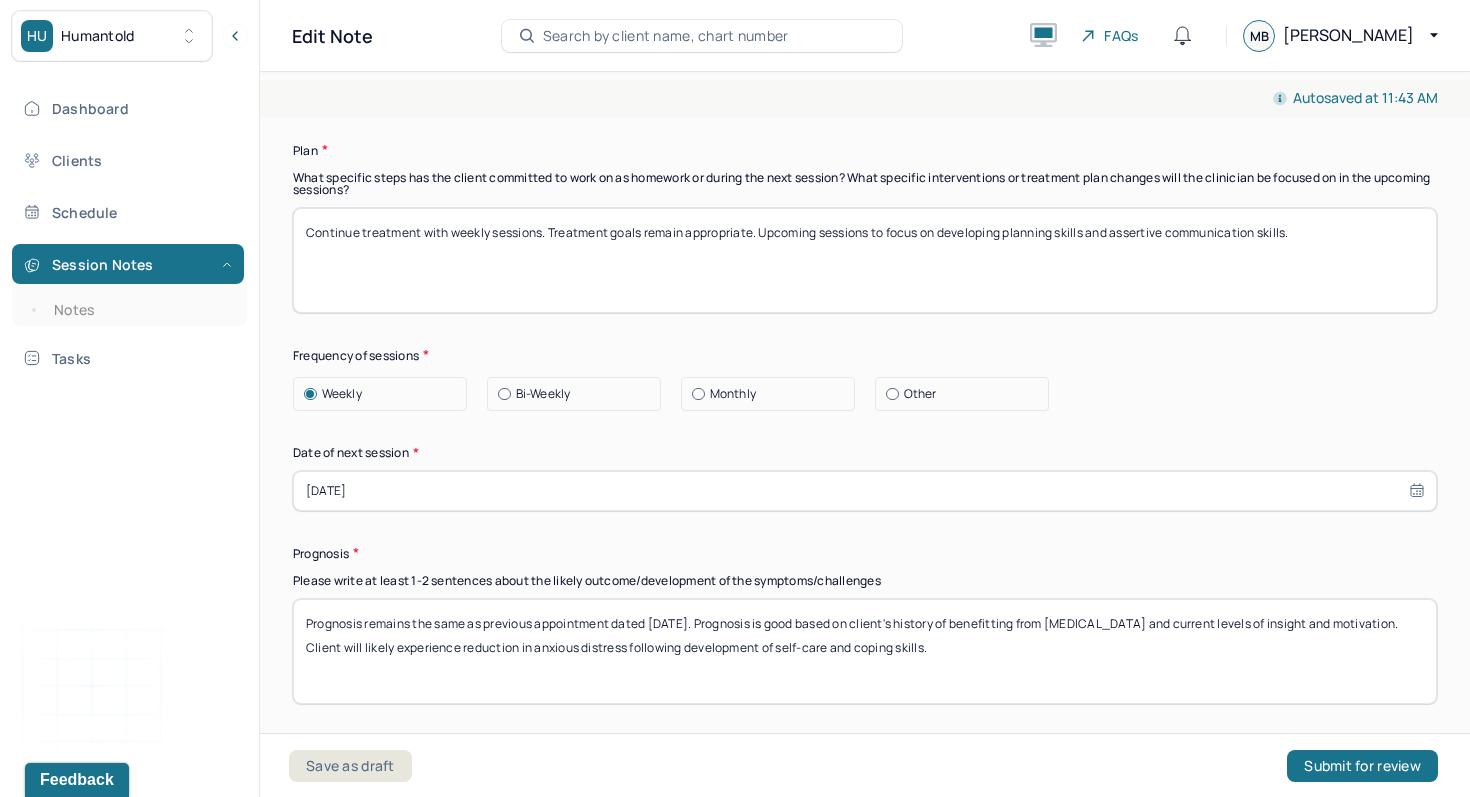 scroll, scrollTop: 2995, scrollLeft: 0, axis: vertical 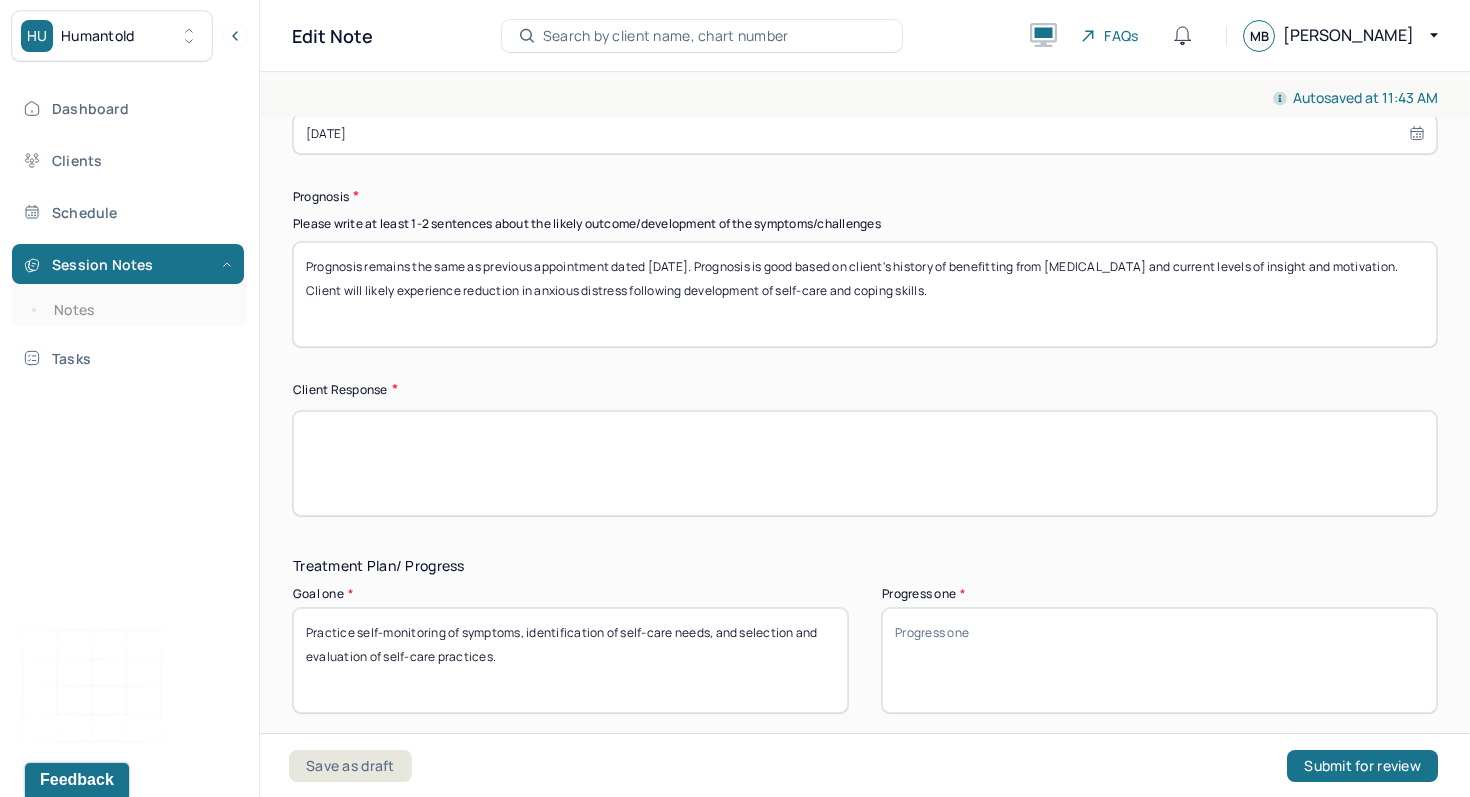 type on "Continue treatment with weekly sessions. Treatment goals remain appropriate. Upcoming sessions to focus on developing planning skills and assertive communication skills." 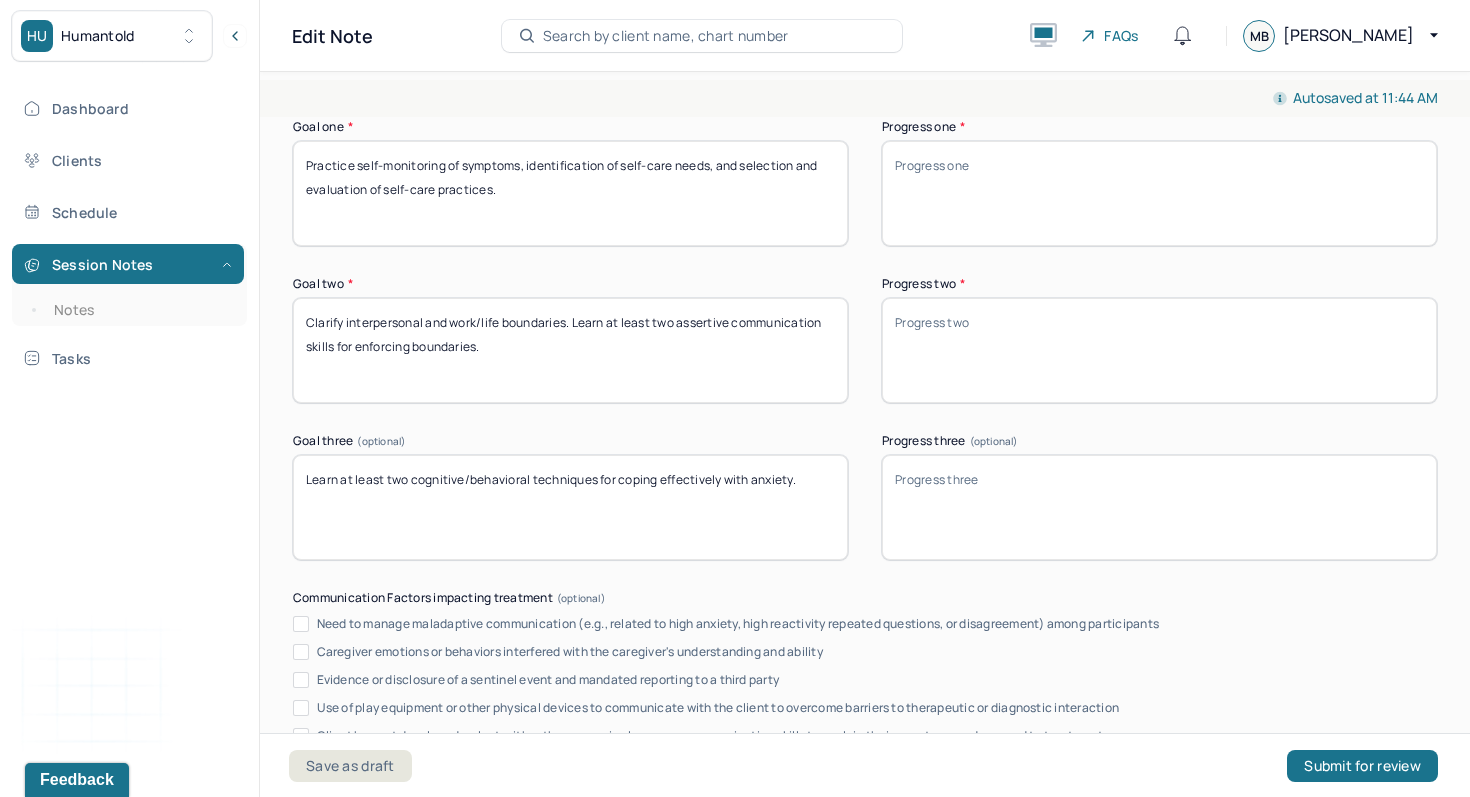 scroll, scrollTop: 3461, scrollLeft: 0, axis: vertical 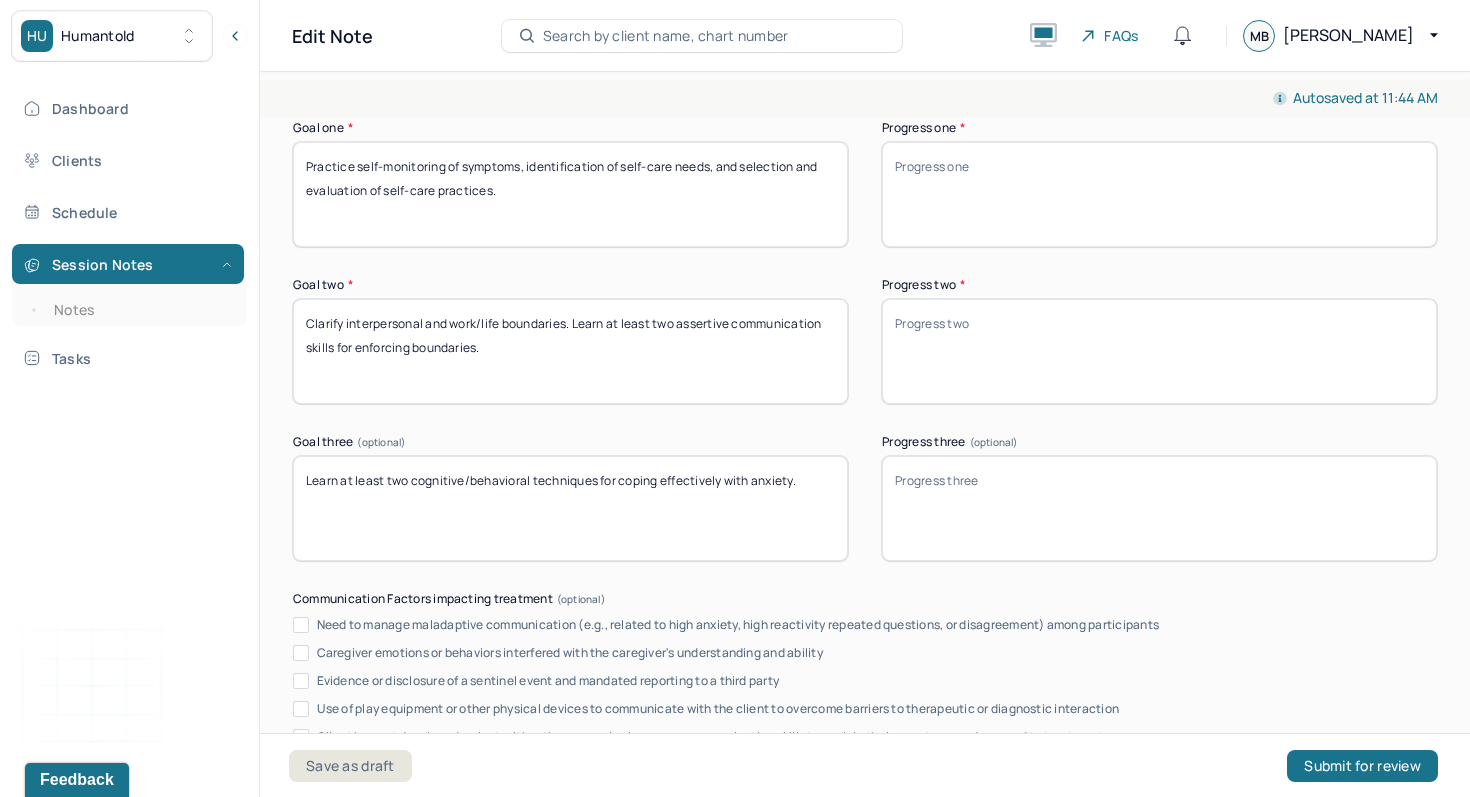 type on "Client was cooperative and engaged throughout the session, acknowledging both his own progress and his remaining goals." 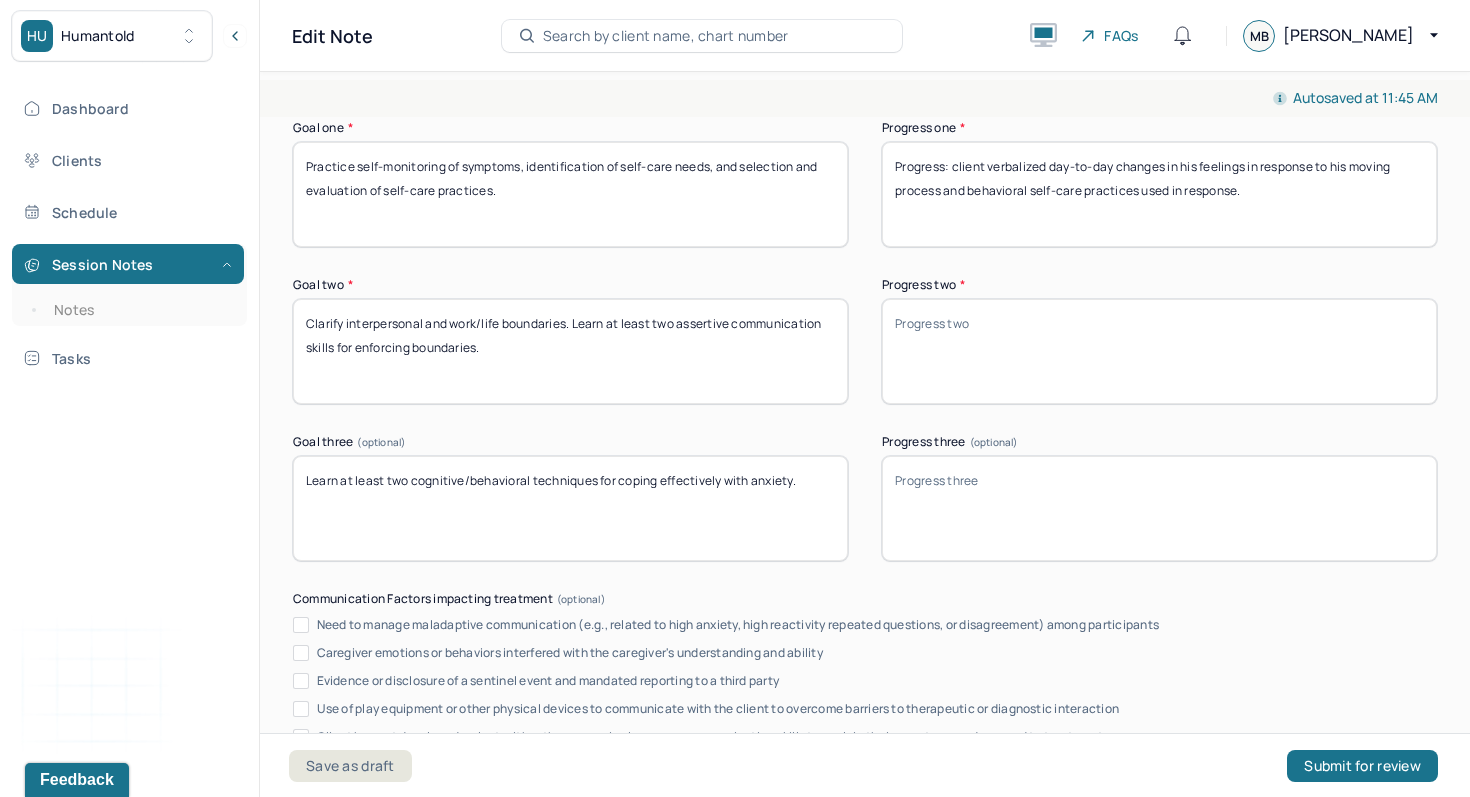 drag, startPoint x: 1241, startPoint y: 178, endPoint x: 1305, endPoint y: 182, distance: 64.12488 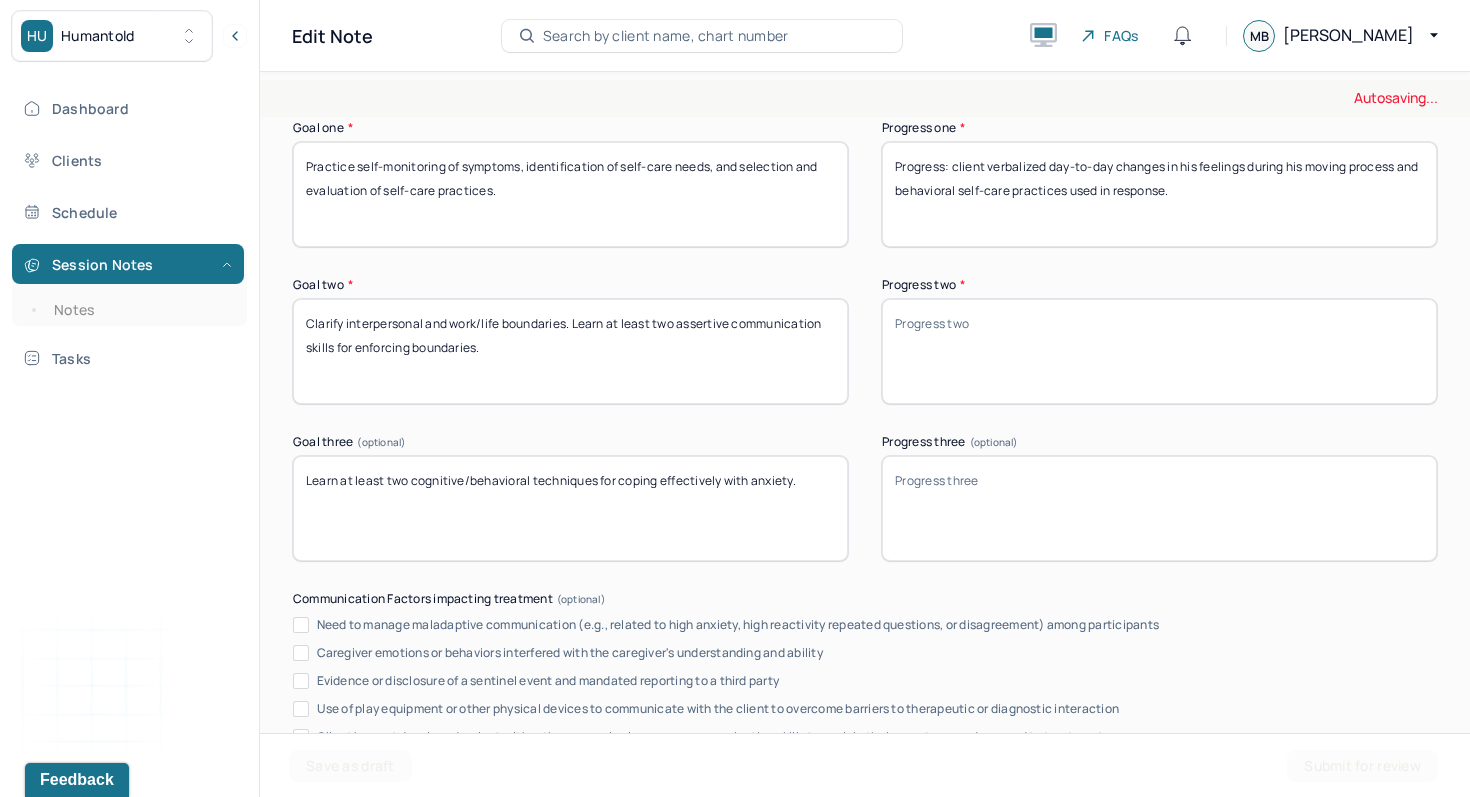 click on "Treatment Plan/ Progress Goal one * Practice self-monitoring of symptoms, identification of self-care needs, and selection and evaluation of self-care practices. Progress one * Progress: client verbalized day-to-day changes in his feelings in response to his moving process and behavioral self-care practices used in response. Goal two * Clarify interpersonal and work/life boundaries. Learn at least two assertive communication skills for enforcing boundaries. Progress two * Goal three (optional) Learn at least two cognitive/behavioral techniques for coping effectively with anxiety. Progress three (optional) Communication Factors impacting treatment Need to manage maladaptive communication (e.g., related to high anxiety, high reactivity repeated questions, or disagreement) among participants Caregiver emotions or behaviors interfered with the caregiver's understanding and ability Evidence or disclosure of a sentinel event and mandated reporting to a third party" at bounding box center [865, 512] 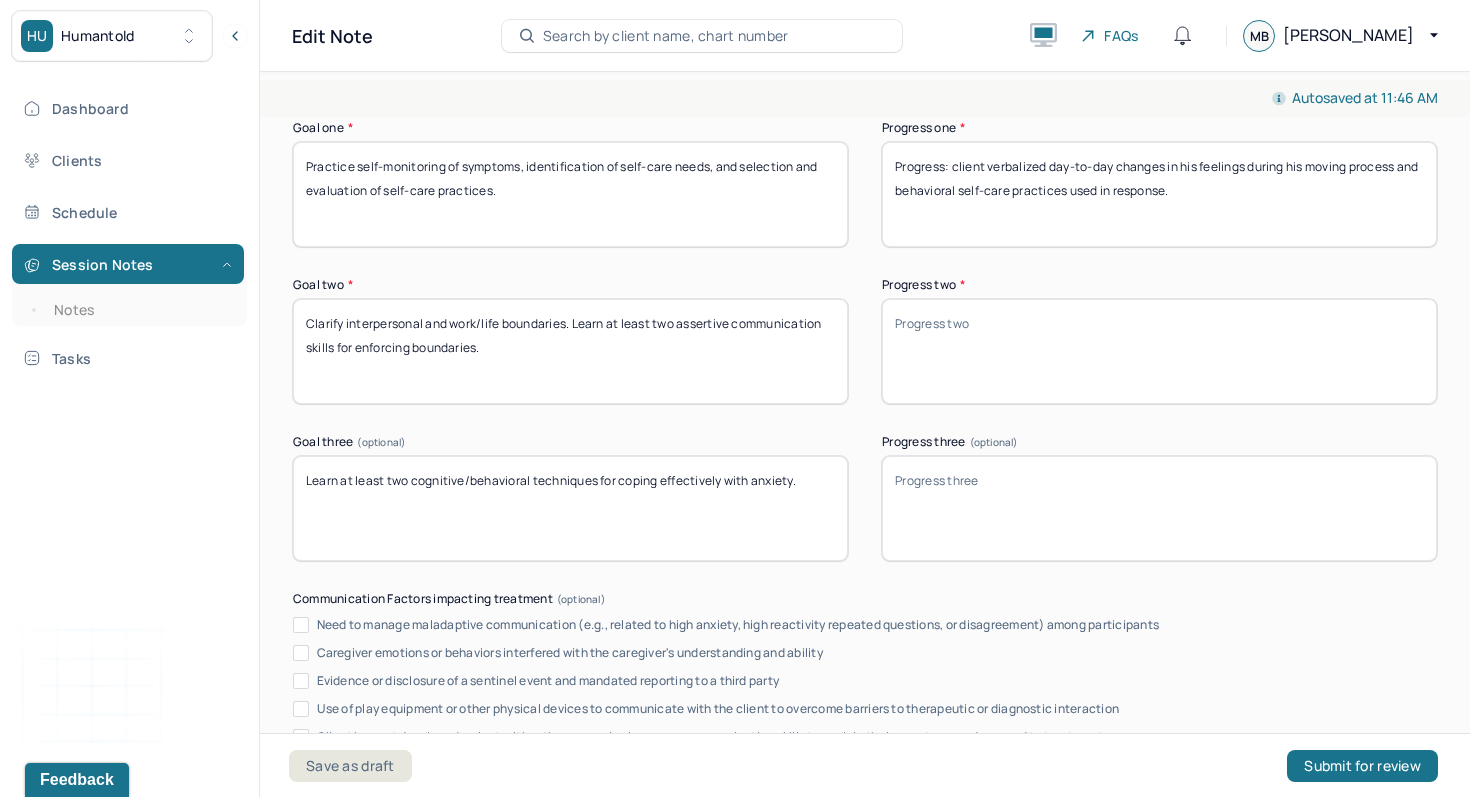 drag, startPoint x: 911, startPoint y: 197, endPoint x: 975, endPoint y: 205, distance: 64.49806 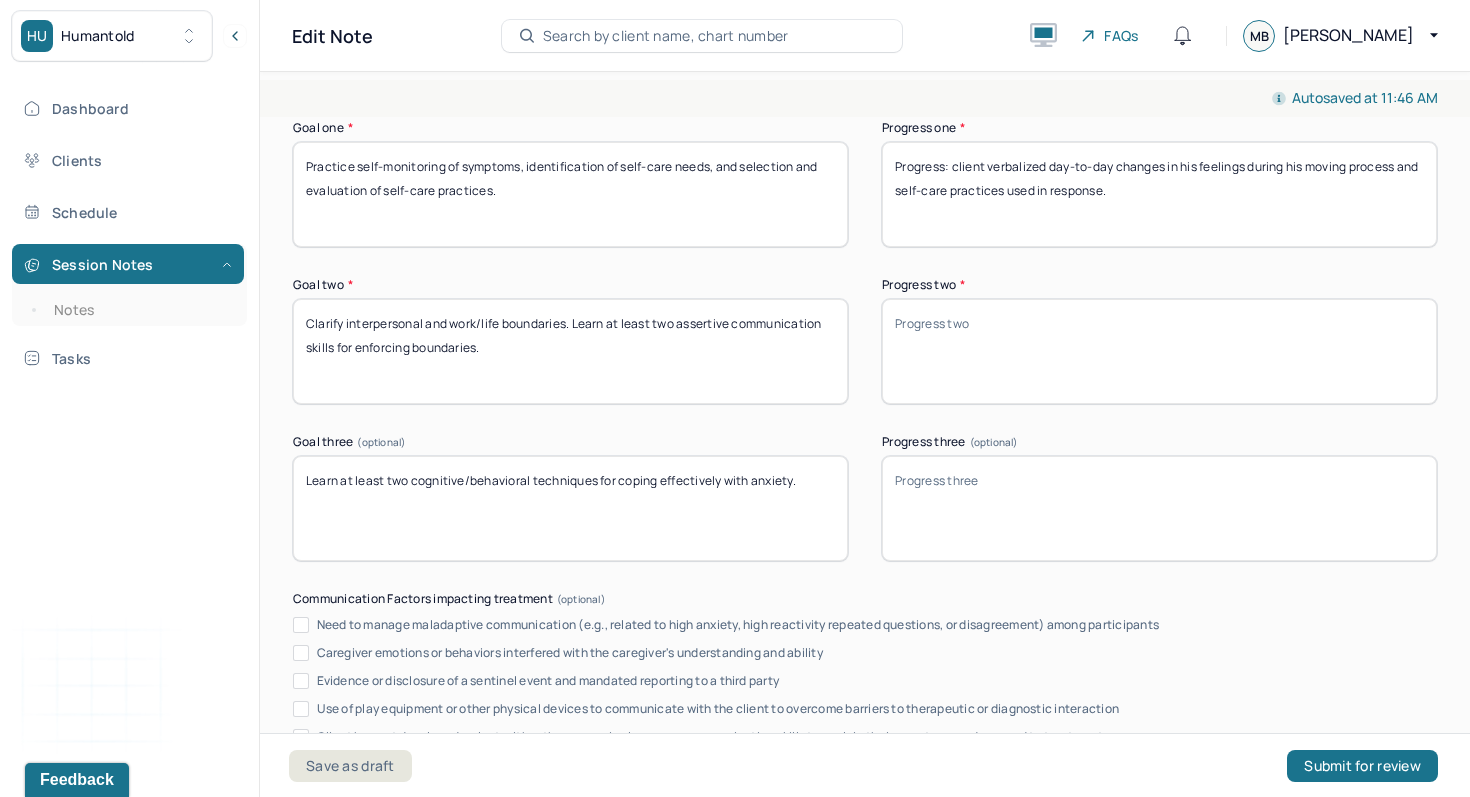 type on "Progress: client verbalized day-to-day changes in his feelings during his moving process and self-care practices used in response." 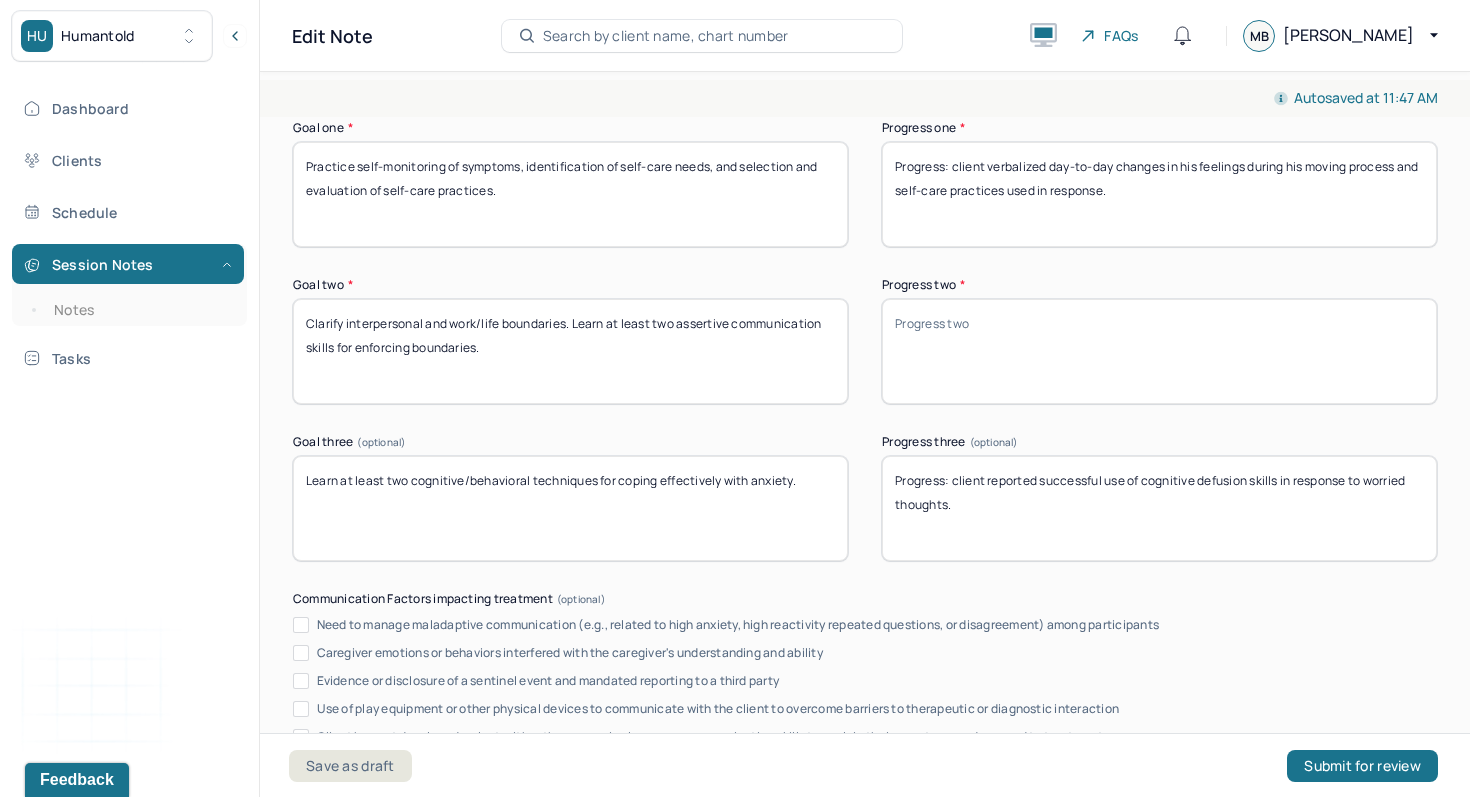 type on "Progress: client reported successful use of cognitive defusion skills in response to worried thoughts." 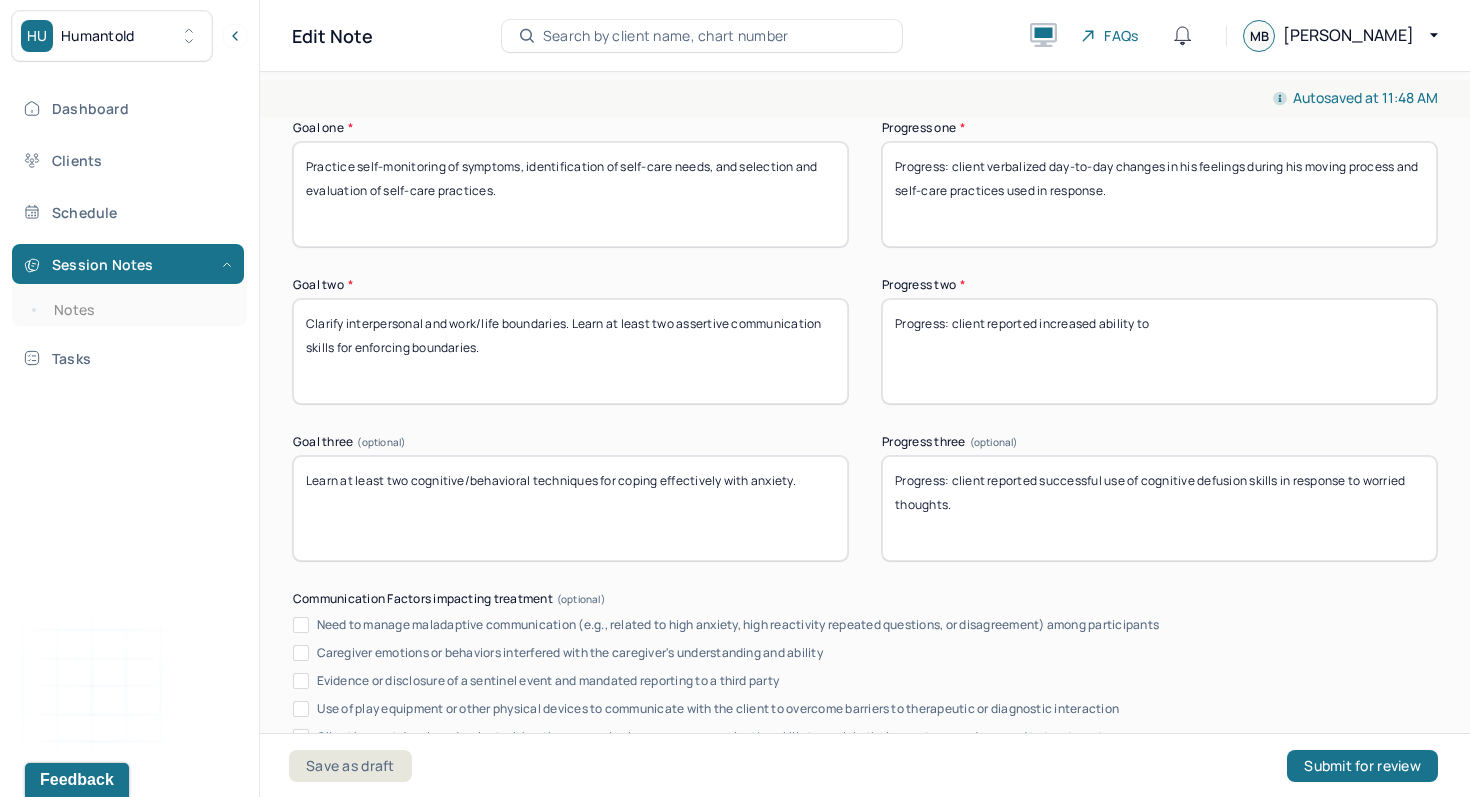 drag, startPoint x: 1218, startPoint y: 331, endPoint x: 1027, endPoint y: 328, distance: 191.02356 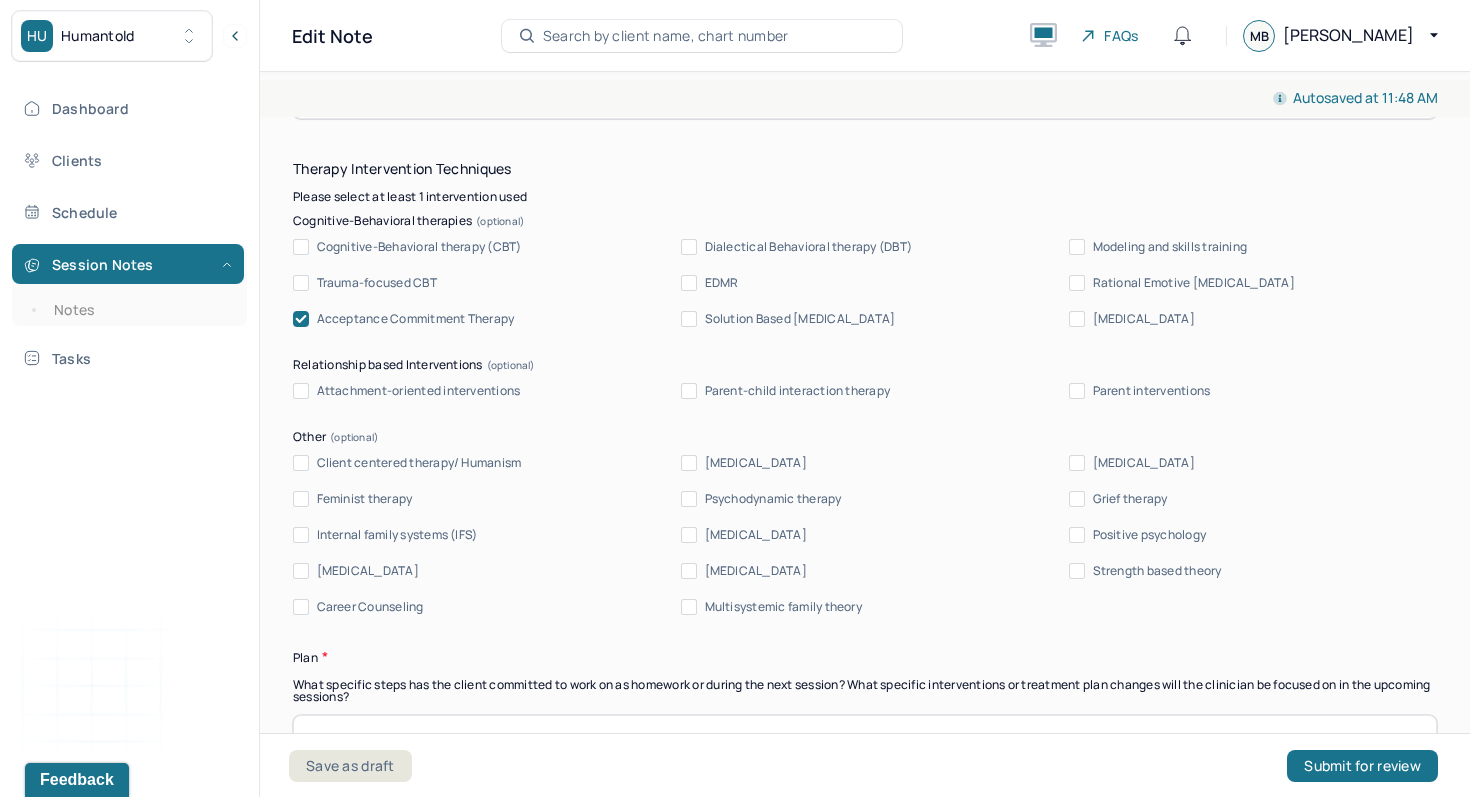 scroll, scrollTop: 2130, scrollLeft: 0, axis: vertical 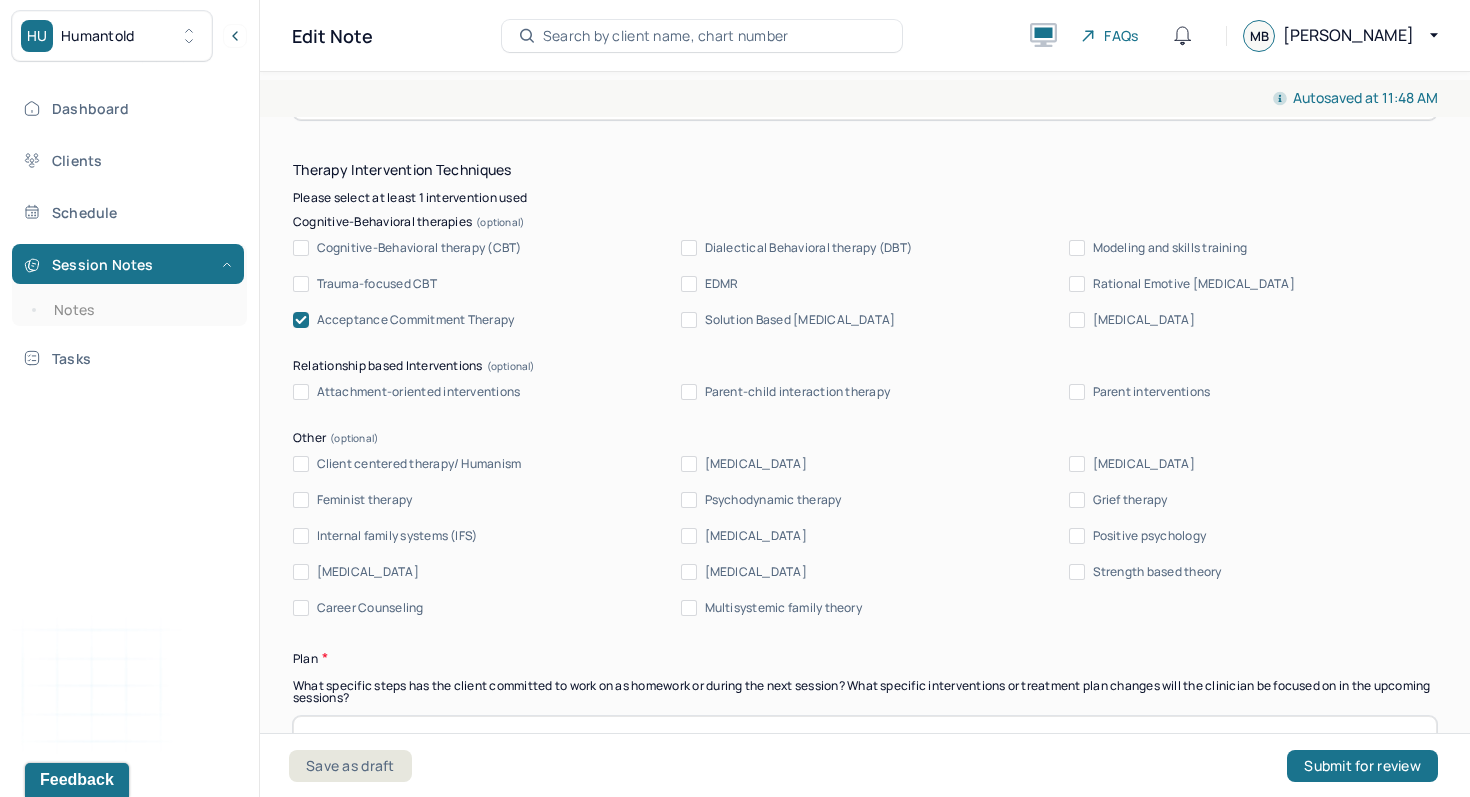 type on "Progress: client reported successful use of emotional self-regulation and assertive communication during his moving process." 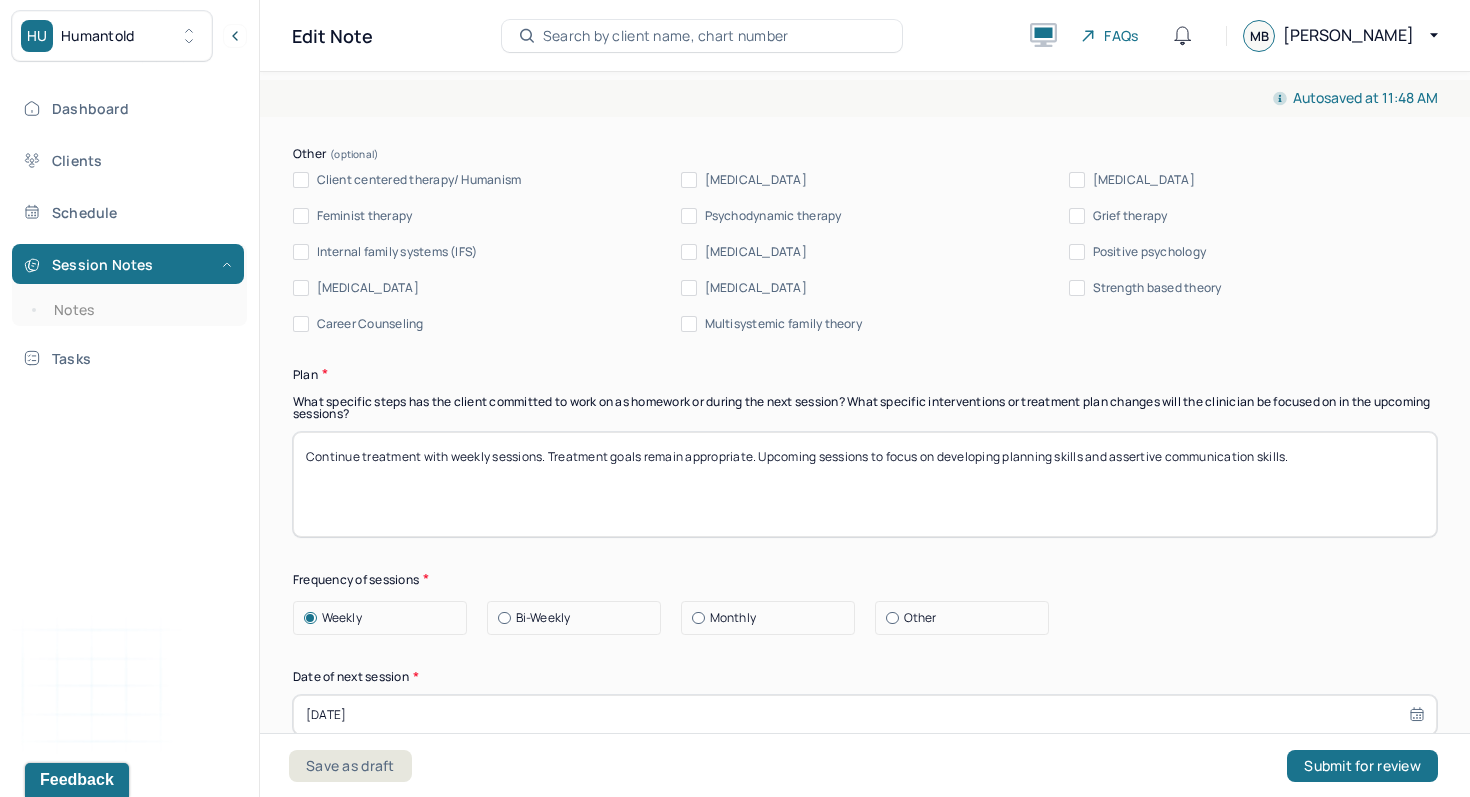 scroll, scrollTop: 2519, scrollLeft: 0, axis: vertical 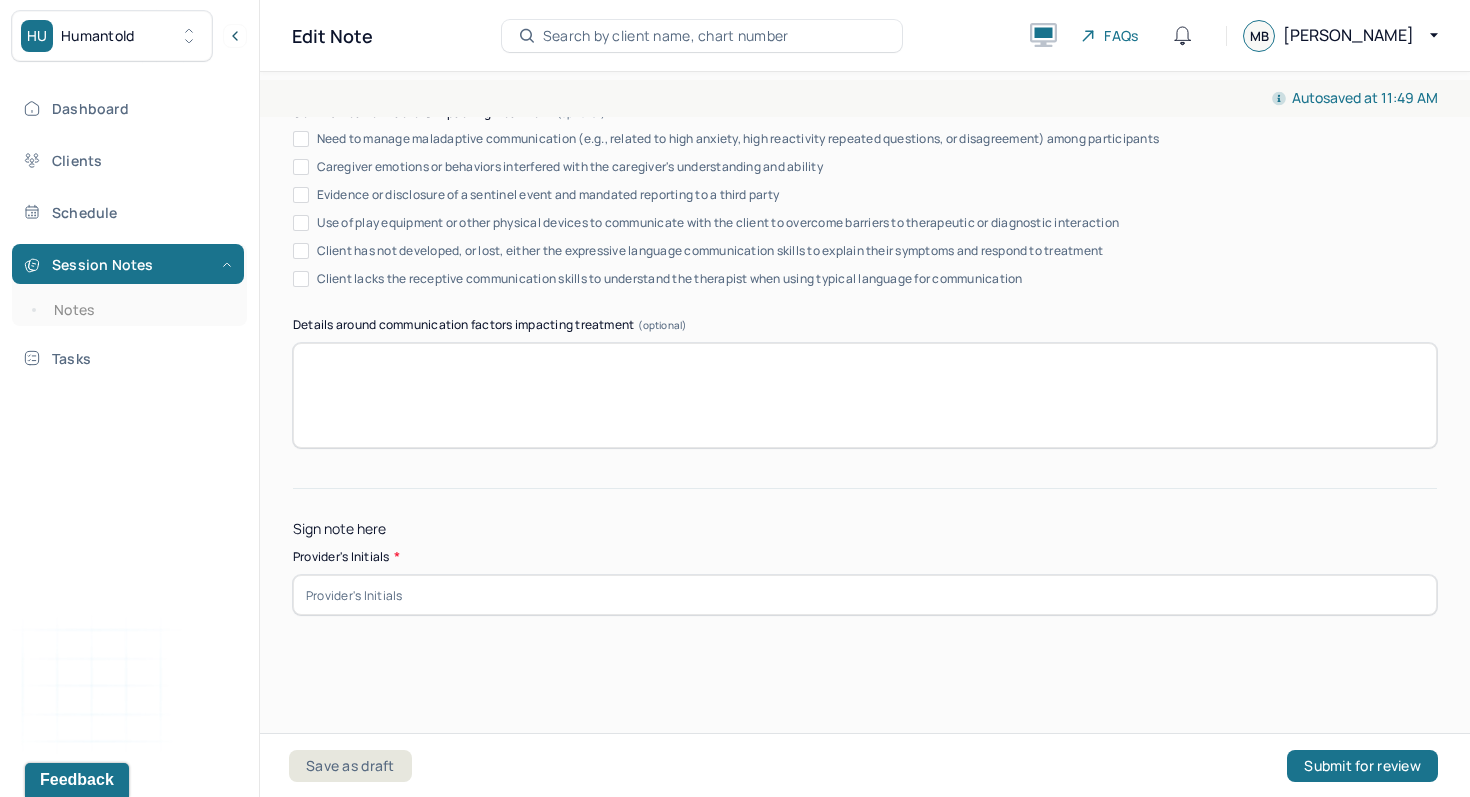 click at bounding box center [865, 595] 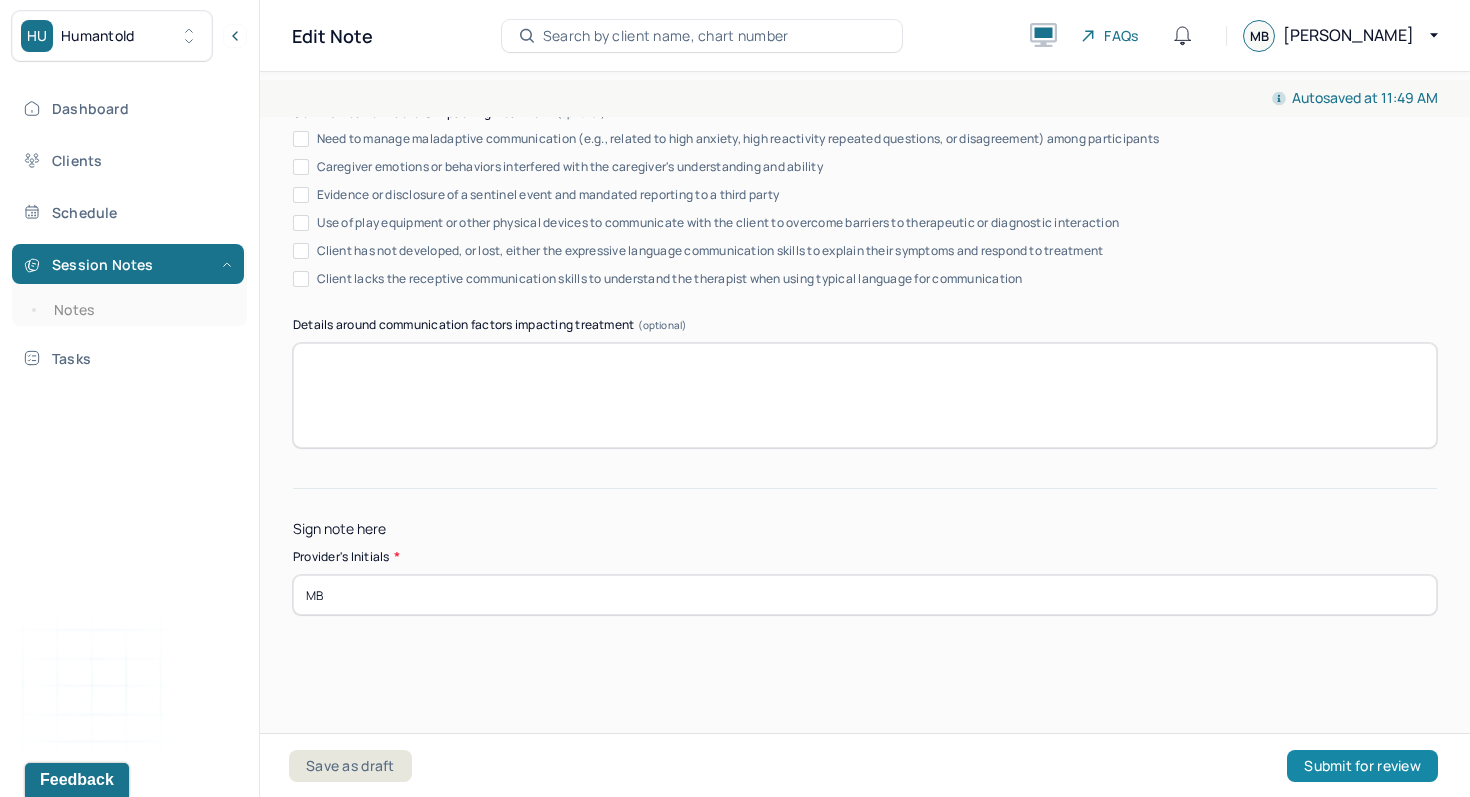 type on "MB" 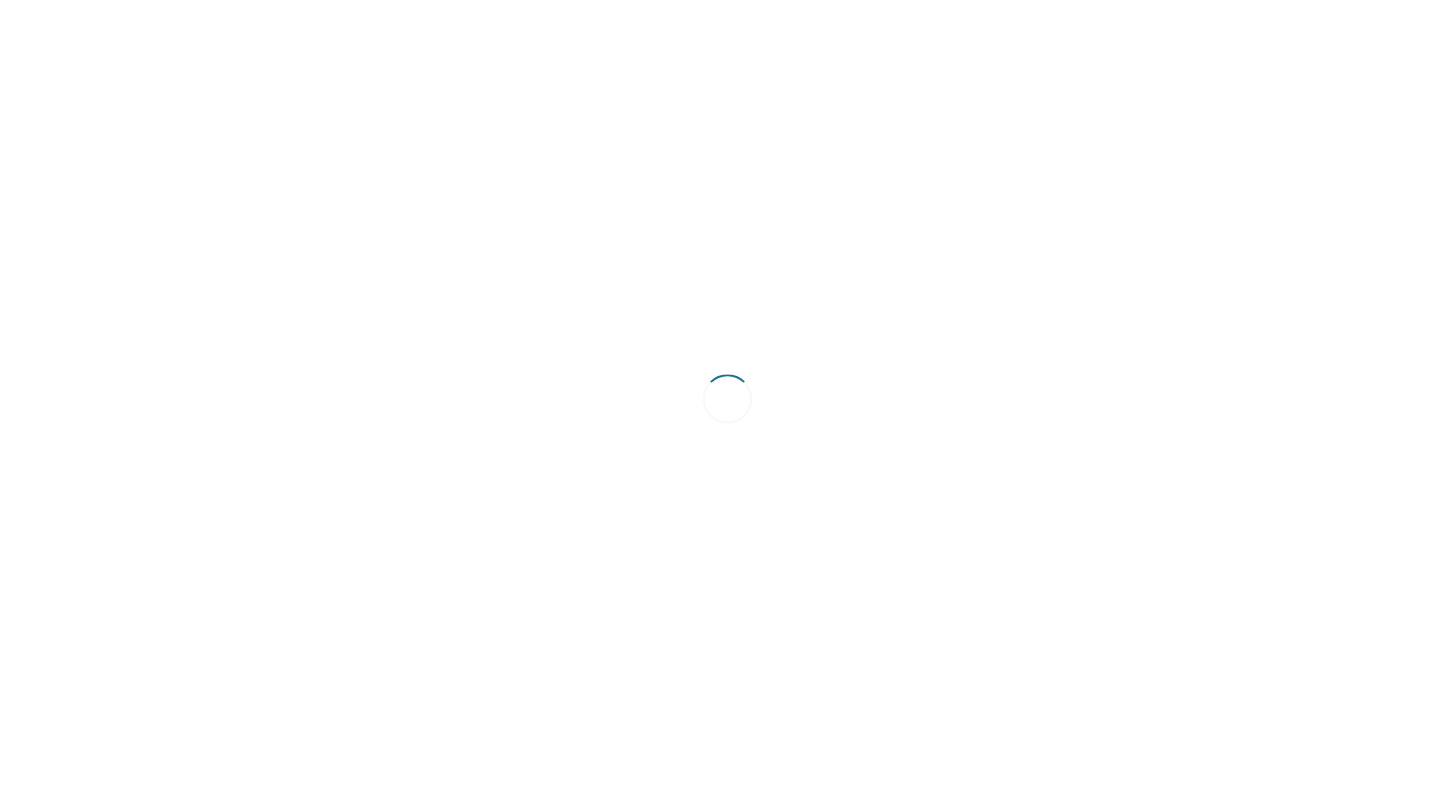 scroll, scrollTop: 0, scrollLeft: 0, axis: both 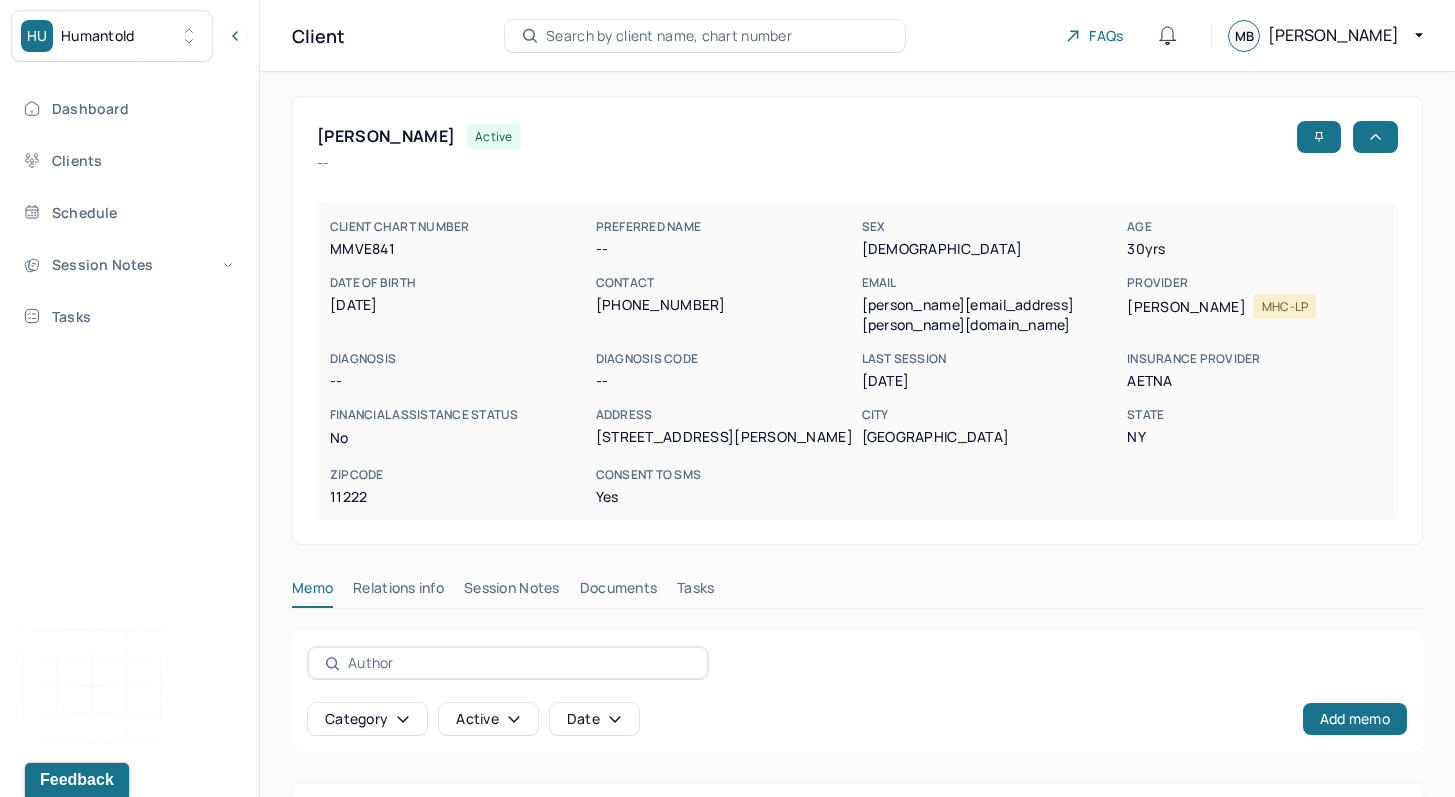 click on "[PERSON_NAME] active         -- CLIENT CHART NUMBER MMVE841 PREFERRED NAME -- SEX [DEMOGRAPHIC_DATA] AGE [DEMOGRAPHIC_DATA]  yrs DATE OF BIRTH [DEMOGRAPHIC_DATA]  CONTACT [PHONE_NUMBER] EMAIL [PERSON_NAME][EMAIL_ADDRESS][PERSON_NAME][DOMAIN_NAME] PROVIDER [PERSON_NAME] MHC-LP DIAGNOSIS -- DIAGNOSIS CODE -- LAST SESSION [DATE] insurance provider AETna FINANCIAL ASSISTANCE STATUS no Address [STREET_ADDRESS][PERSON_NAME][US_STATE] Consent to Sms Yes   Memo     Relations info     Session Notes     Documents     Tasks     Category     active     Date     Add memo   No memo yet Client memos will appear here when added   Add memo" at bounding box center [857, 572] 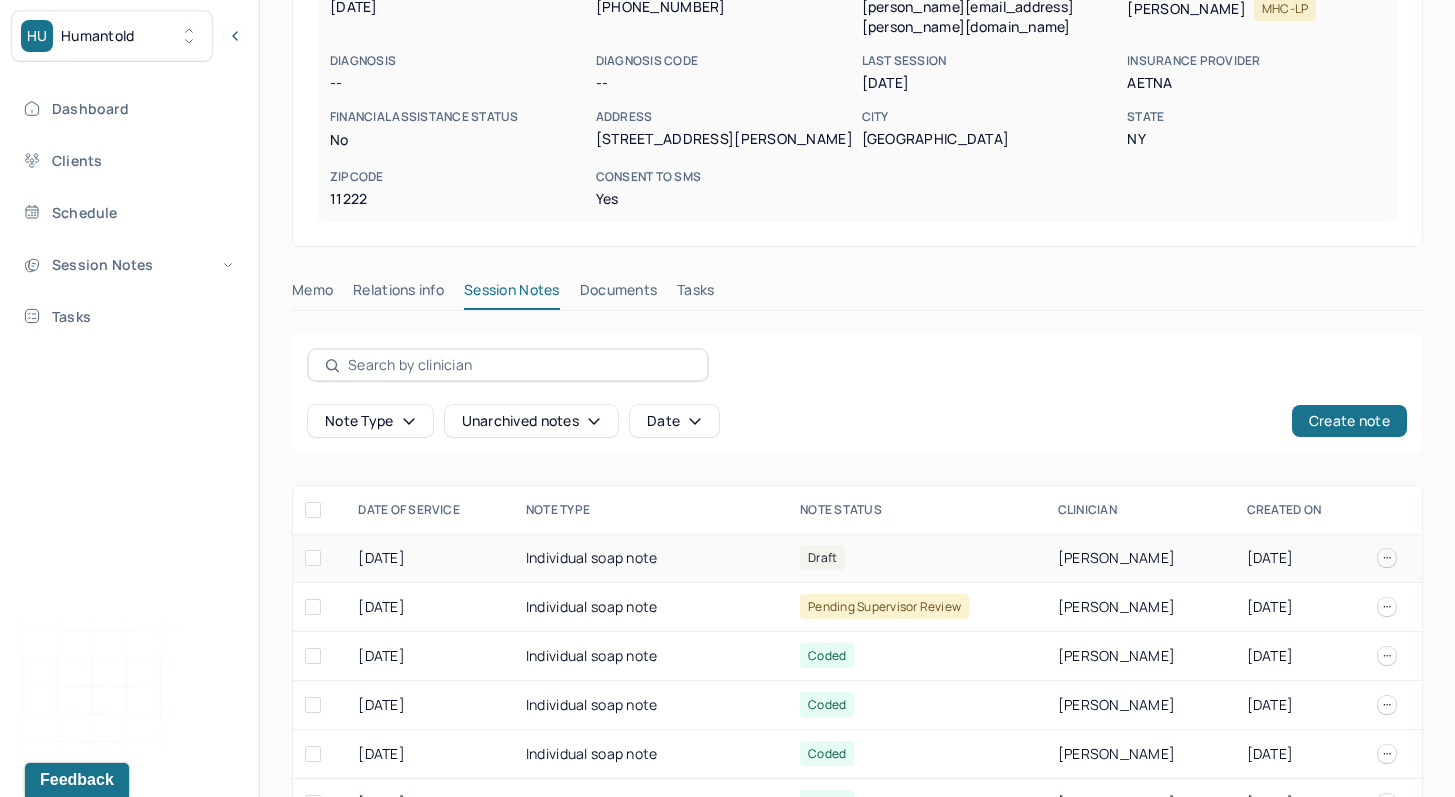 scroll, scrollTop: 365, scrollLeft: 0, axis: vertical 